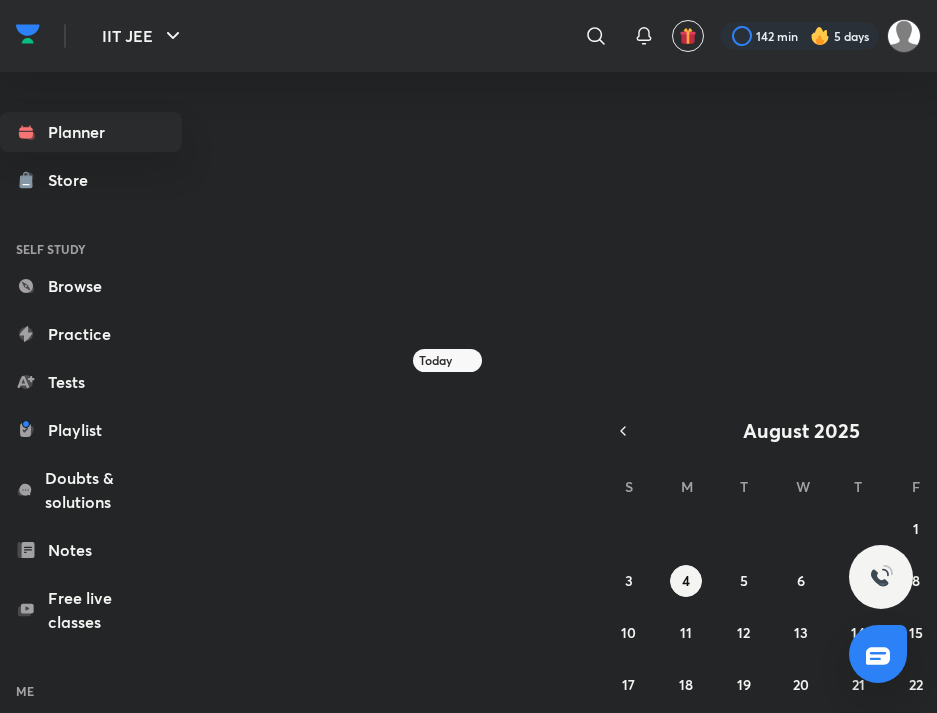 scroll, scrollTop: 0, scrollLeft: 0, axis: both 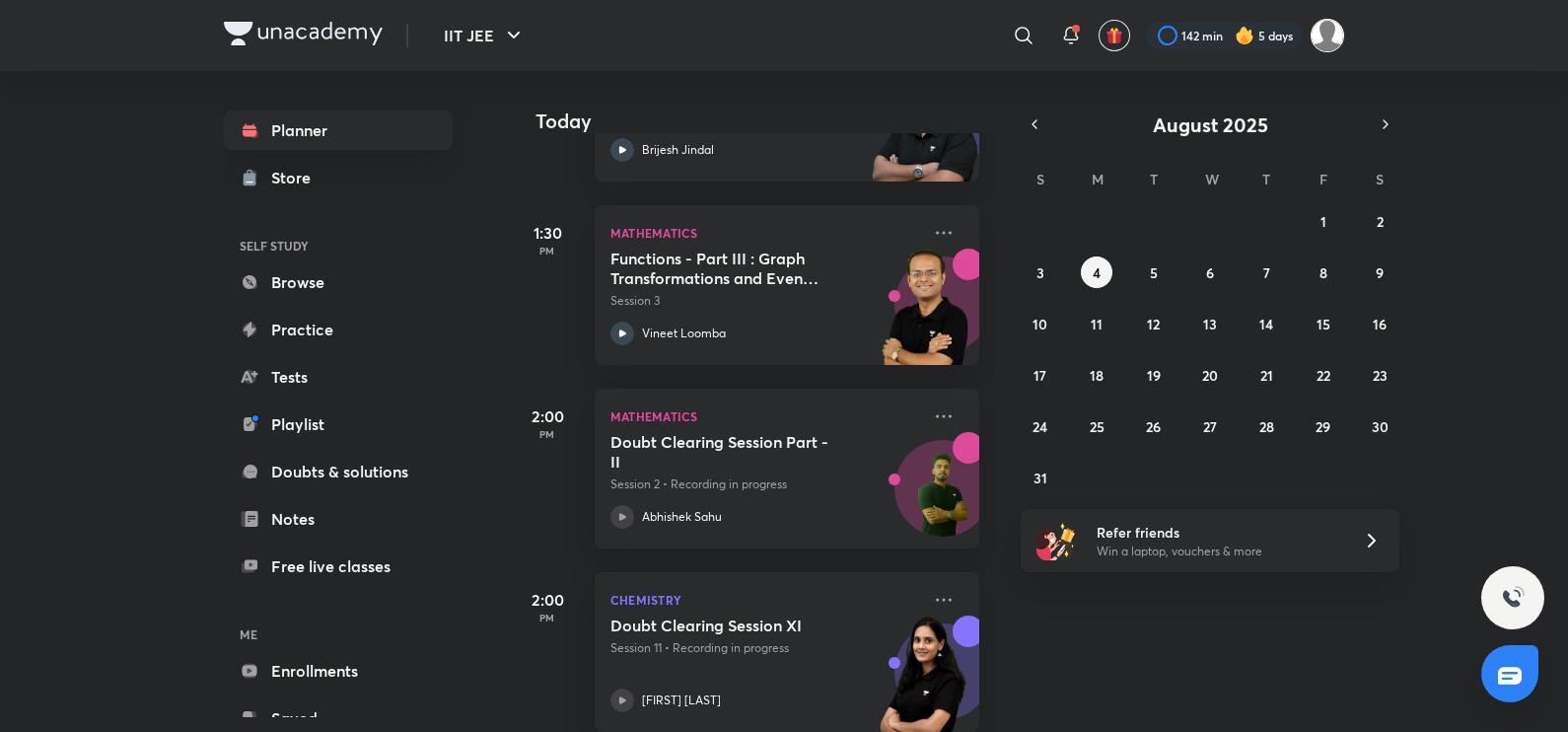 click at bounding box center (1327, 36) 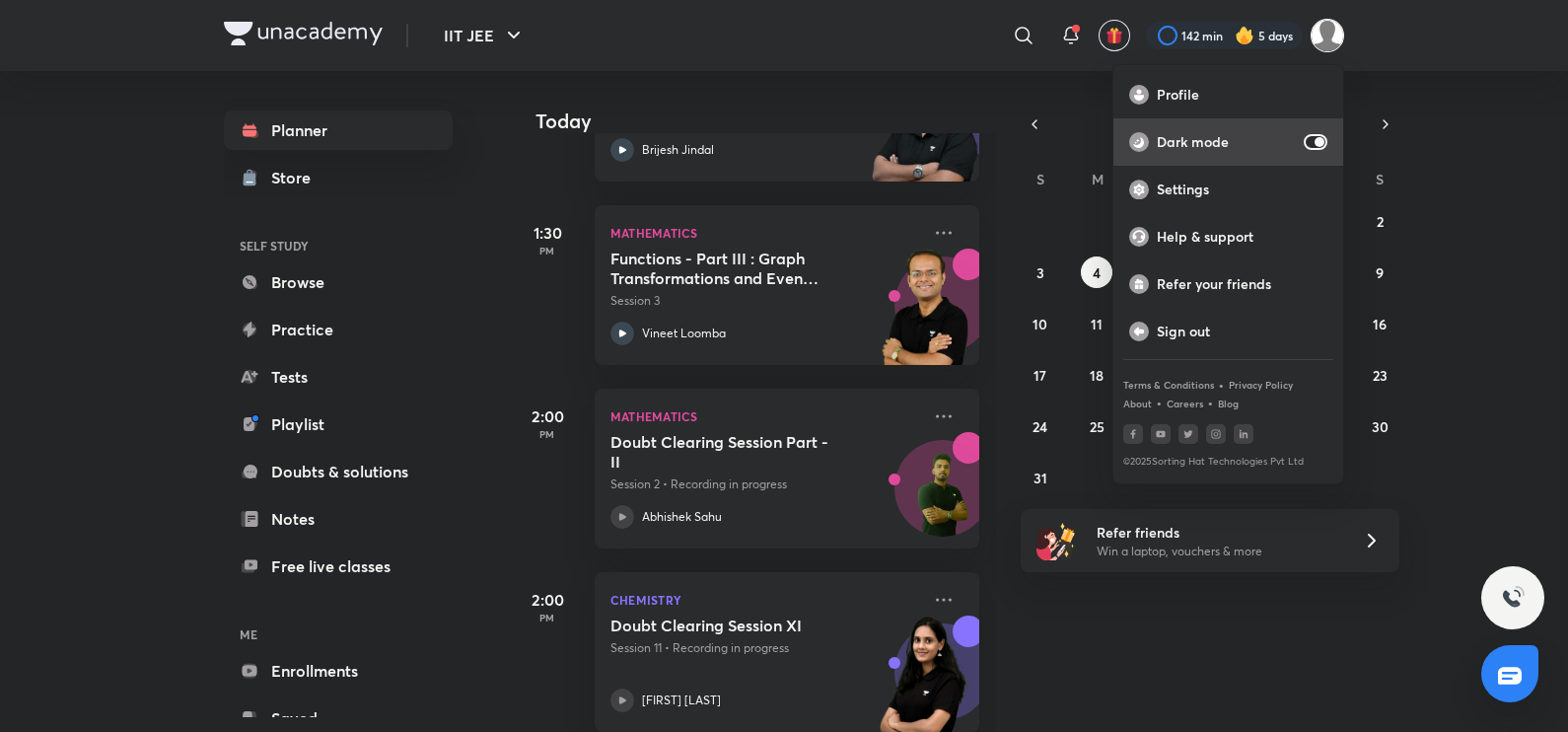 click on "Profile" at bounding box center (1242, 95) 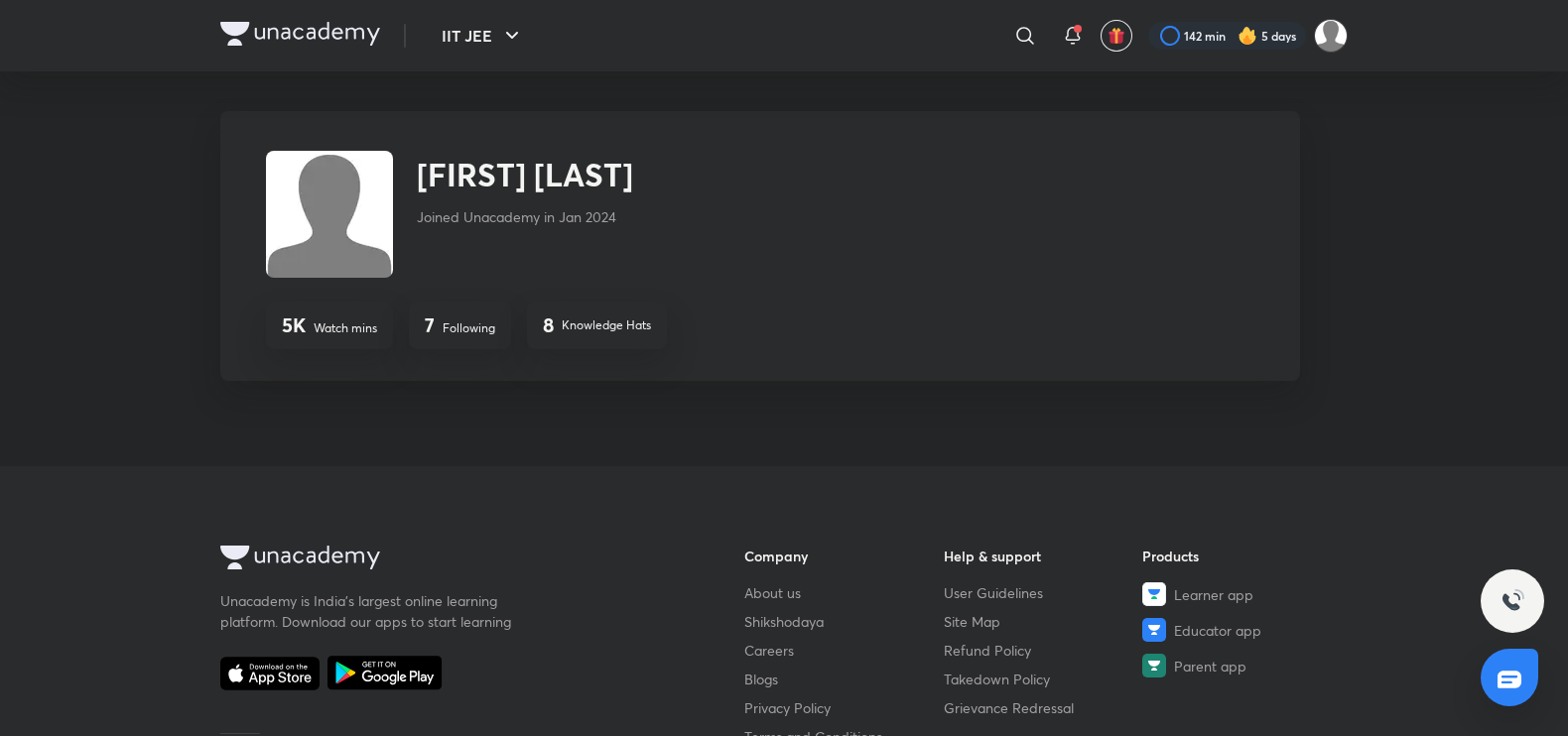 click on "7 Following" at bounding box center (459, 325) 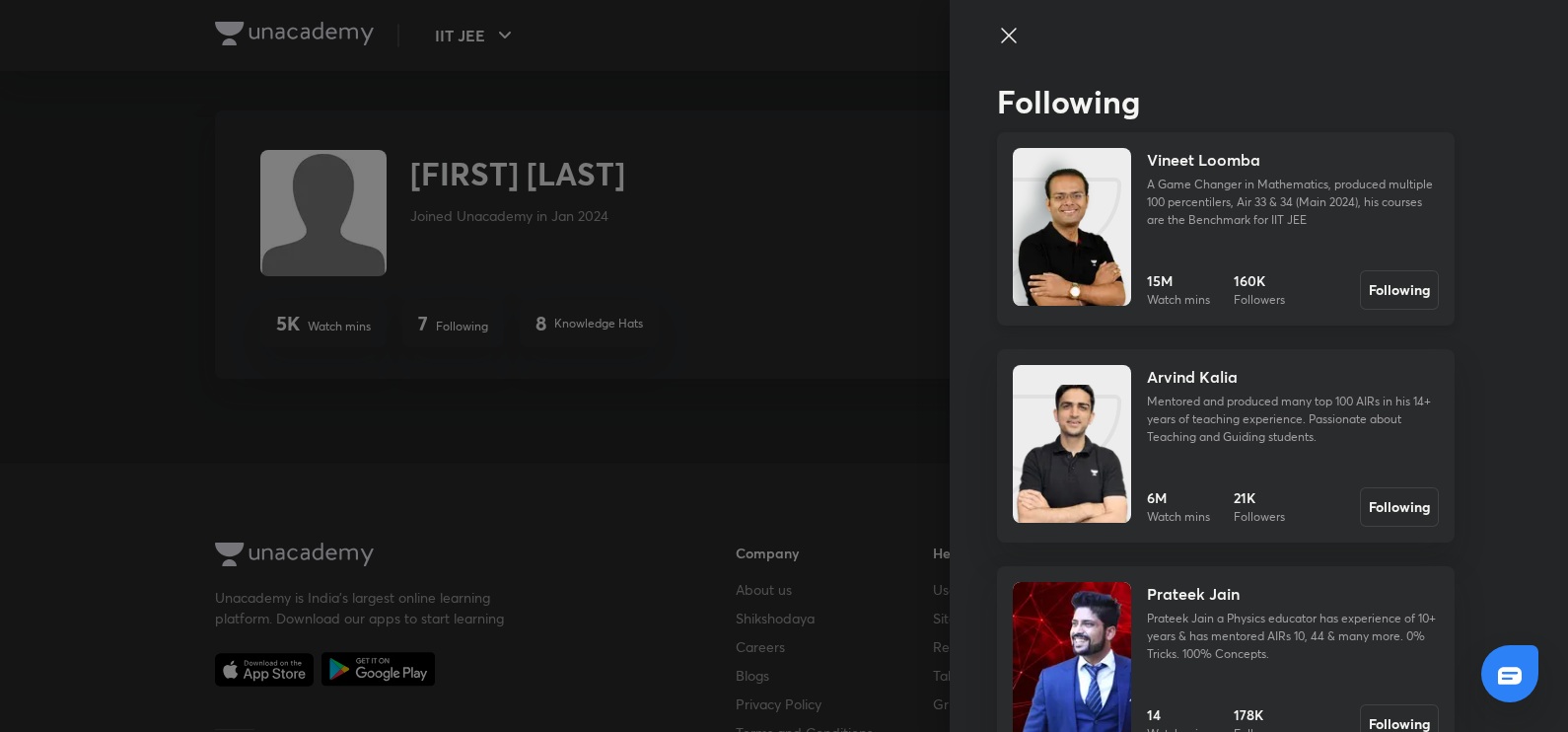 click at bounding box center [1072, 247] 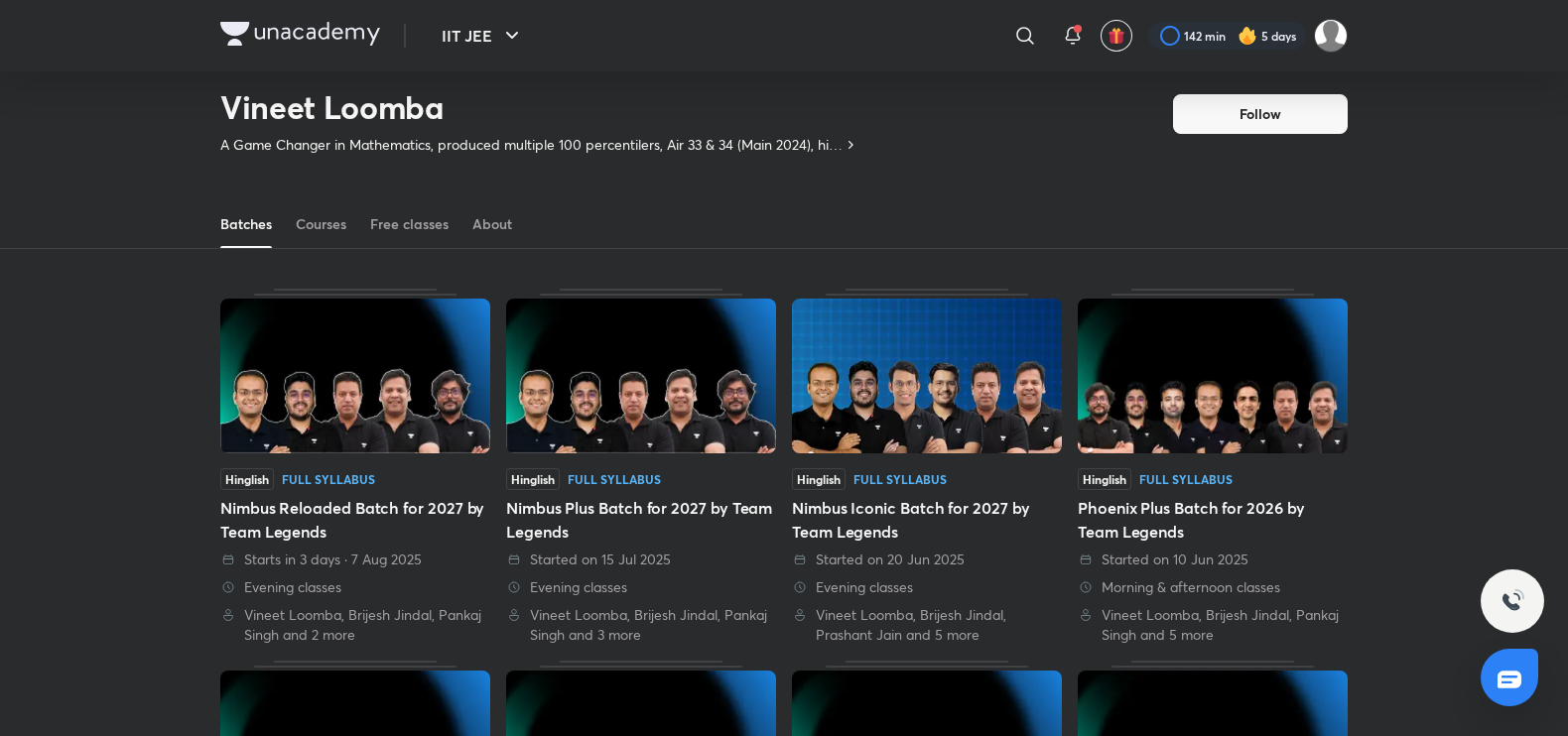scroll, scrollTop: 87, scrollLeft: 0, axis: vertical 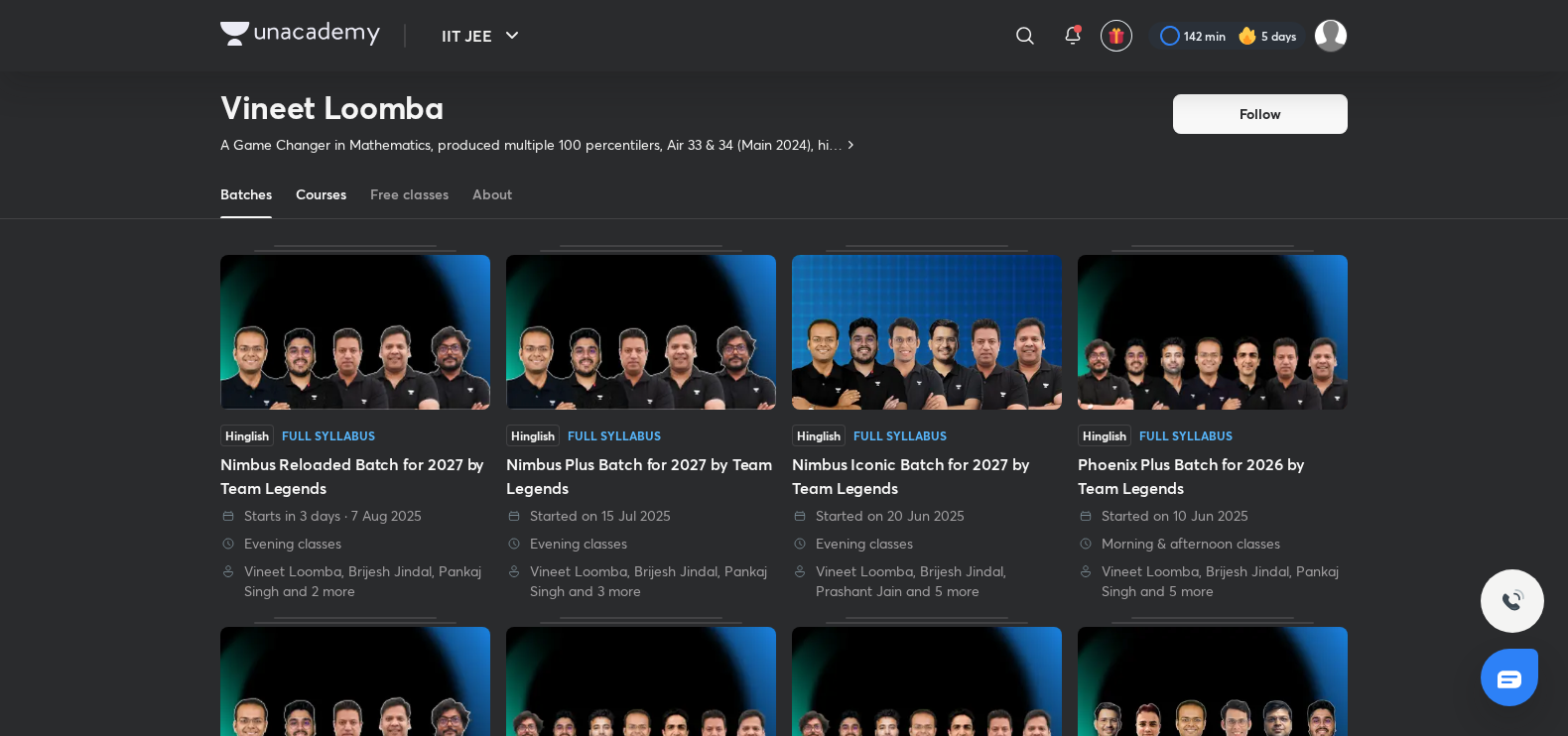 click on "Courses" at bounding box center [321, 194] 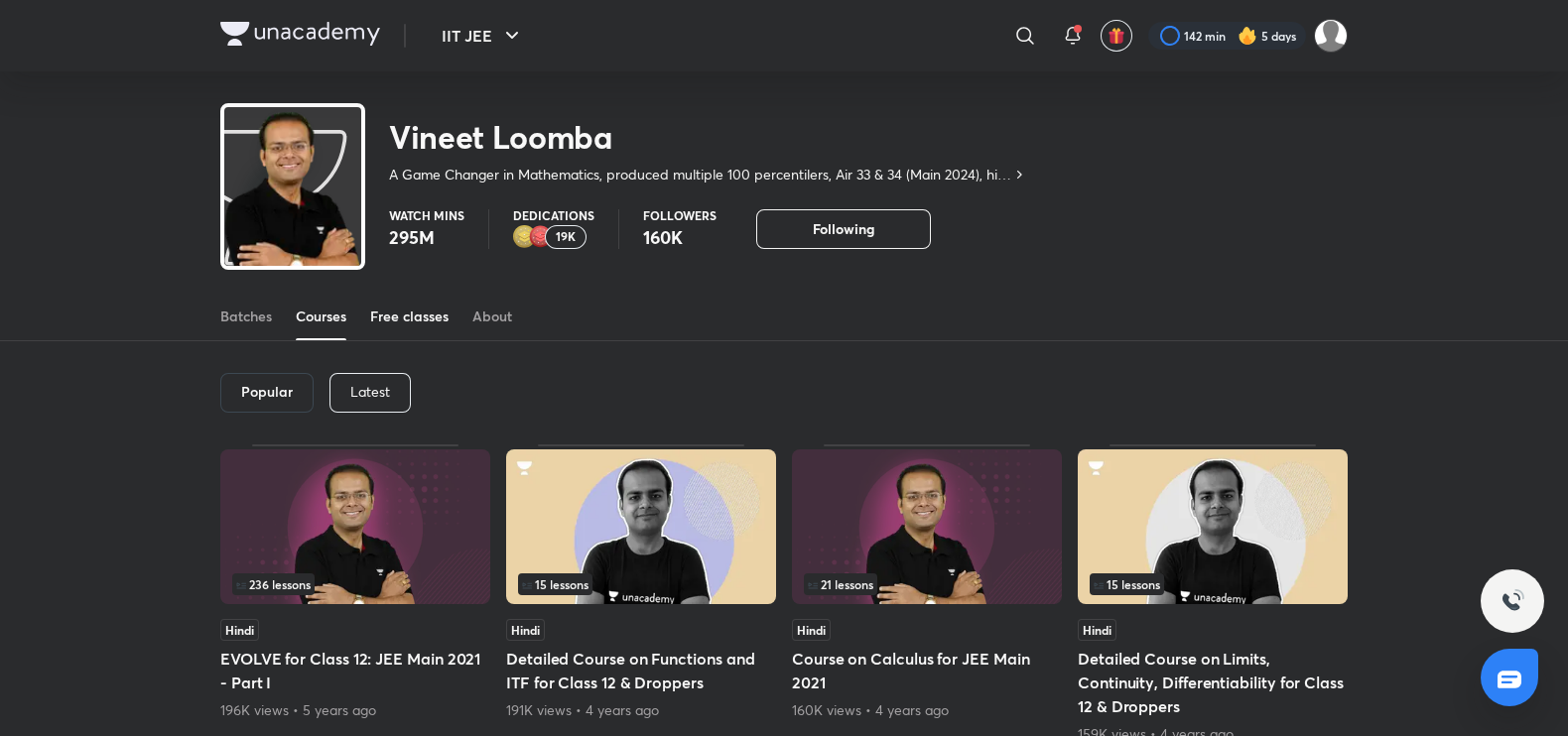 scroll, scrollTop: 0, scrollLeft: 0, axis: both 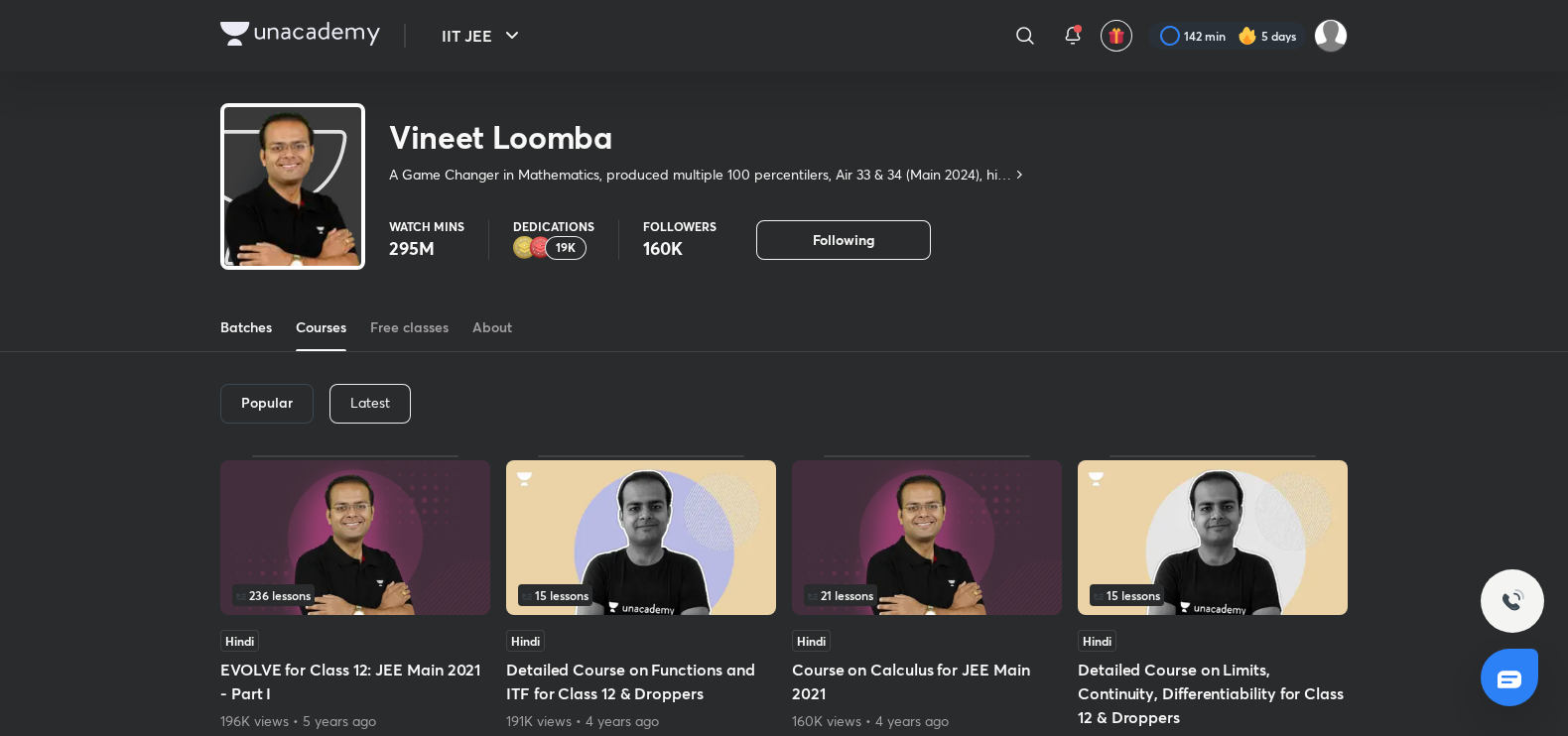 drag, startPoint x: 244, startPoint y: 307, endPoint x: 248, endPoint y: 321, distance: 14.56022 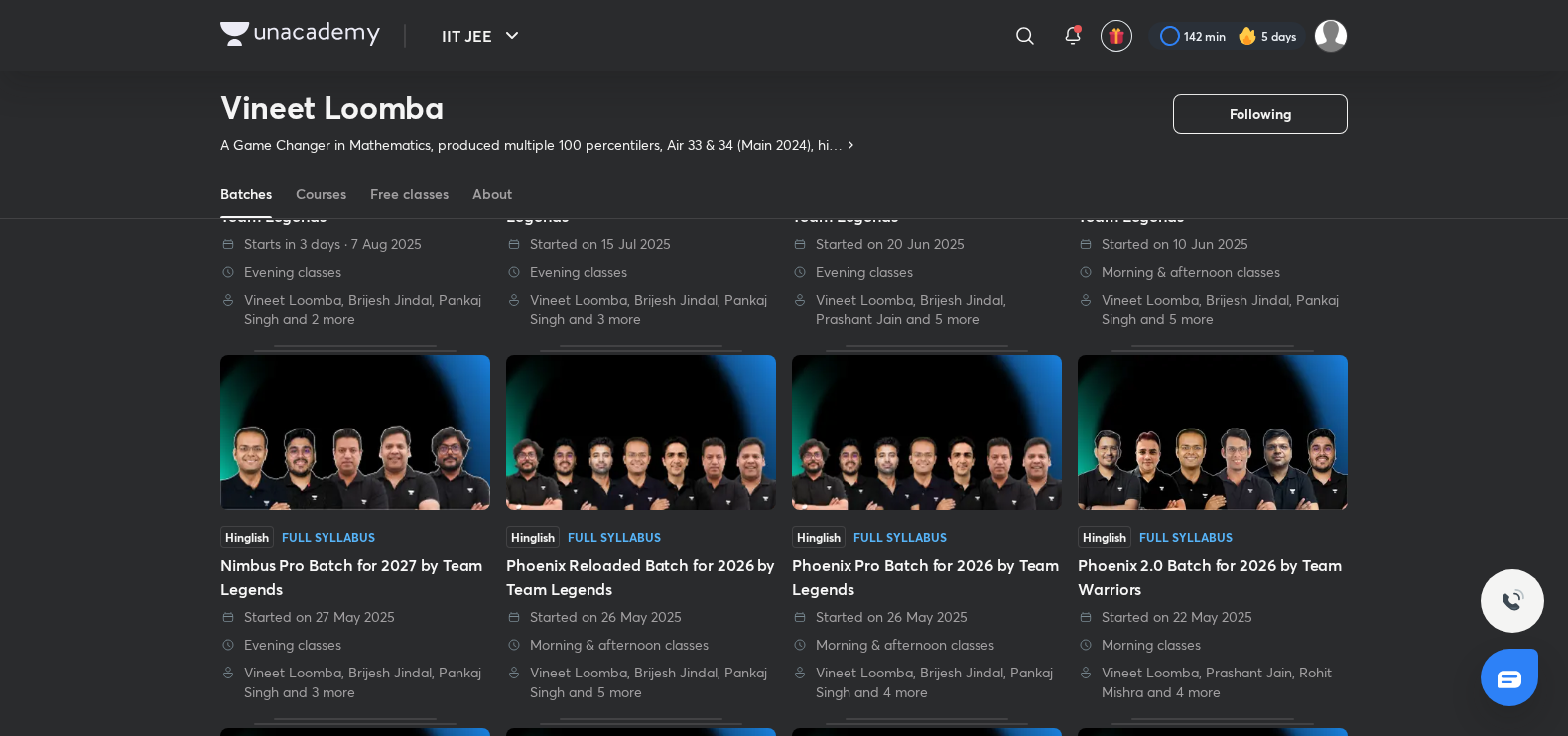 scroll, scrollTop: 360, scrollLeft: 0, axis: vertical 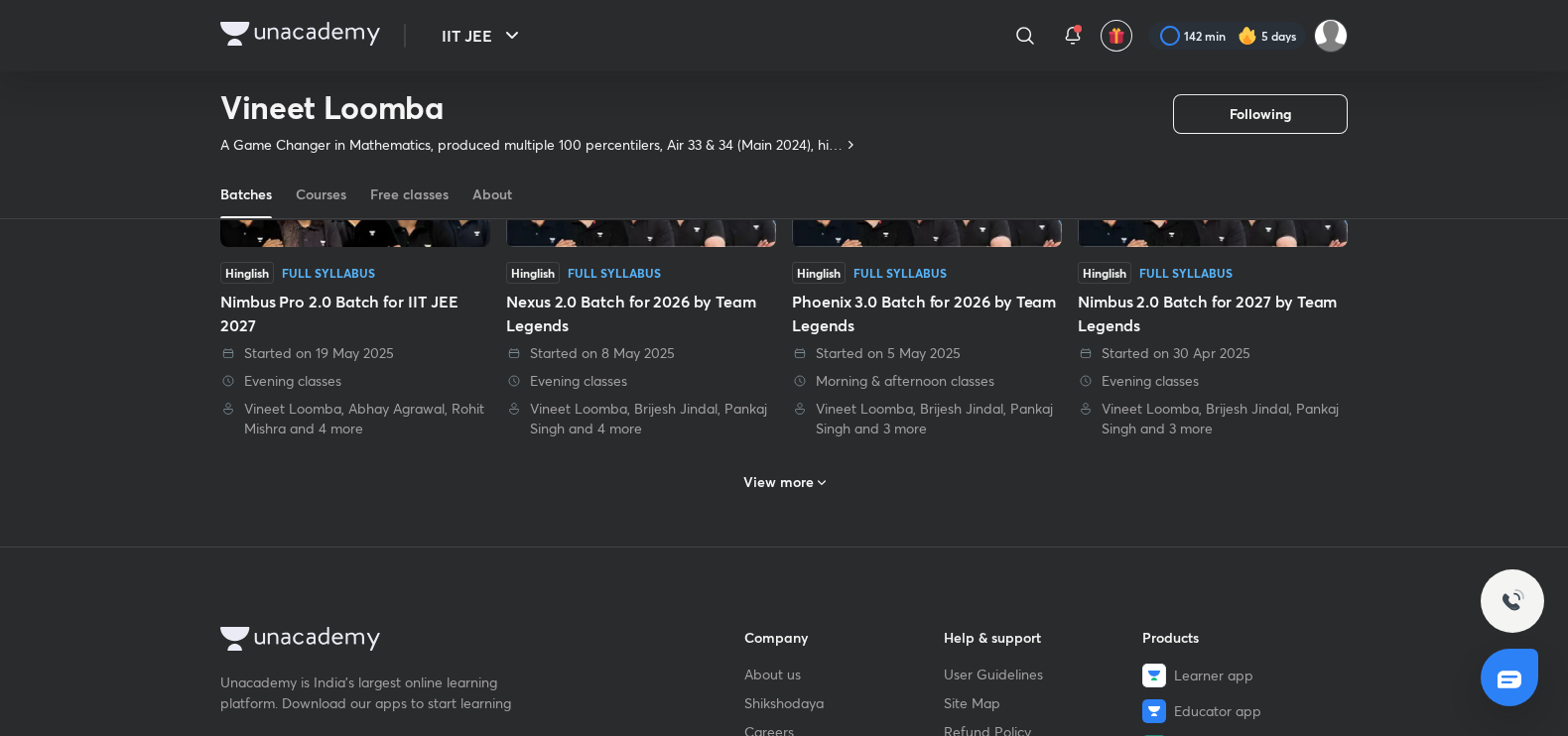 click on "View more" at bounding box center [778, 482] 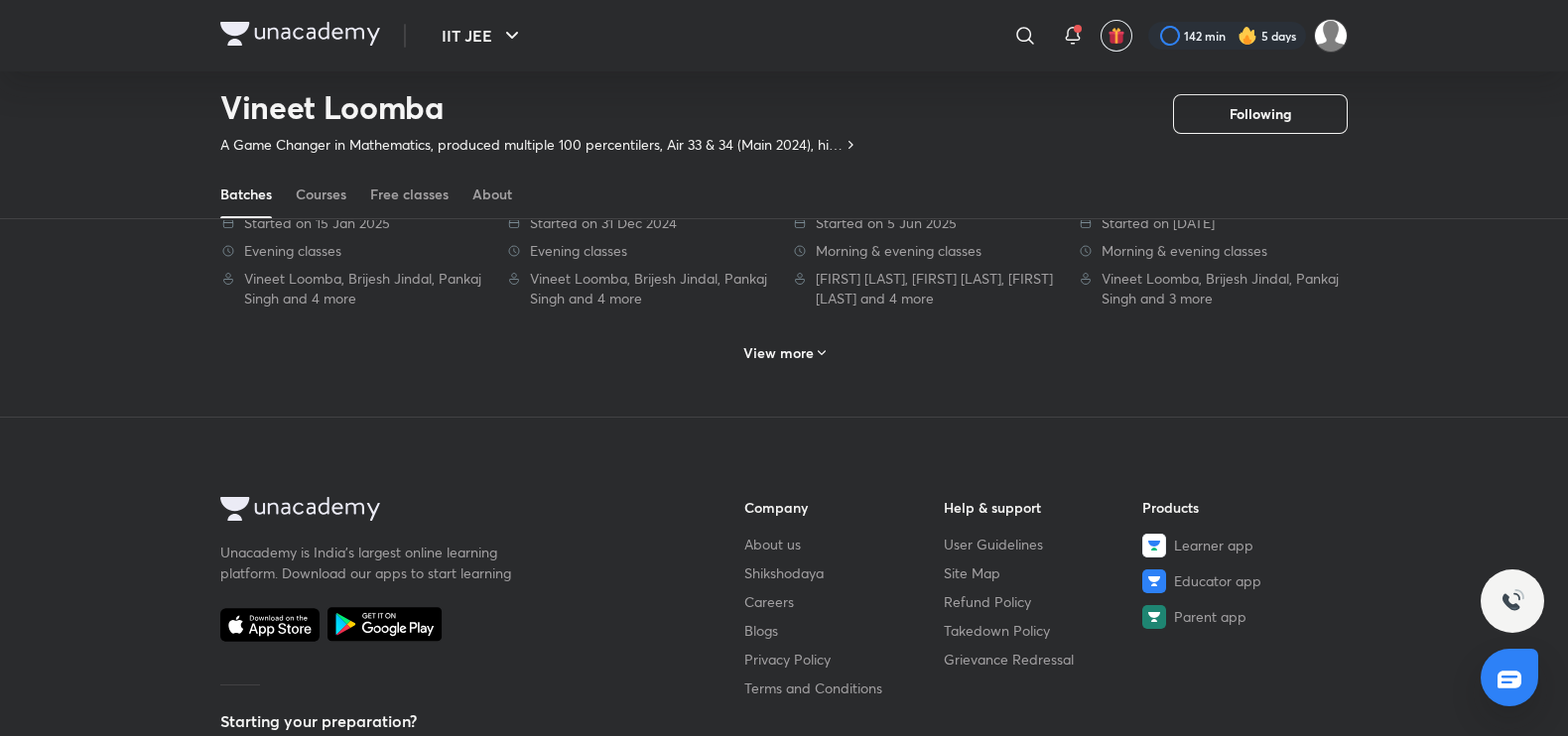 click on "View more" at bounding box center (784, 350) 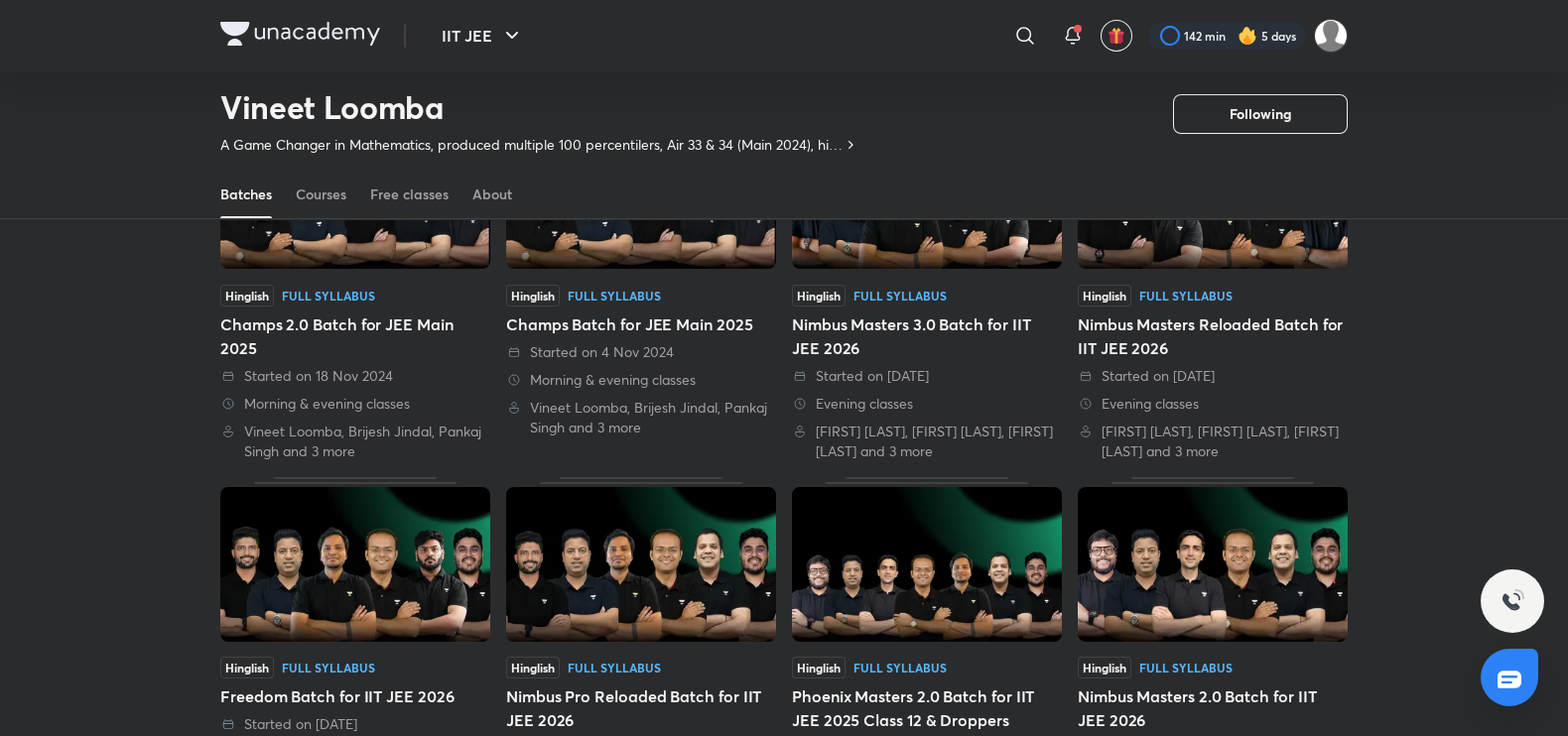 scroll, scrollTop: 2465, scrollLeft: 0, axis: vertical 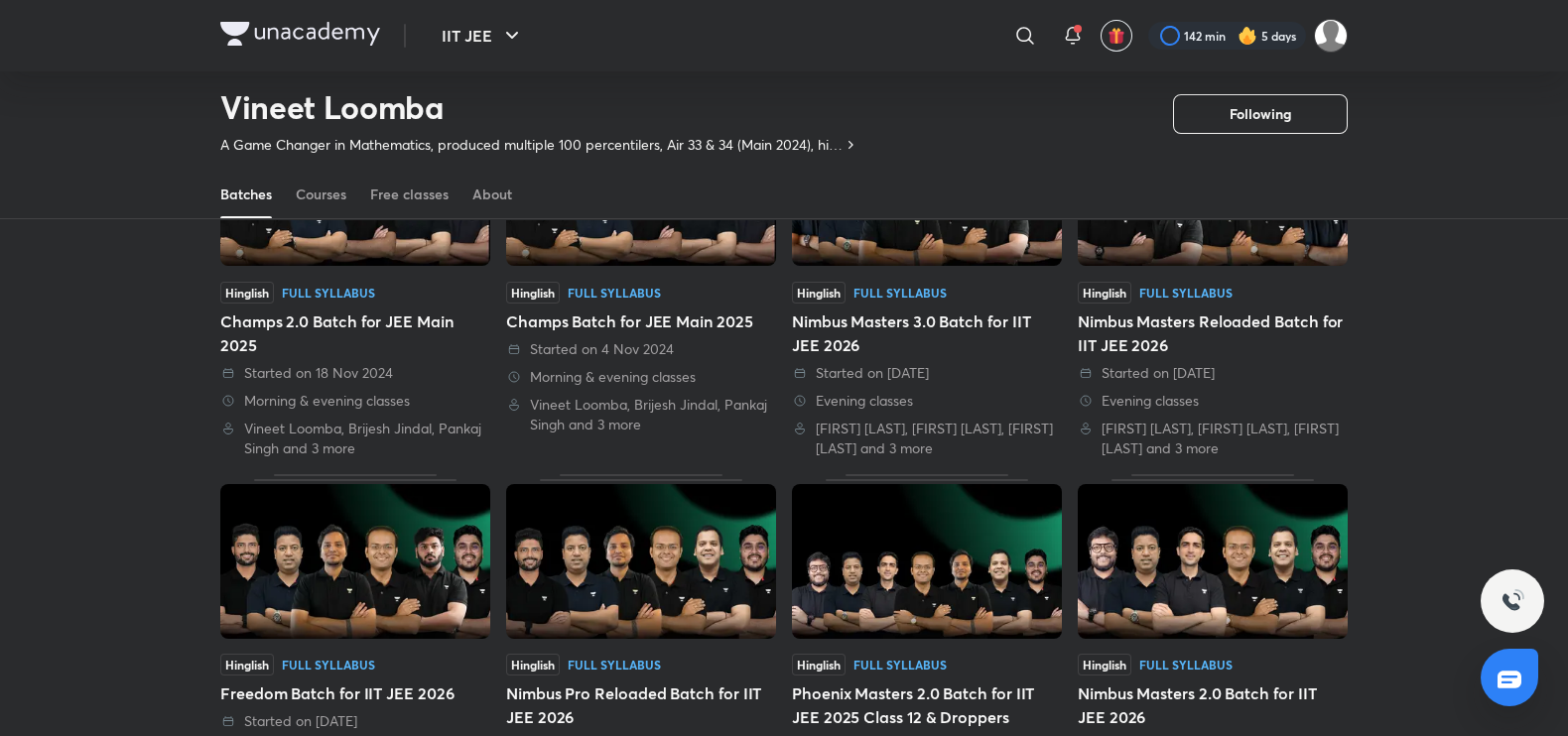 click at bounding box center [641, 561] 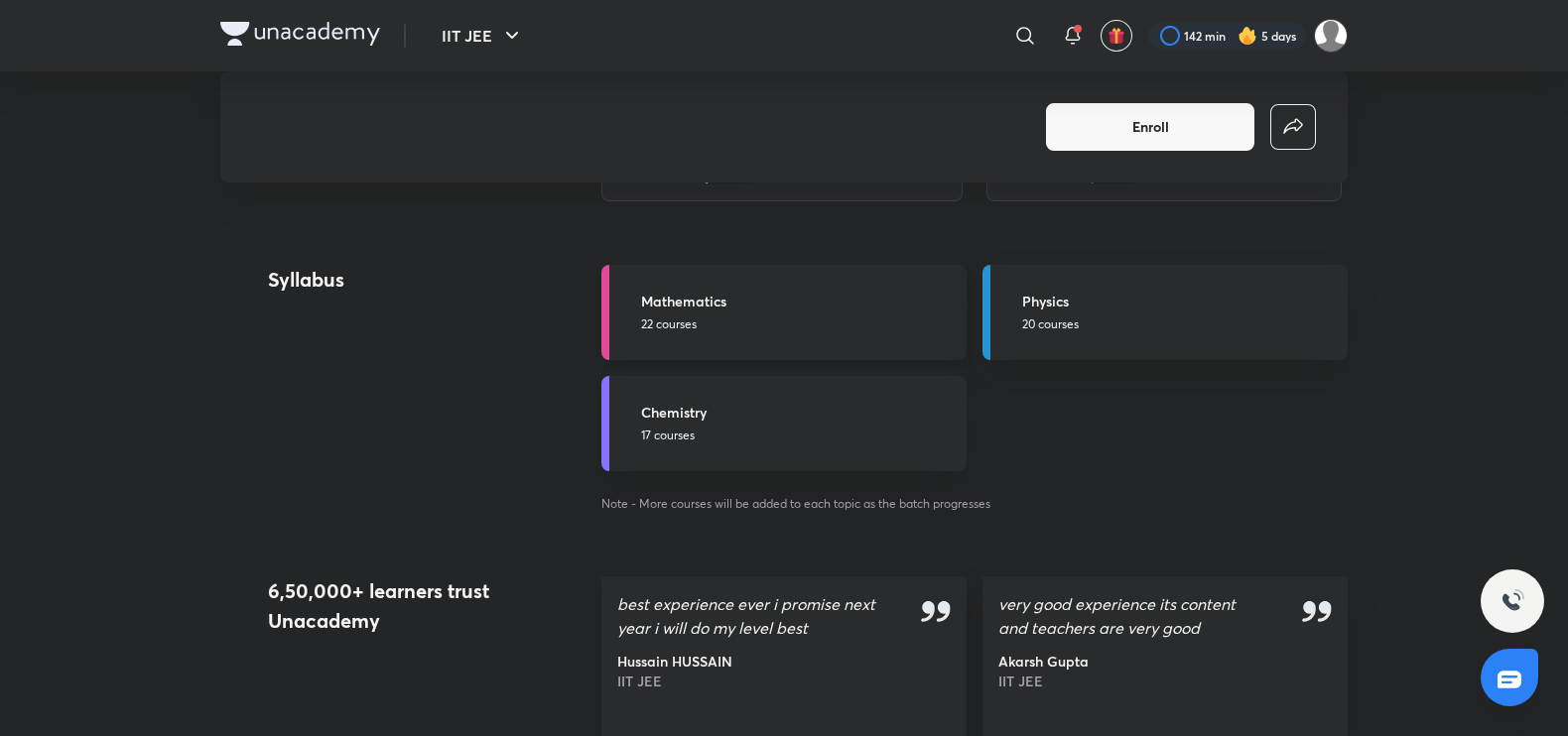 scroll, scrollTop: 2381, scrollLeft: 0, axis: vertical 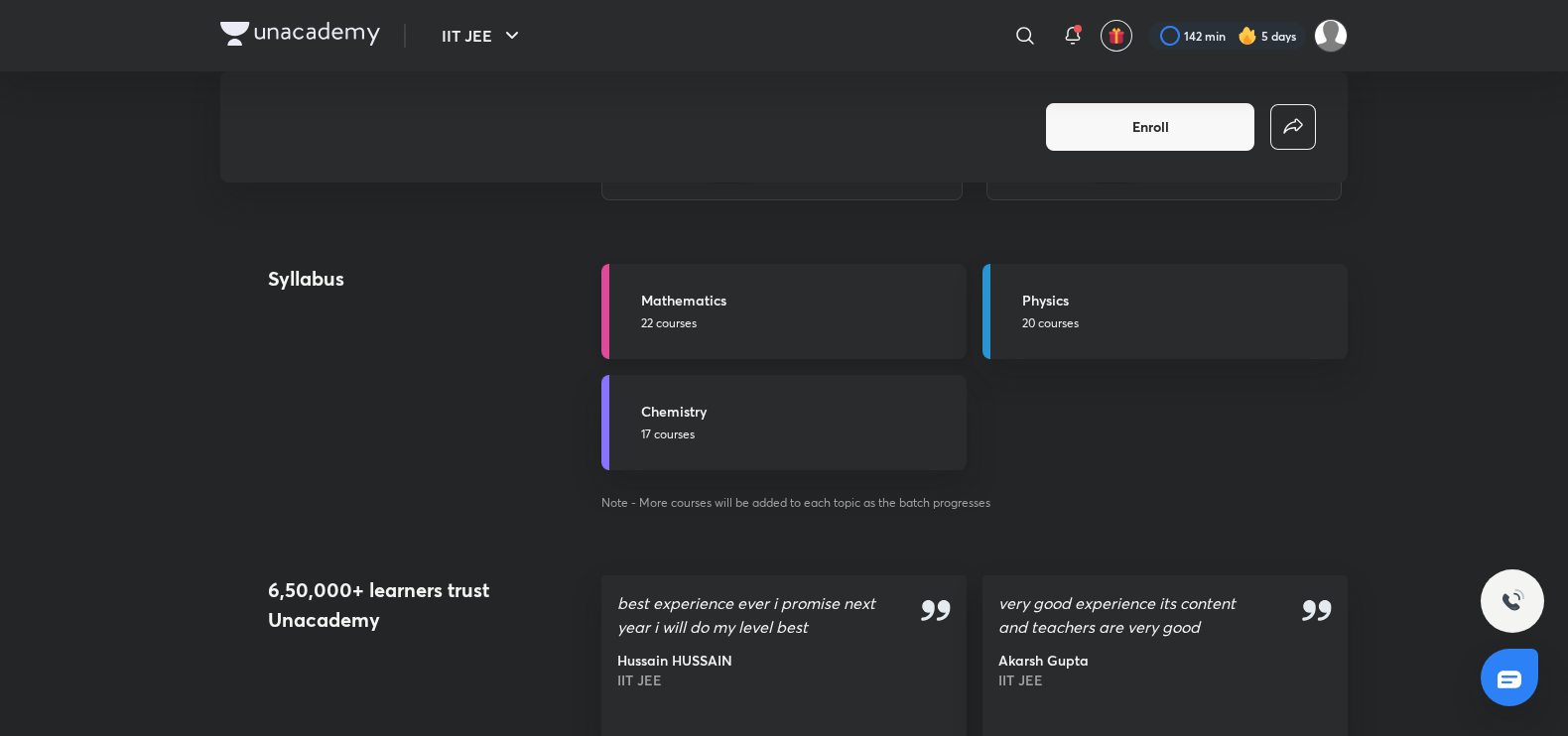 click on "Mathematics 22 courses" at bounding box center (784, 311) 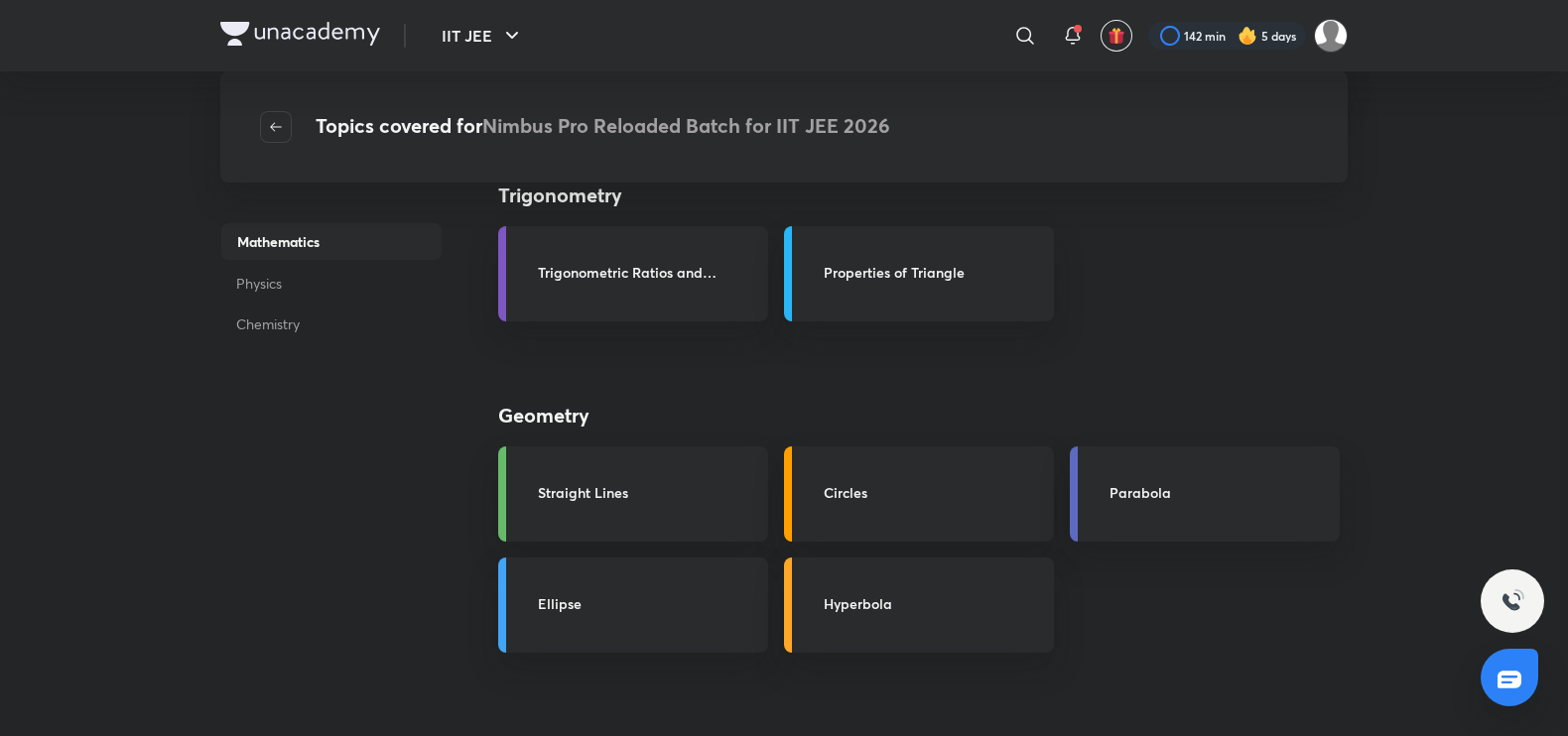scroll, scrollTop: 483, scrollLeft: 0, axis: vertical 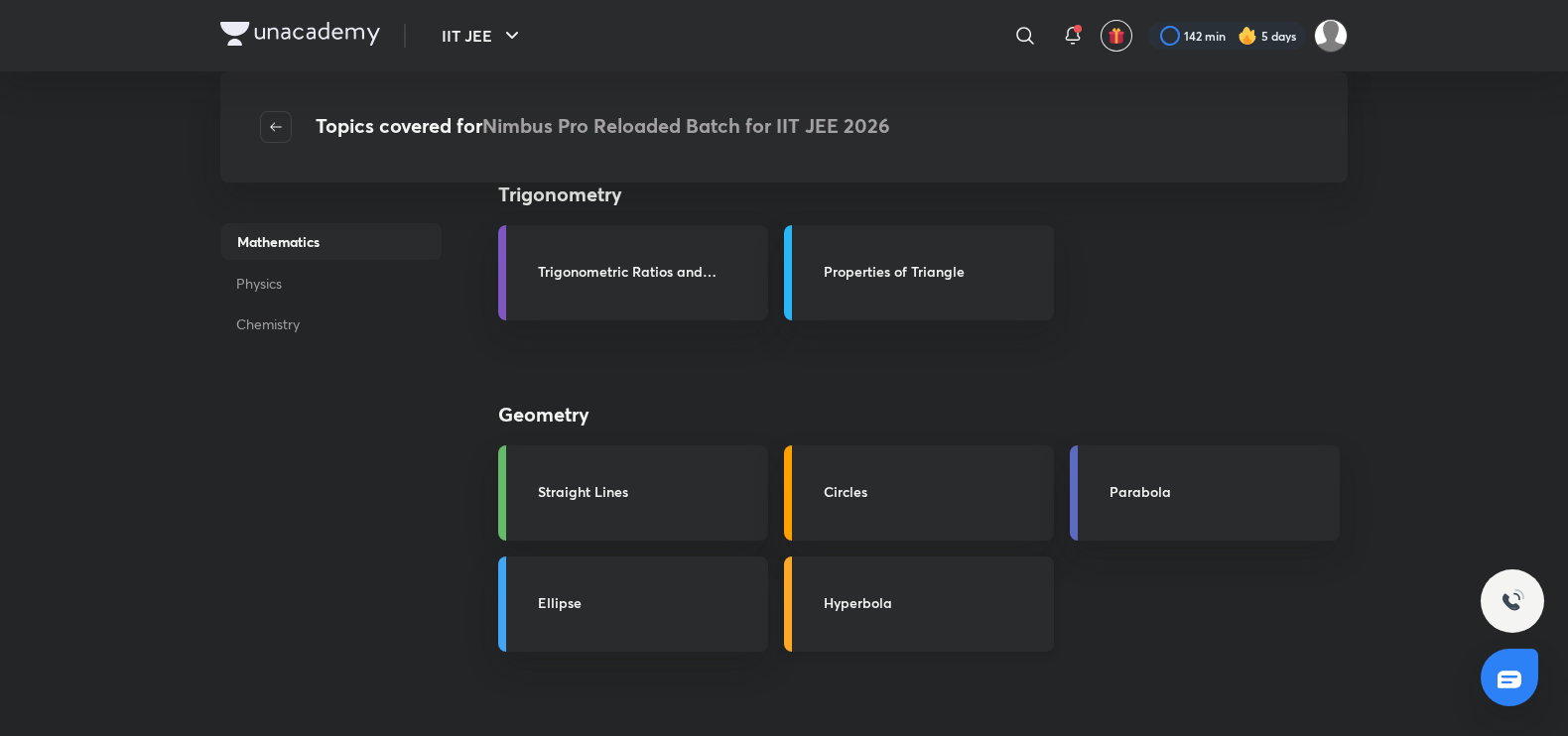 click on "Hyperbola" at bounding box center [919, 604] 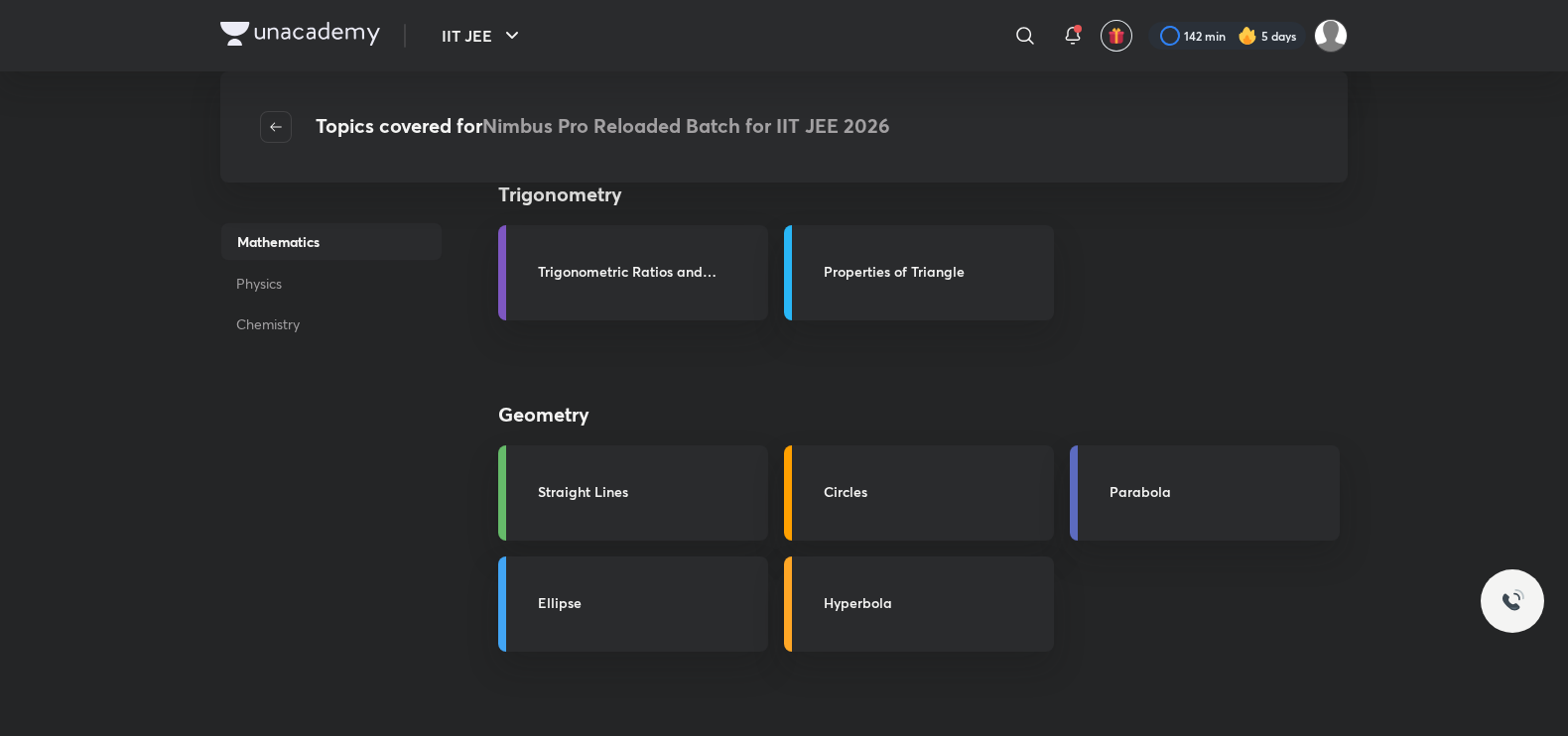 scroll, scrollTop: 0, scrollLeft: 0, axis: both 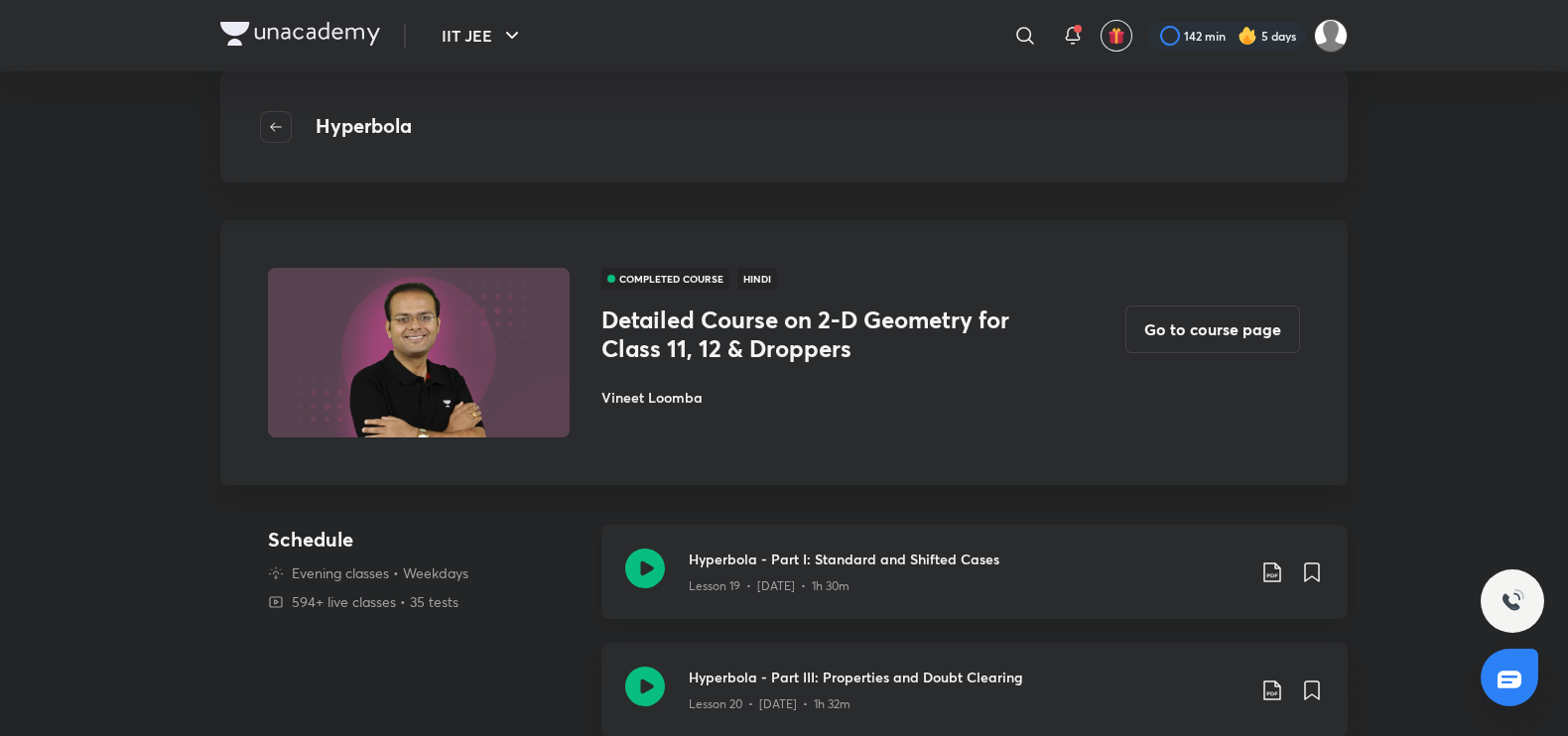 click 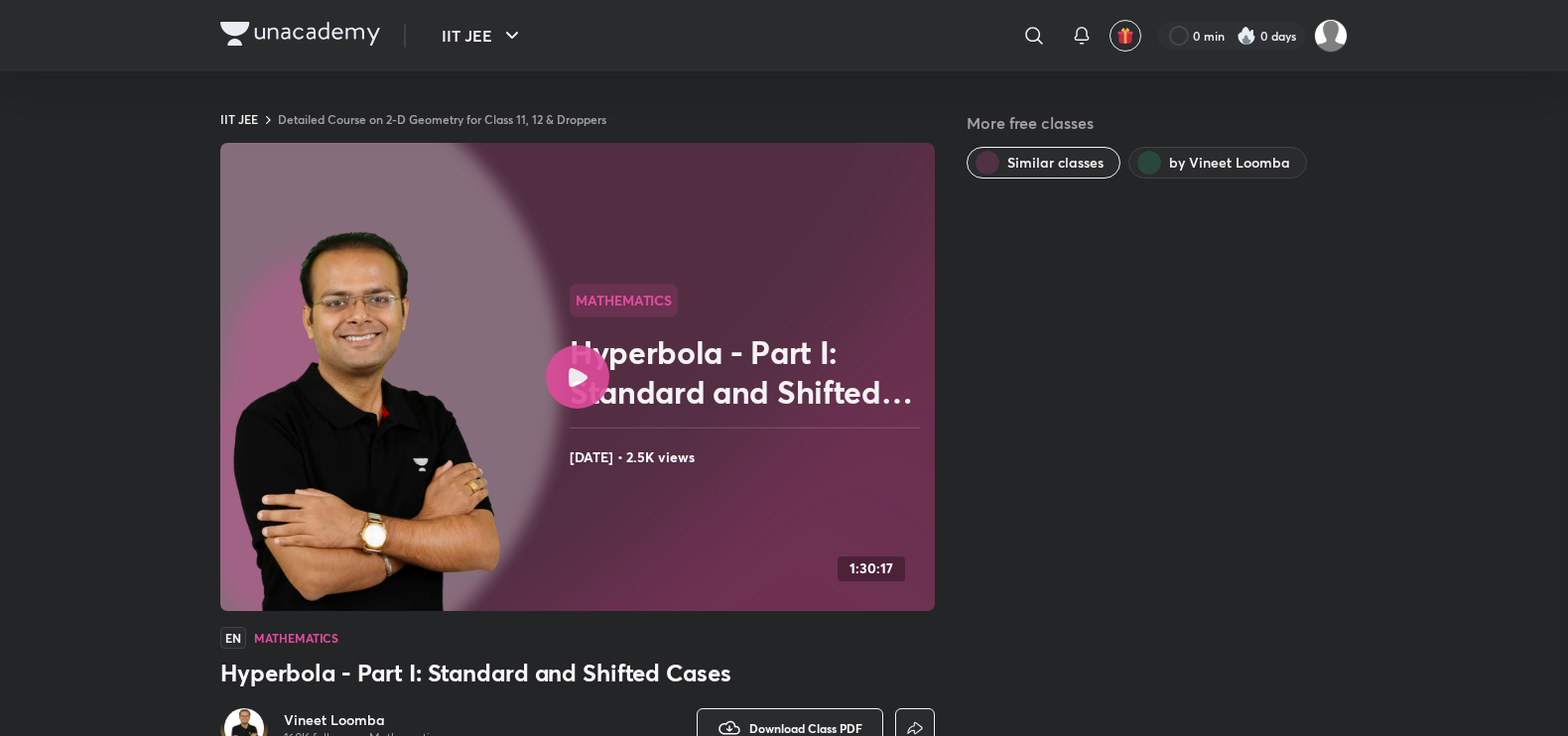 scroll, scrollTop: 0, scrollLeft: 0, axis: both 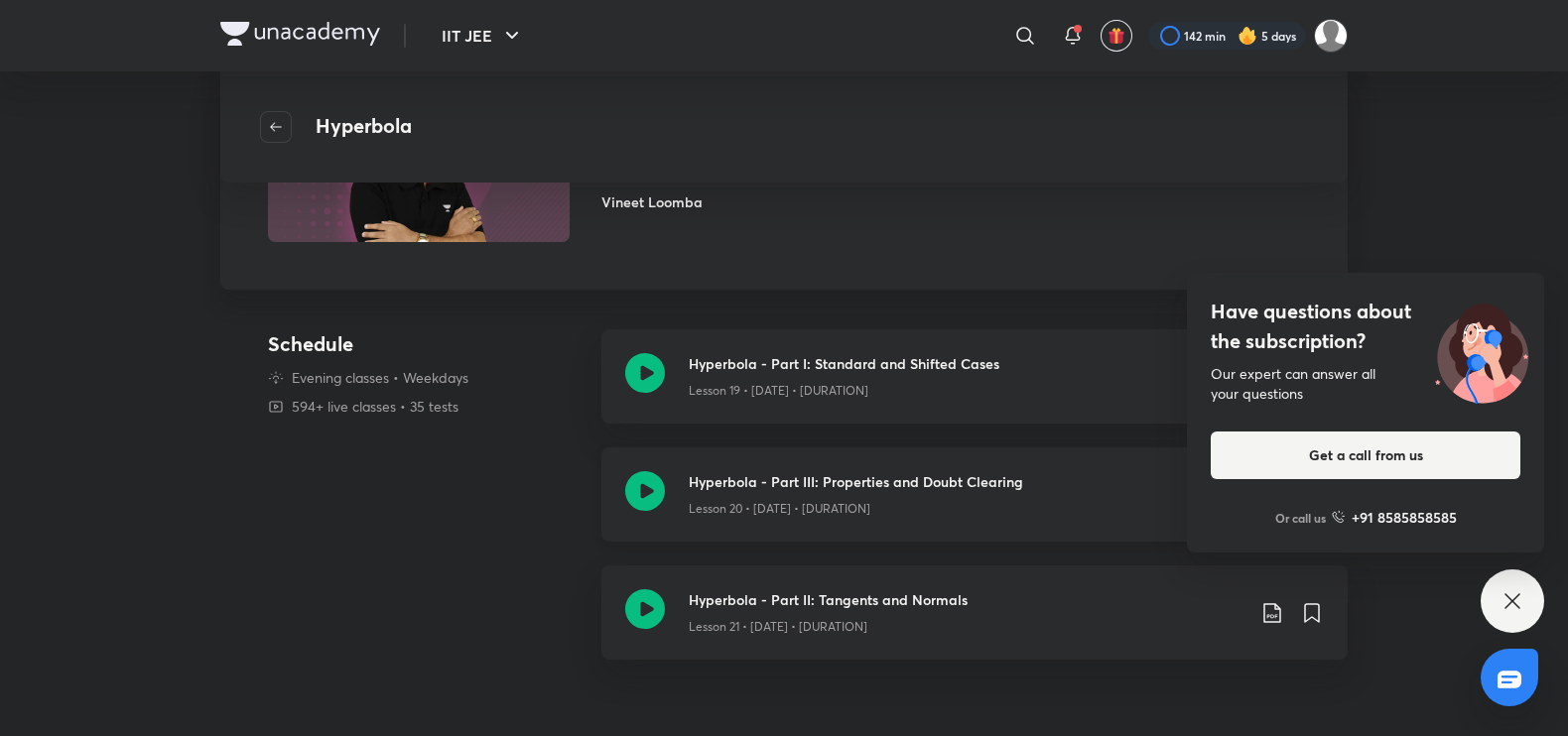 click on "Lesson 20  •  Nov 2  •  1h 32m" at bounding box center (779, 509) 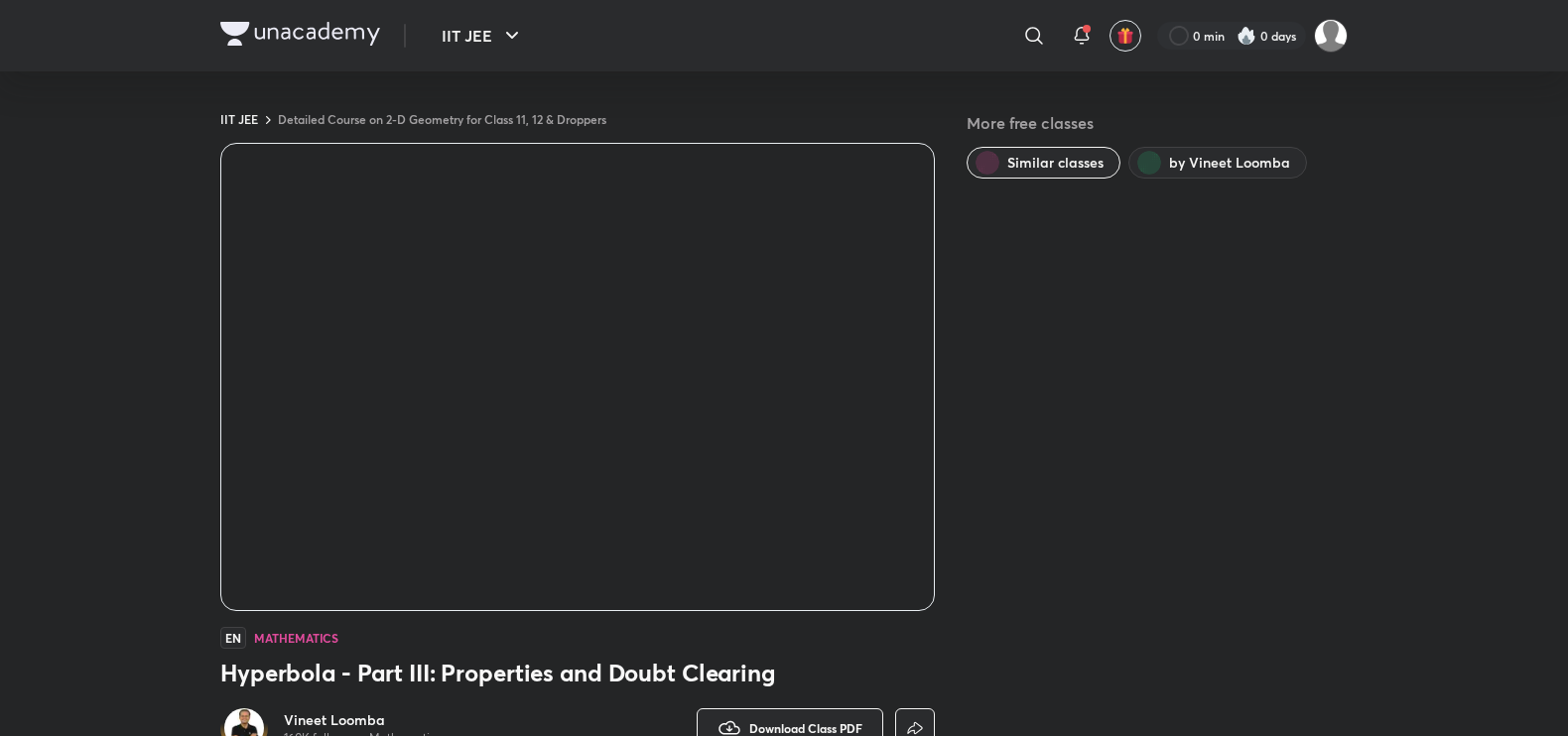 scroll, scrollTop: 0, scrollLeft: 0, axis: both 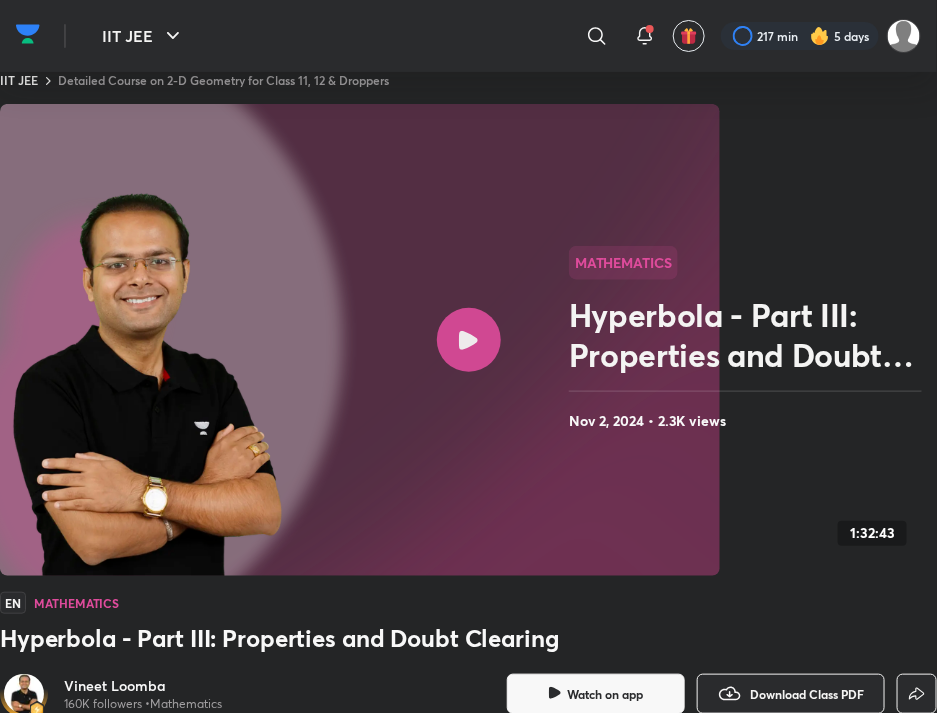 click 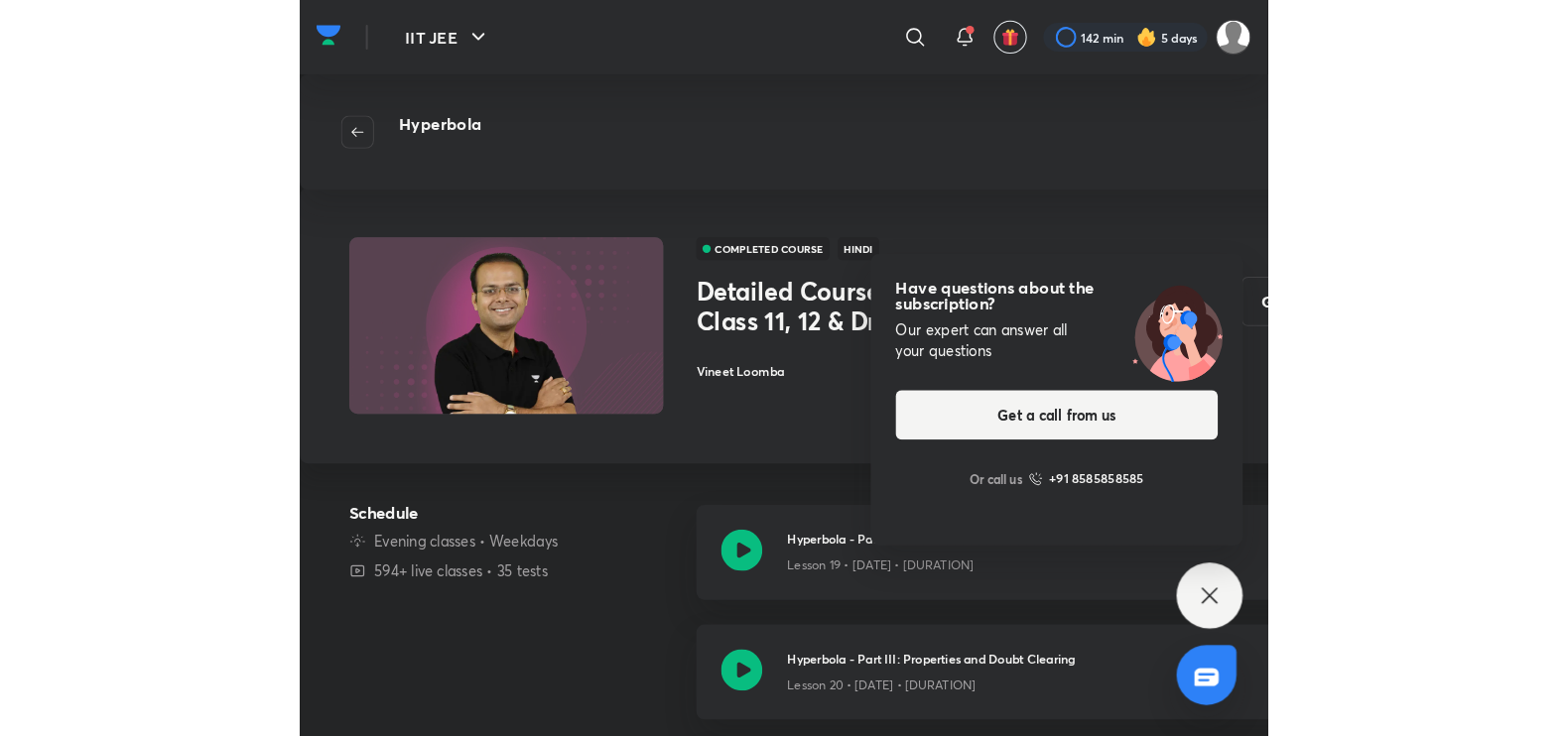 scroll, scrollTop: 195, scrollLeft: 0, axis: vertical 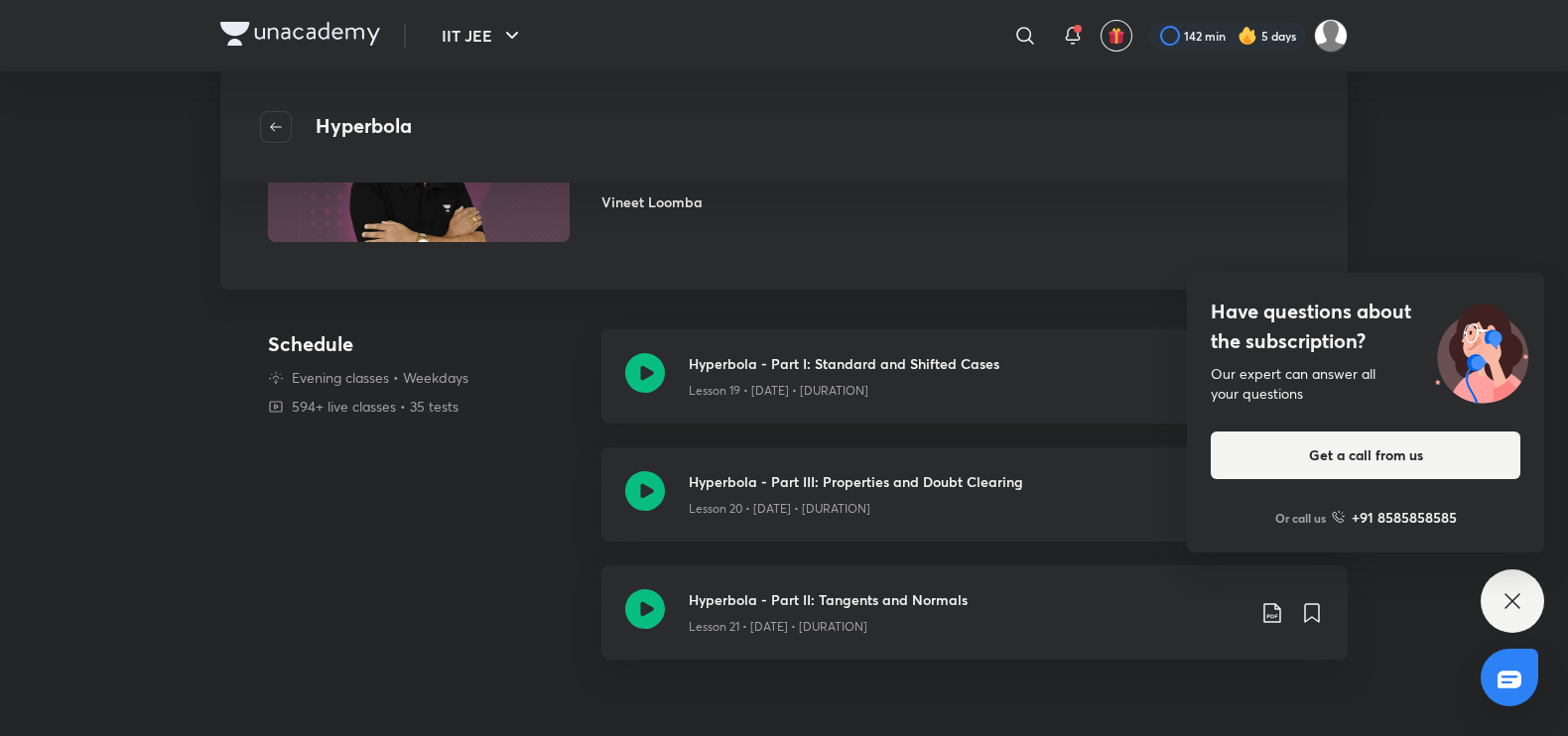 click on "Have questions about the subscription? Our expert can answer all your questions Get a call from us Or call us +91 8585858585" at bounding box center (1512, 601) 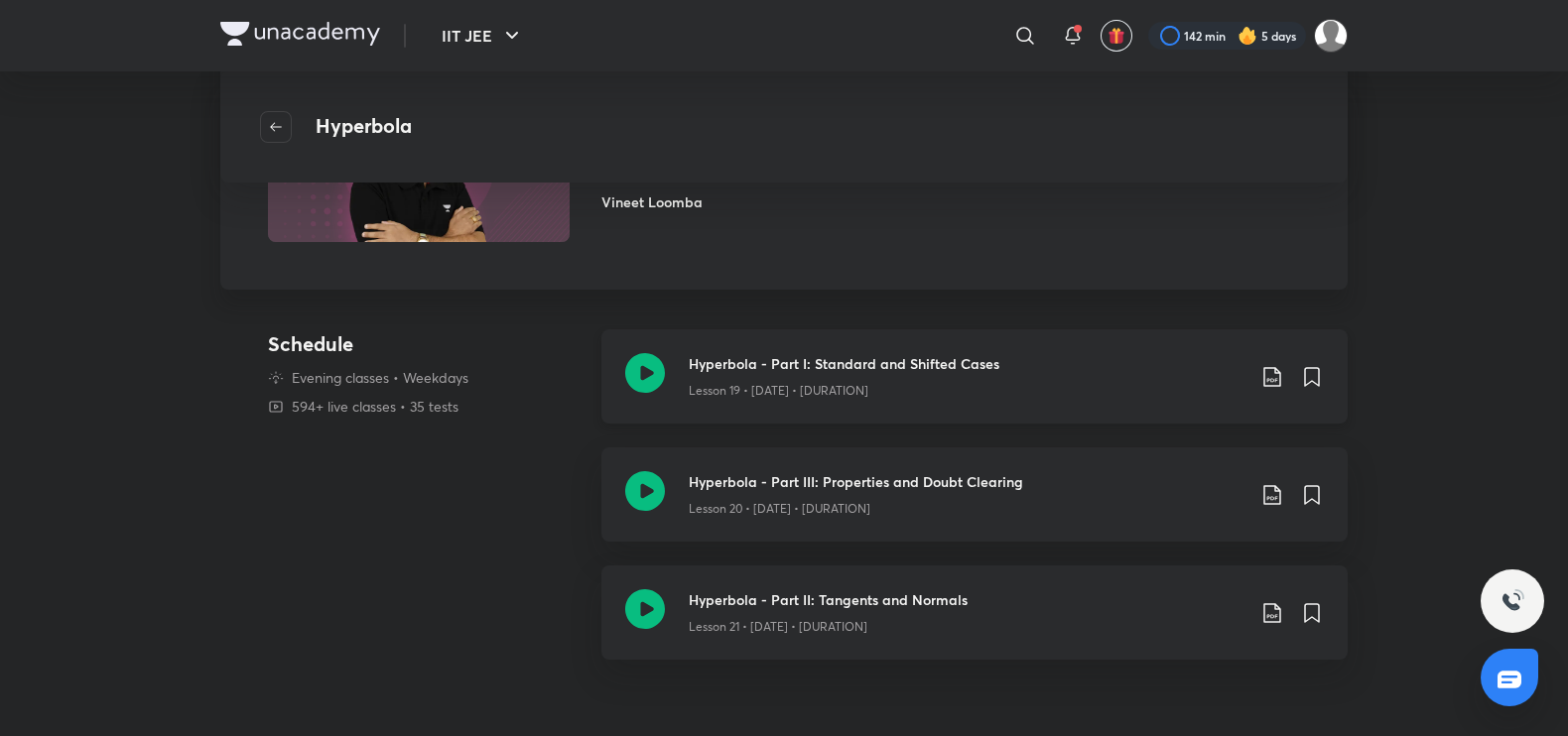 click 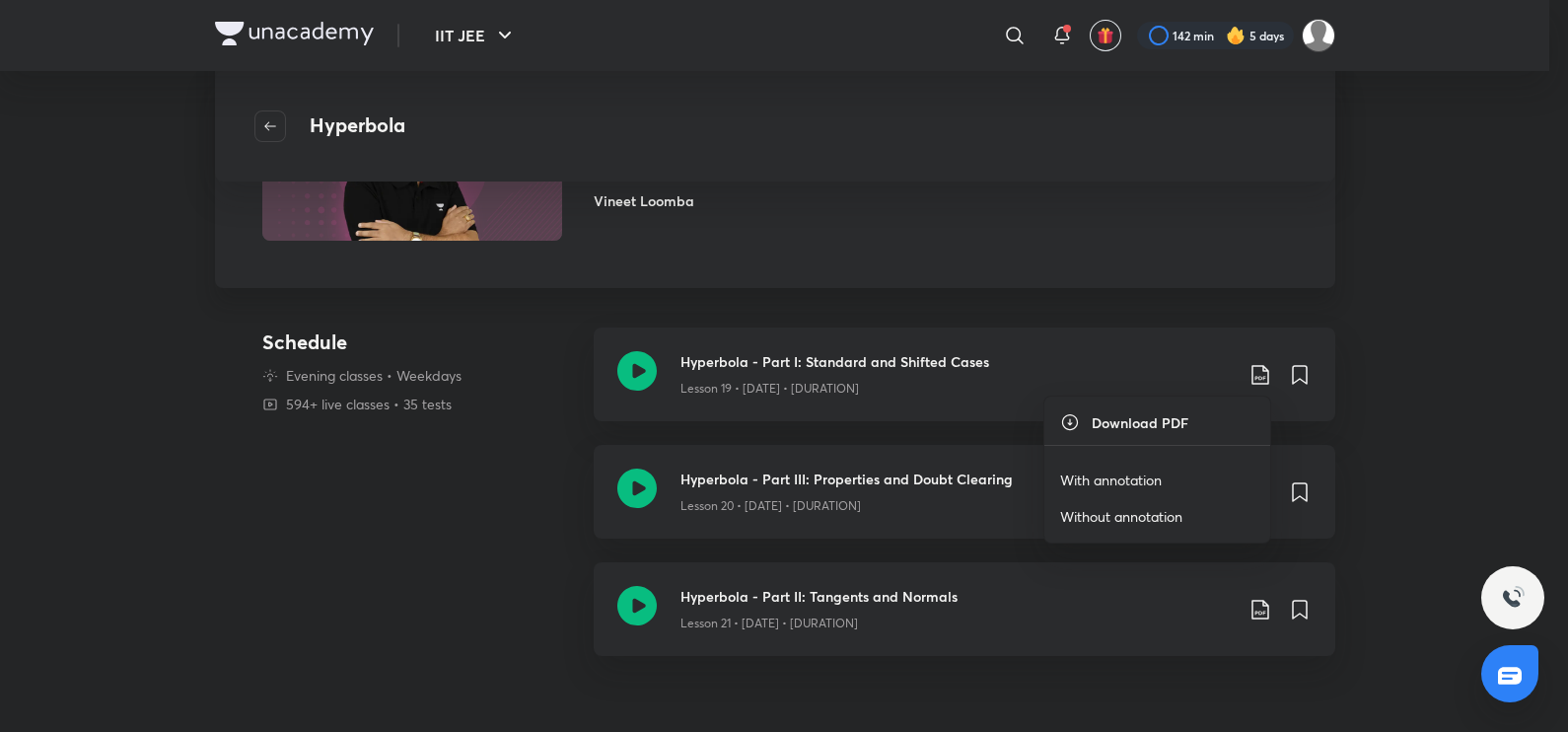 click on "Without annotation" at bounding box center [1157, 516] 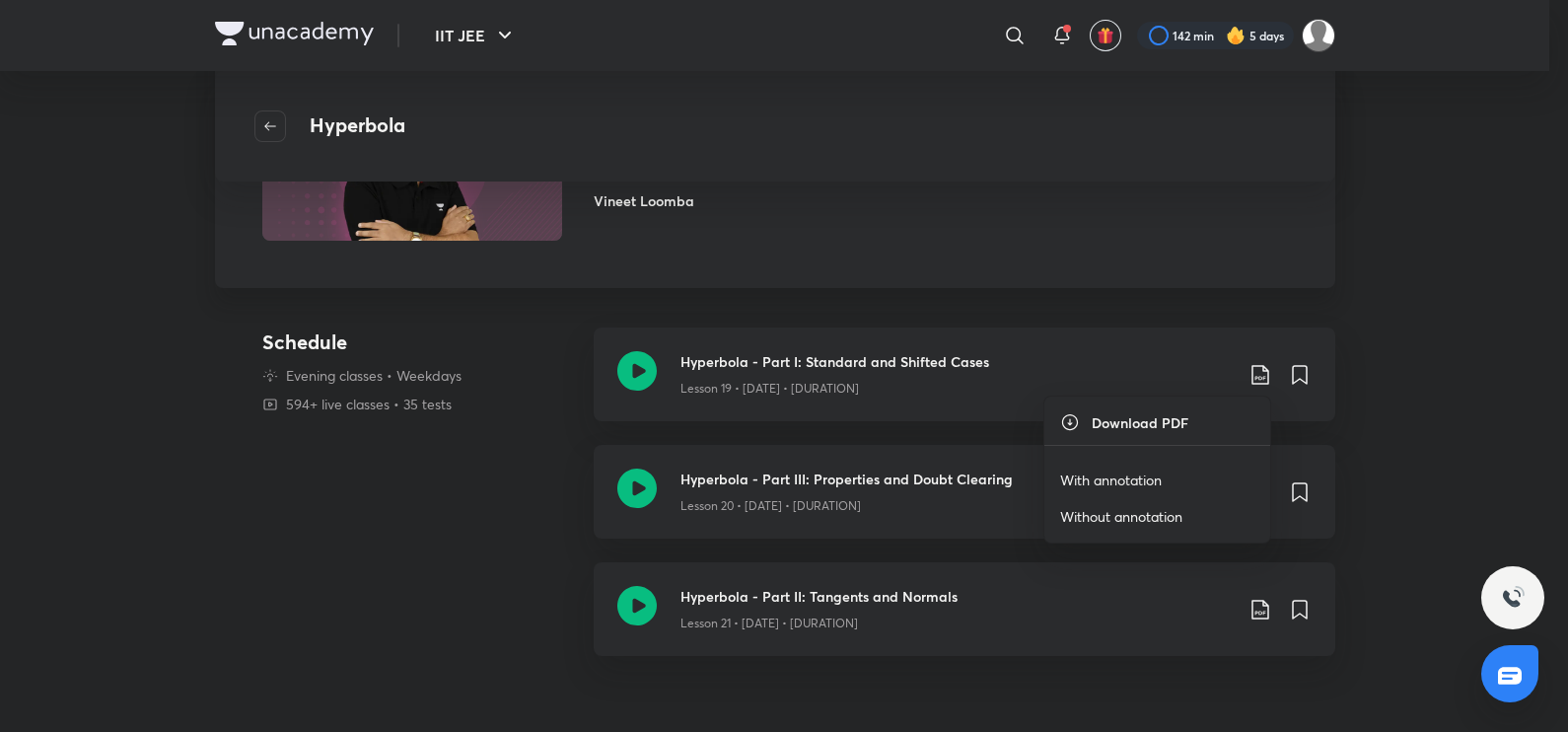 click on "With annotation" at bounding box center (1110, 479) 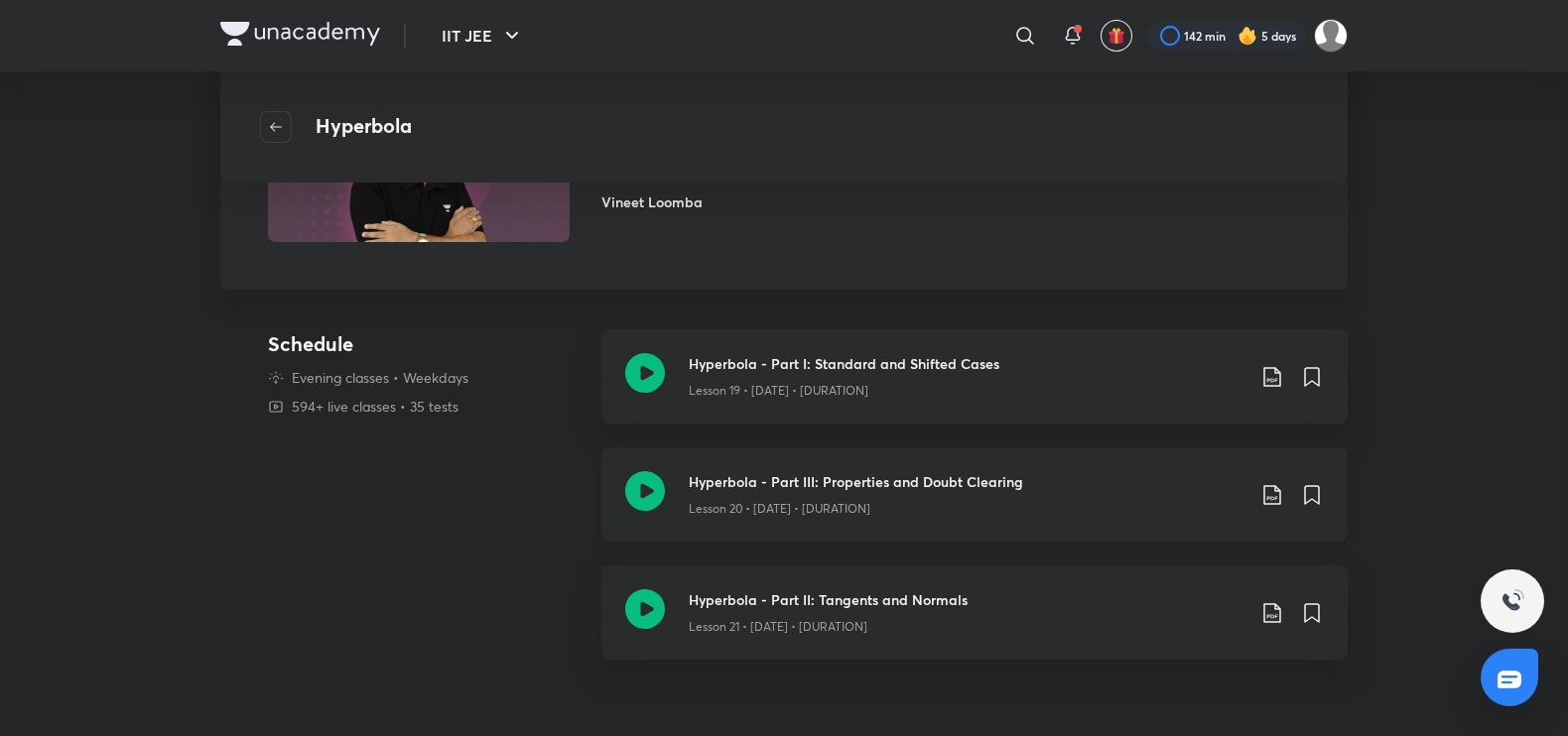 click 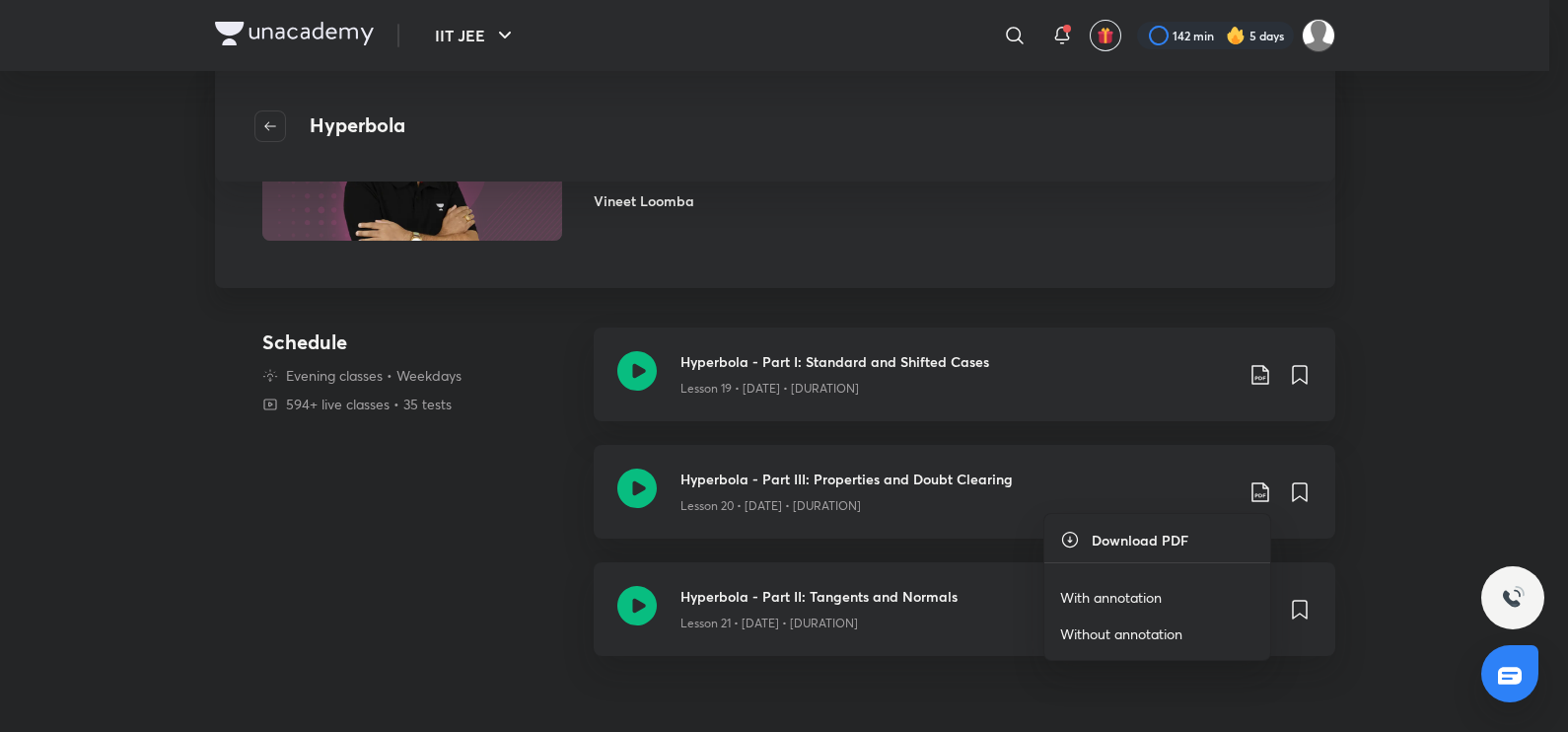 click on "Without annotation" at bounding box center [1121, 633] 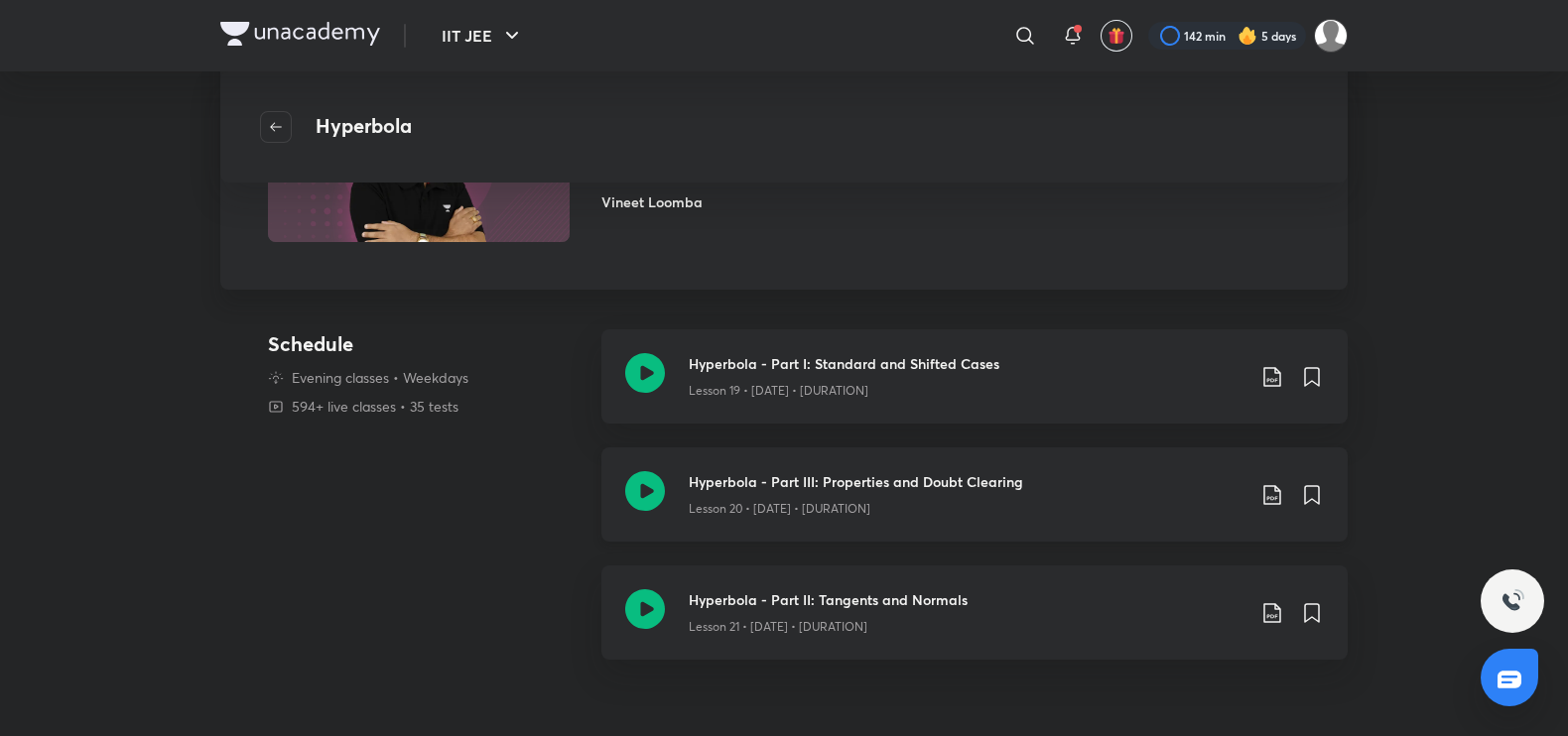 click 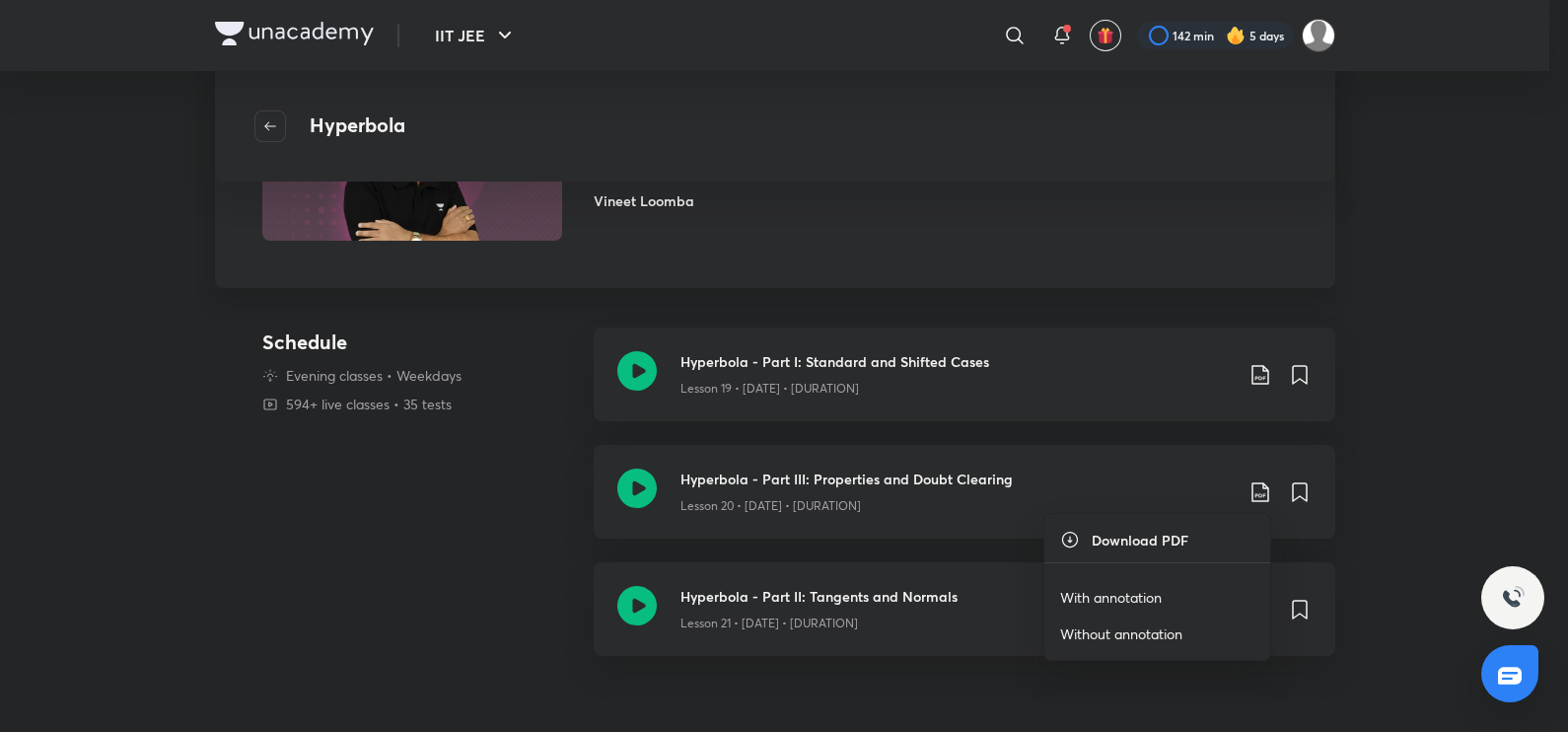 click on "With annotation" at bounding box center [1157, 597] 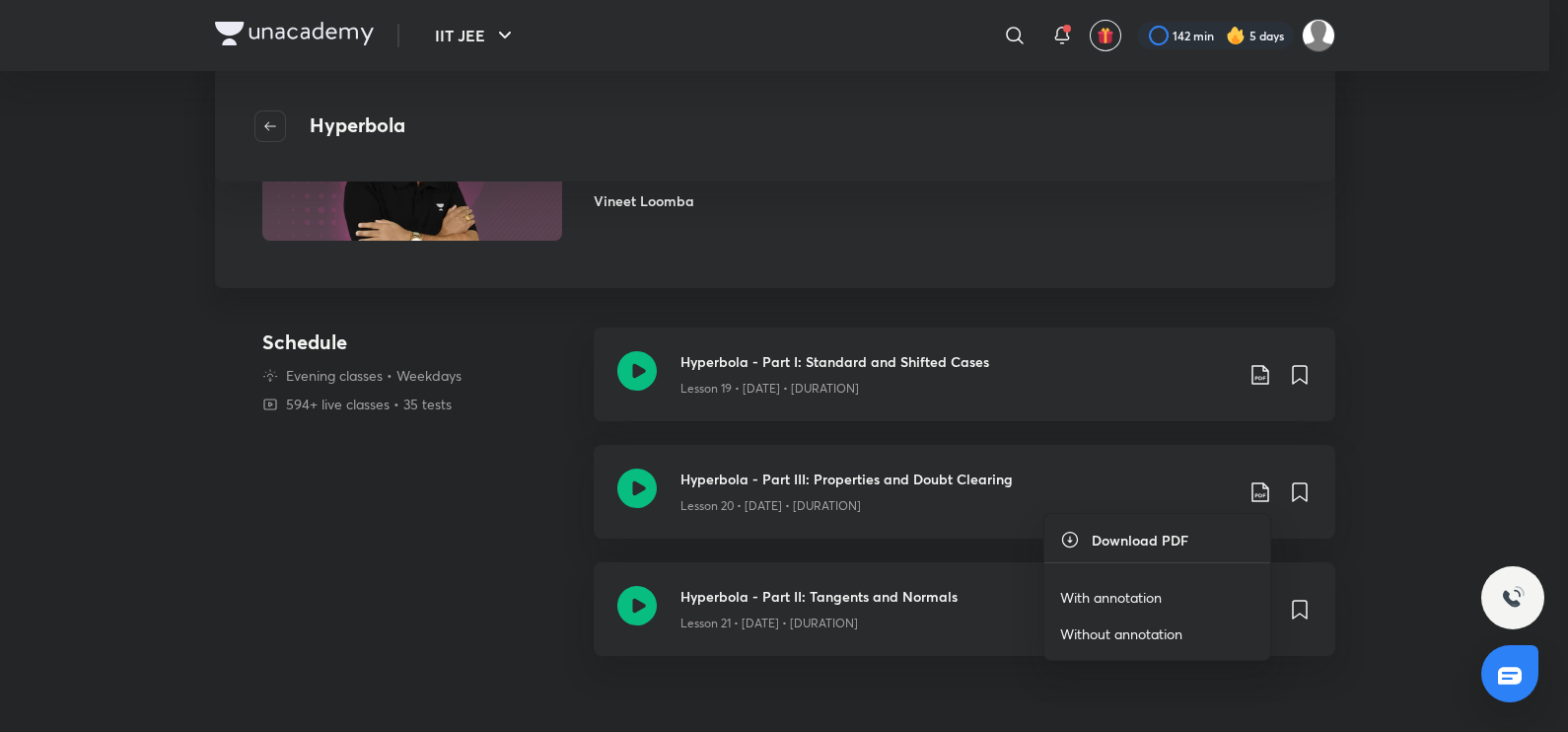 click on "With annotation" at bounding box center (1110, 597) 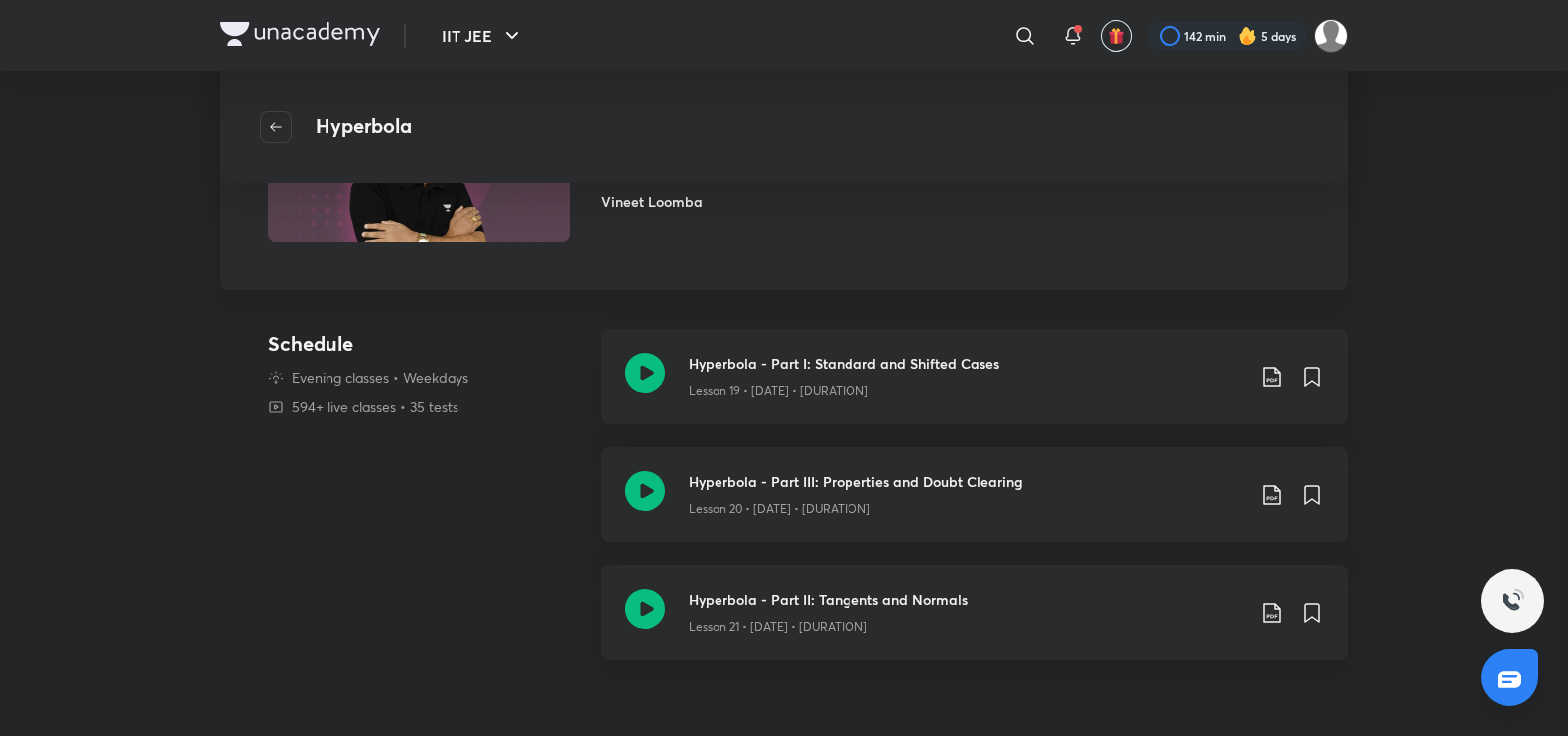 drag, startPoint x: 418, startPoint y: 541, endPoint x: 431, endPoint y: 541, distance: 13 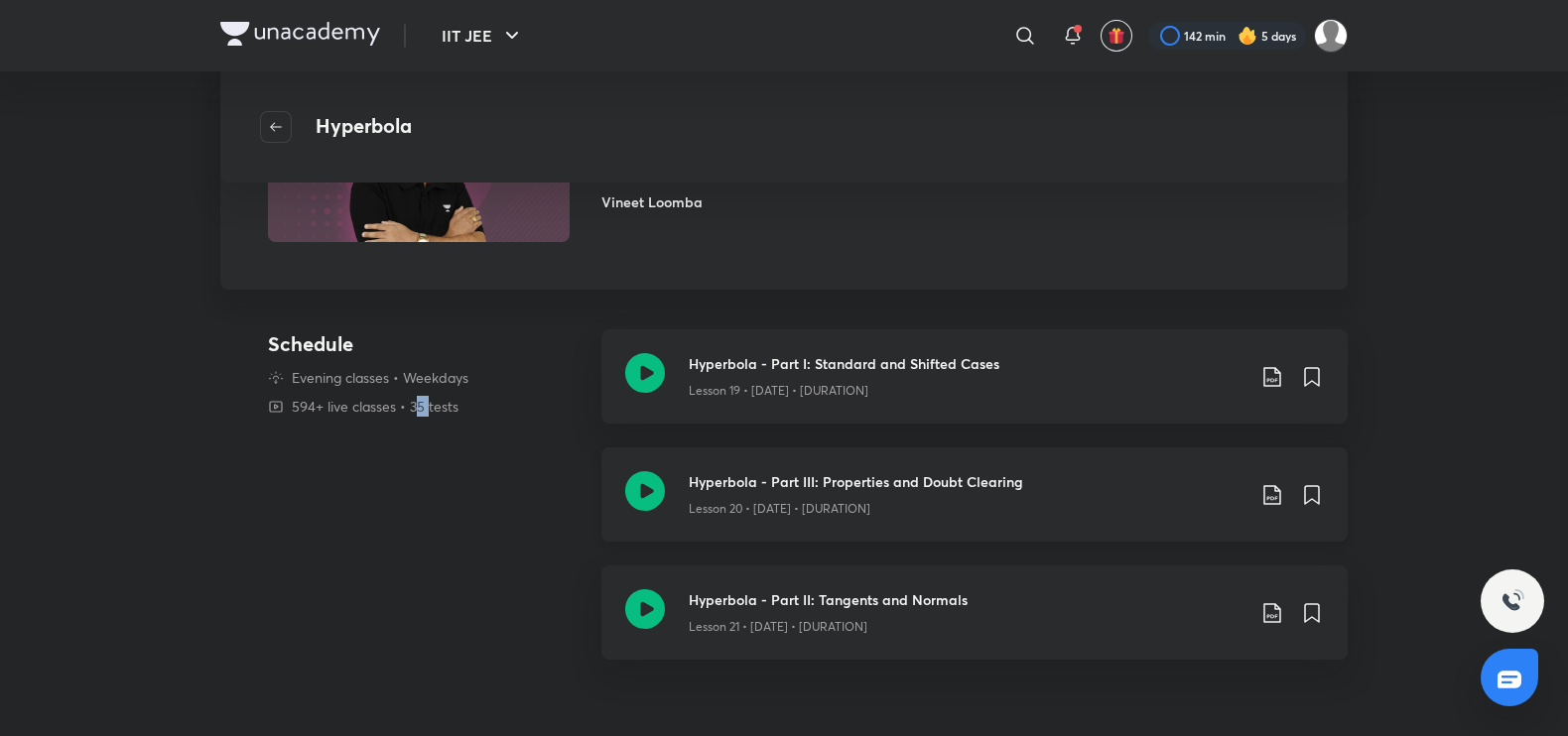 drag, startPoint x: 431, startPoint y: 541, endPoint x: 672, endPoint y: 524, distance: 241.59884 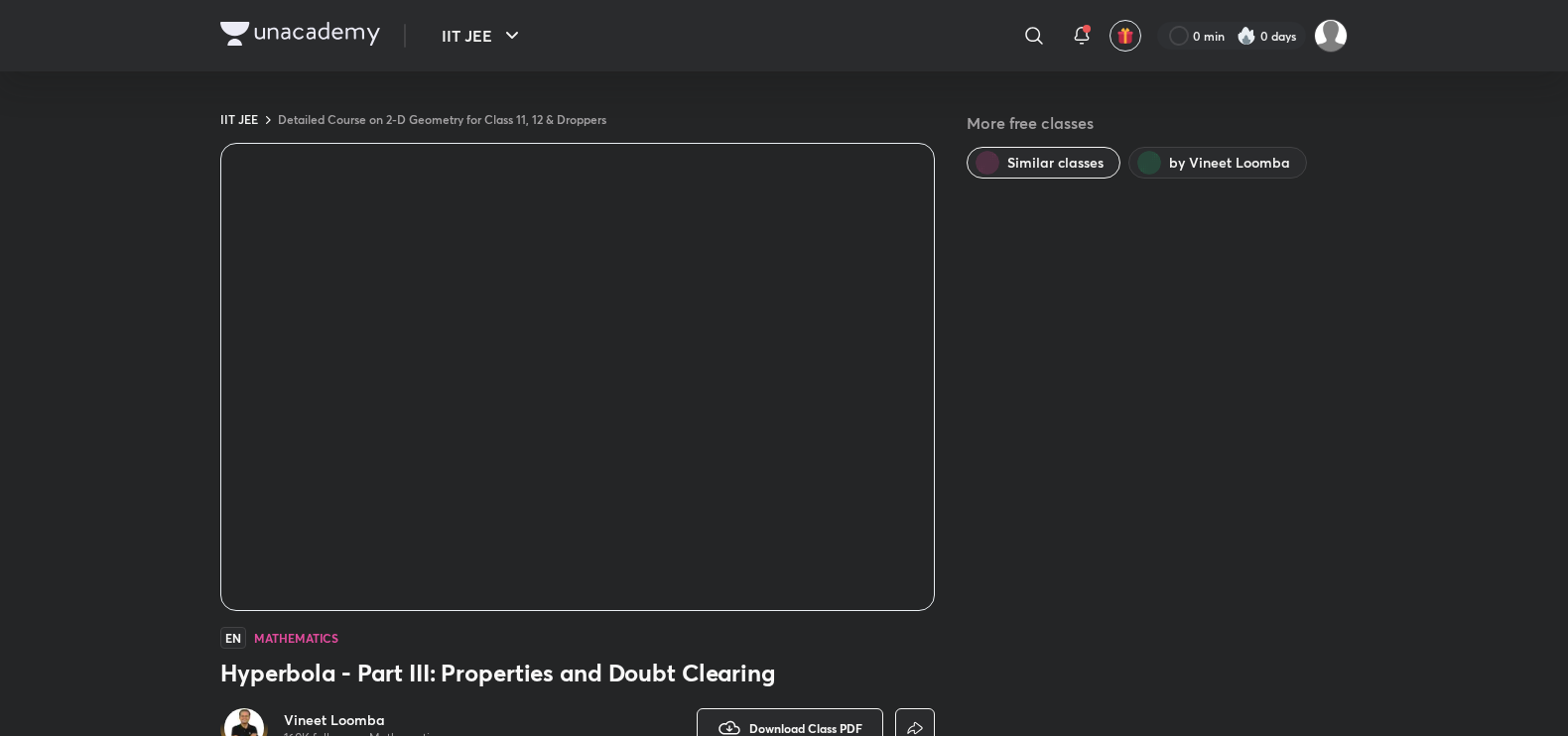 scroll, scrollTop: 0, scrollLeft: 0, axis: both 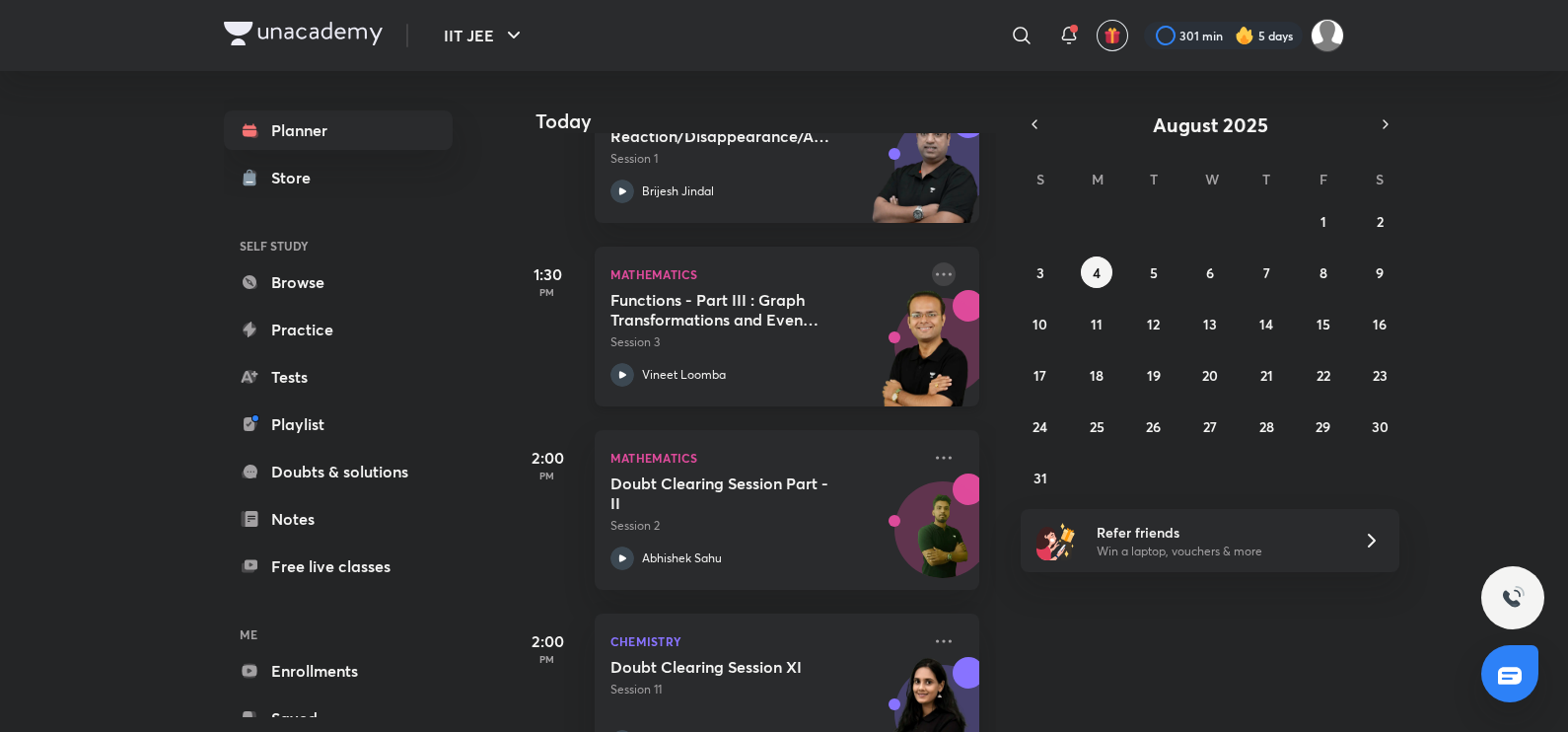 click 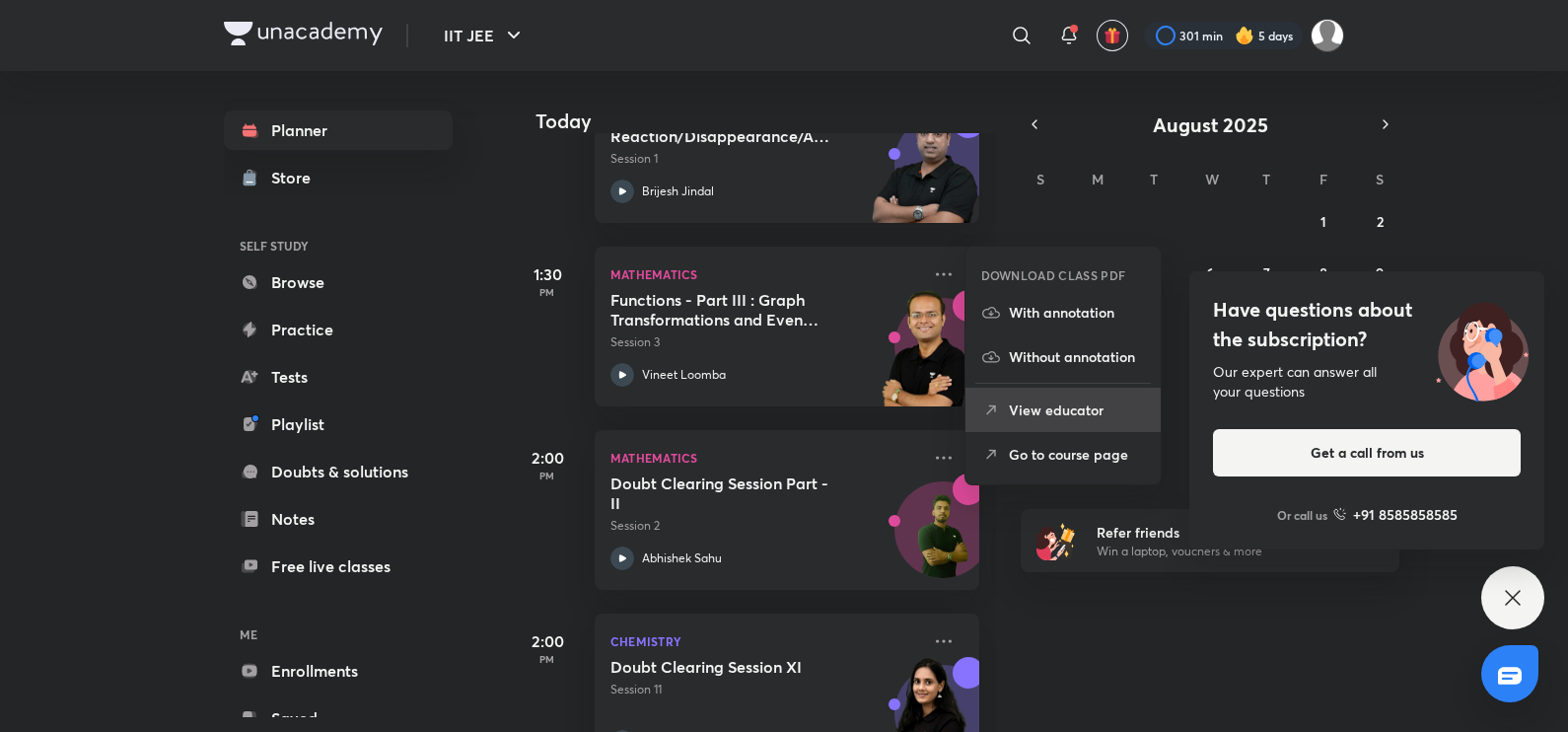 click on "View educator" at bounding box center [1077, 409] 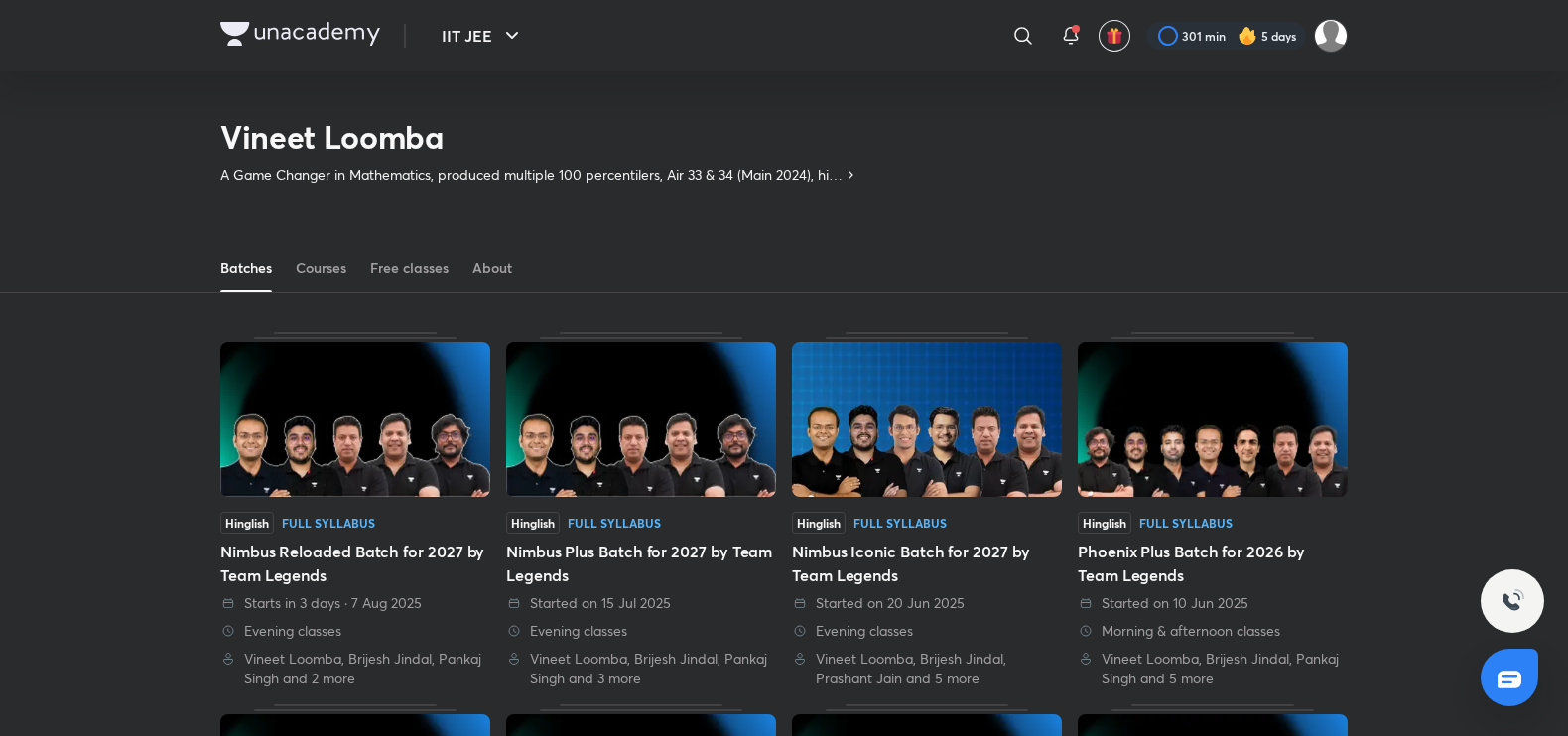scroll, scrollTop: 87, scrollLeft: 0, axis: vertical 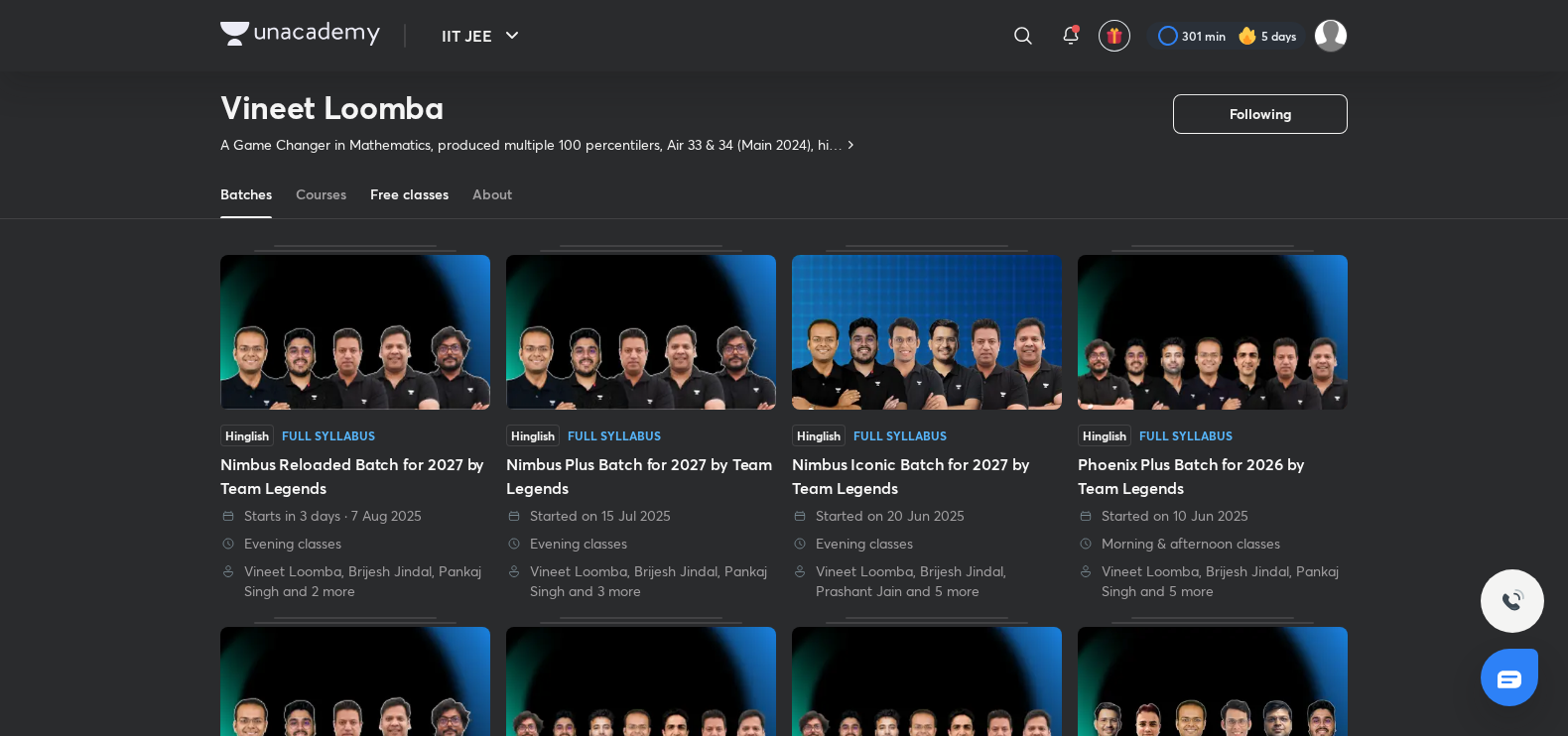 click on "Free classes" at bounding box center (409, 194) 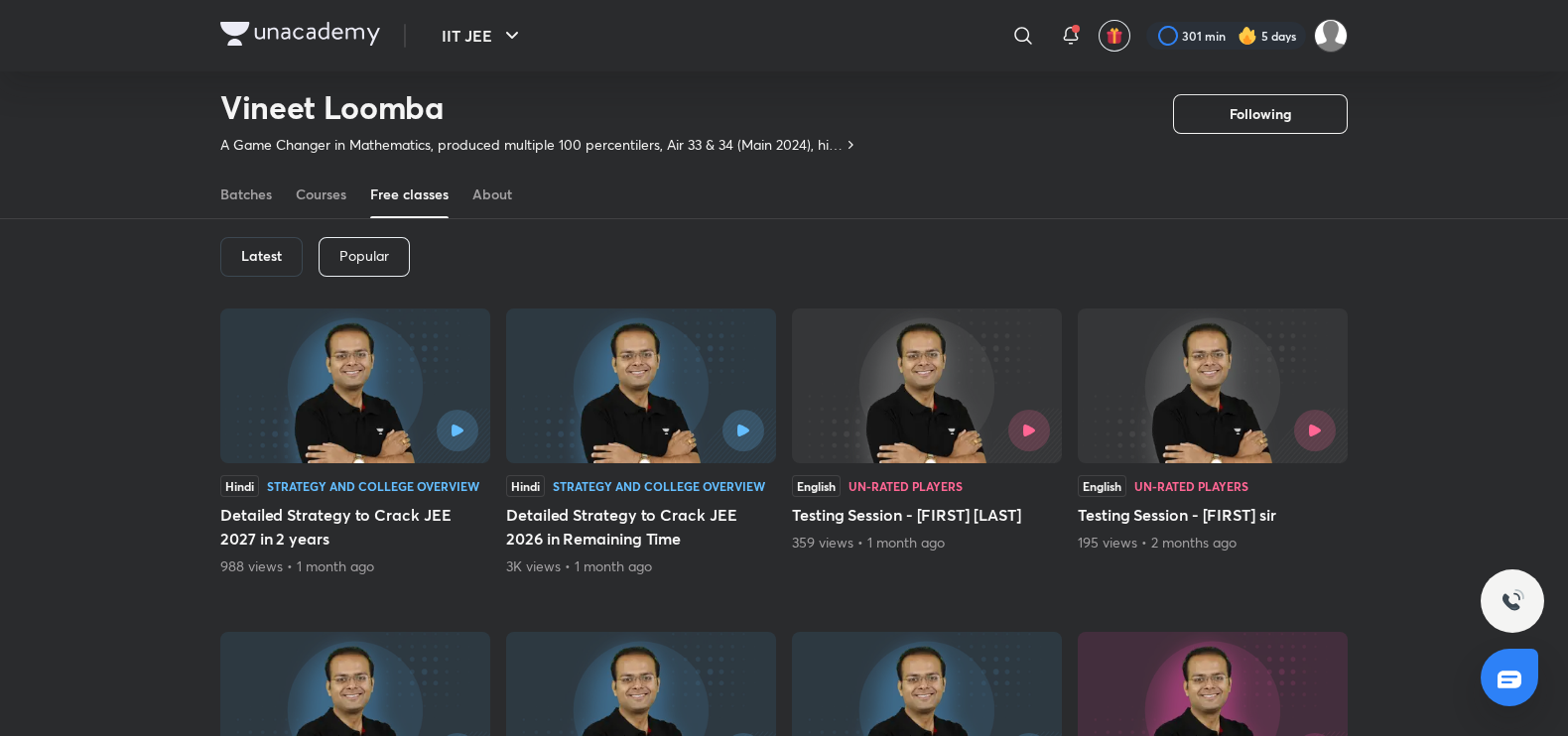 scroll, scrollTop: 0, scrollLeft: 0, axis: both 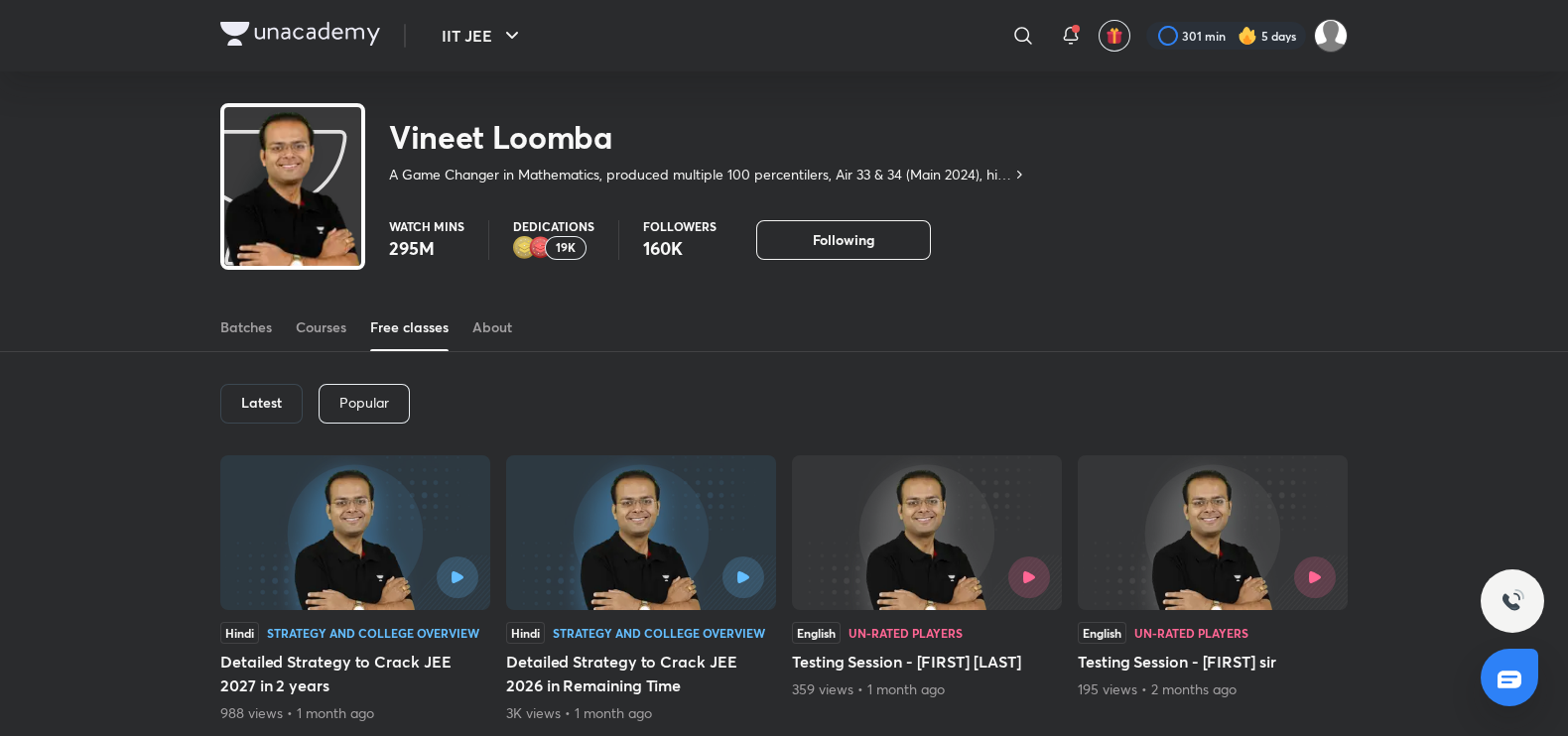 click on "A Game Changer in Mathematics, produced multiple 100 percentilers, Air 33 & 34 (Main 2024), his courses are the Benchmark for IIT JEE" at bounding box center (700, 175) 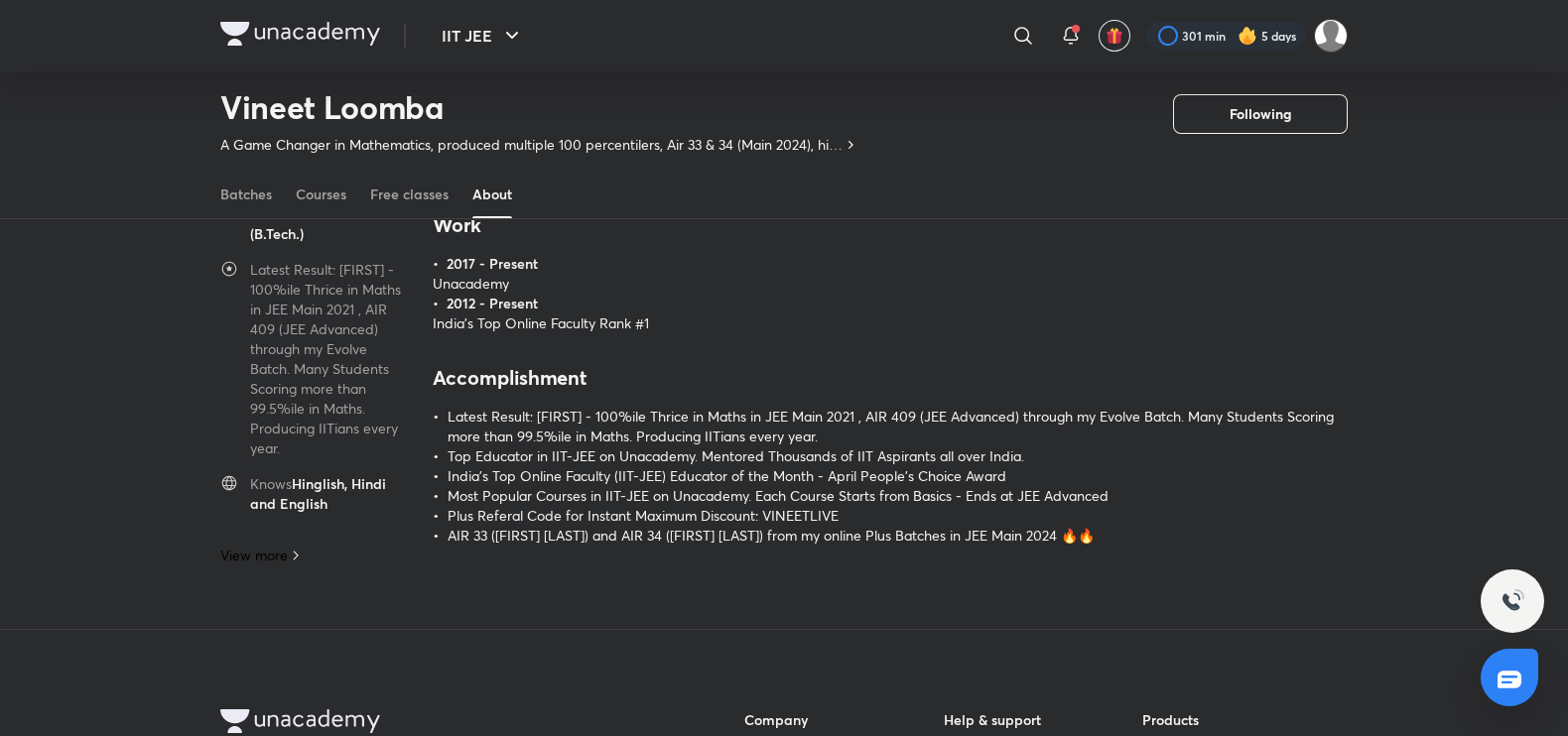 scroll, scrollTop: 218, scrollLeft: 0, axis: vertical 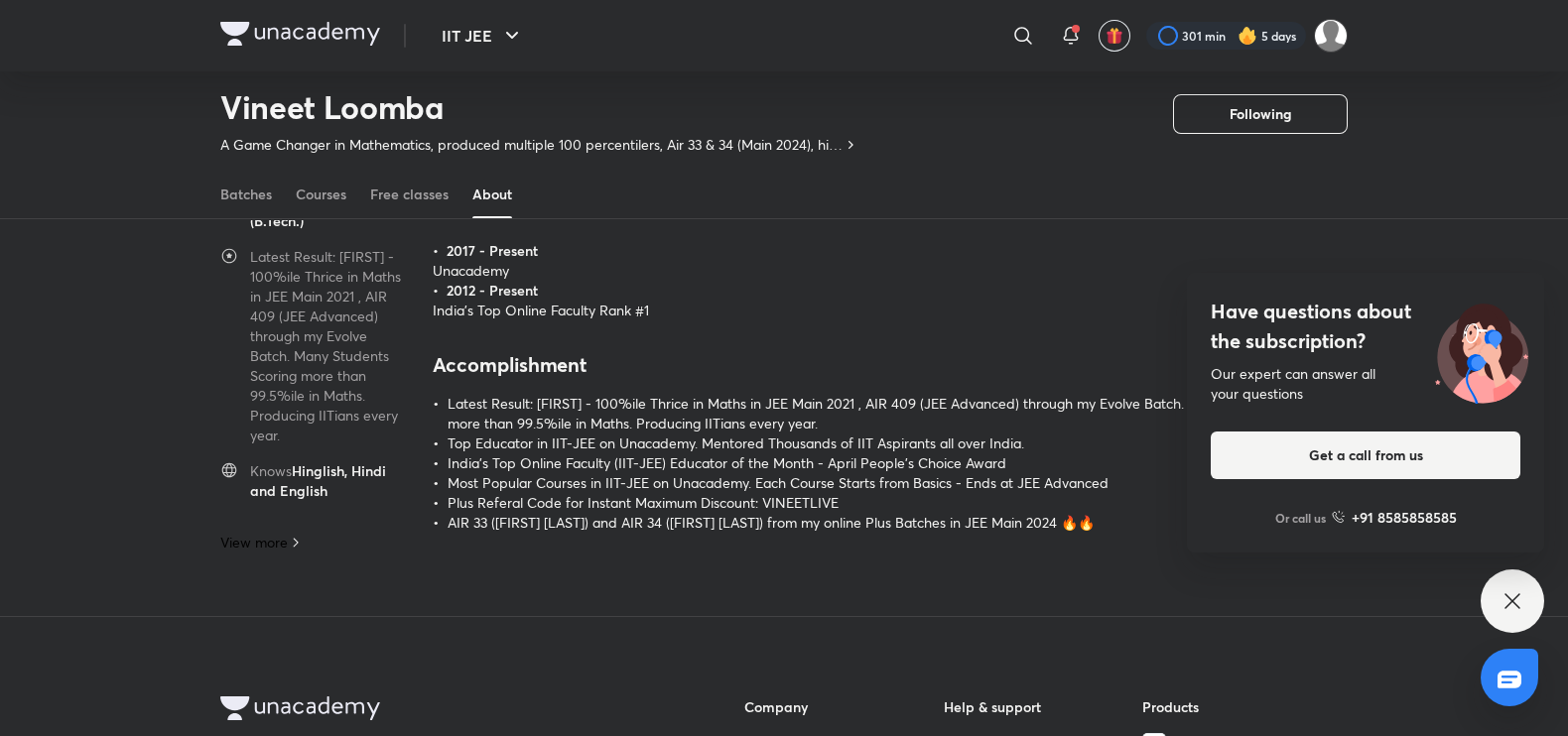 click 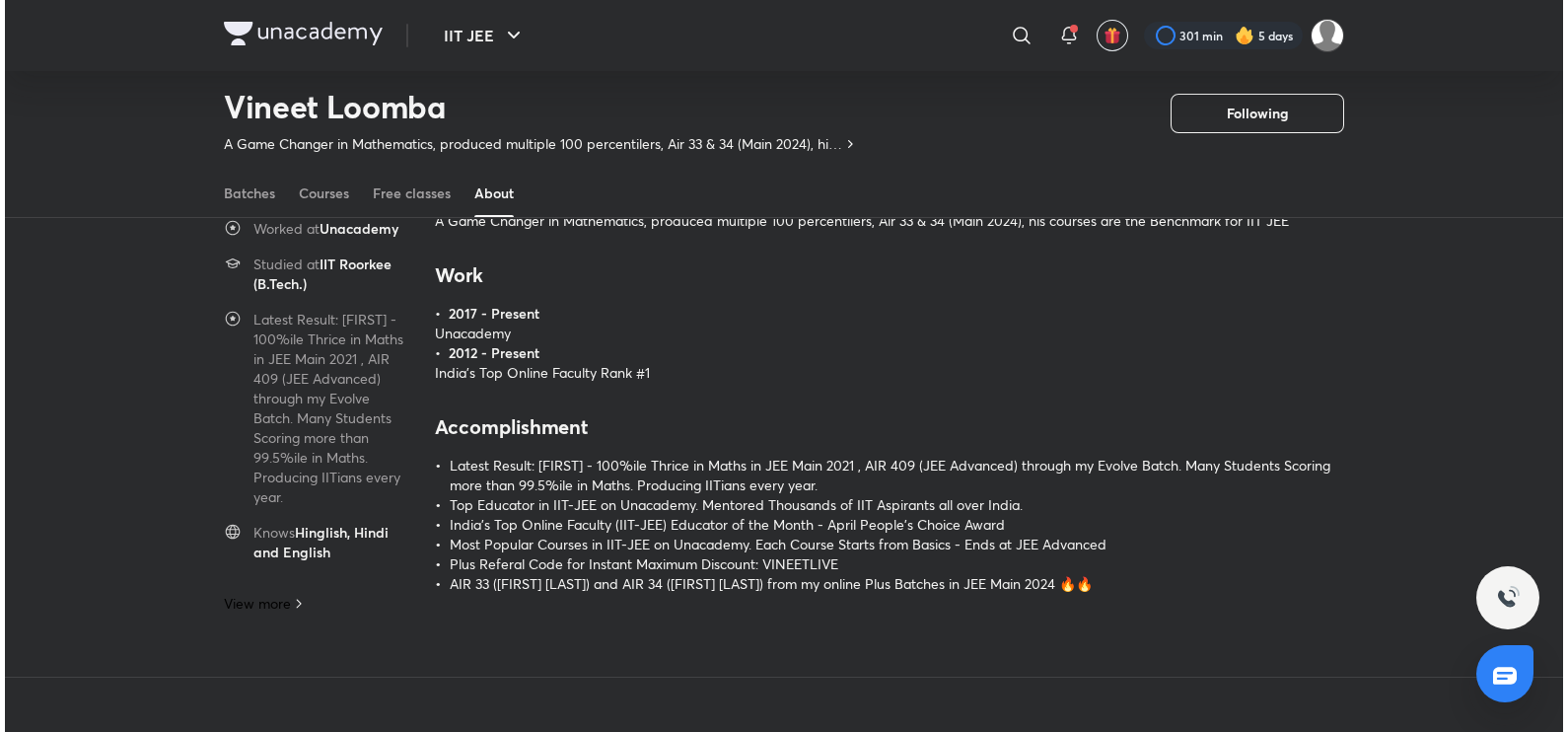 scroll, scrollTop: 150, scrollLeft: 0, axis: vertical 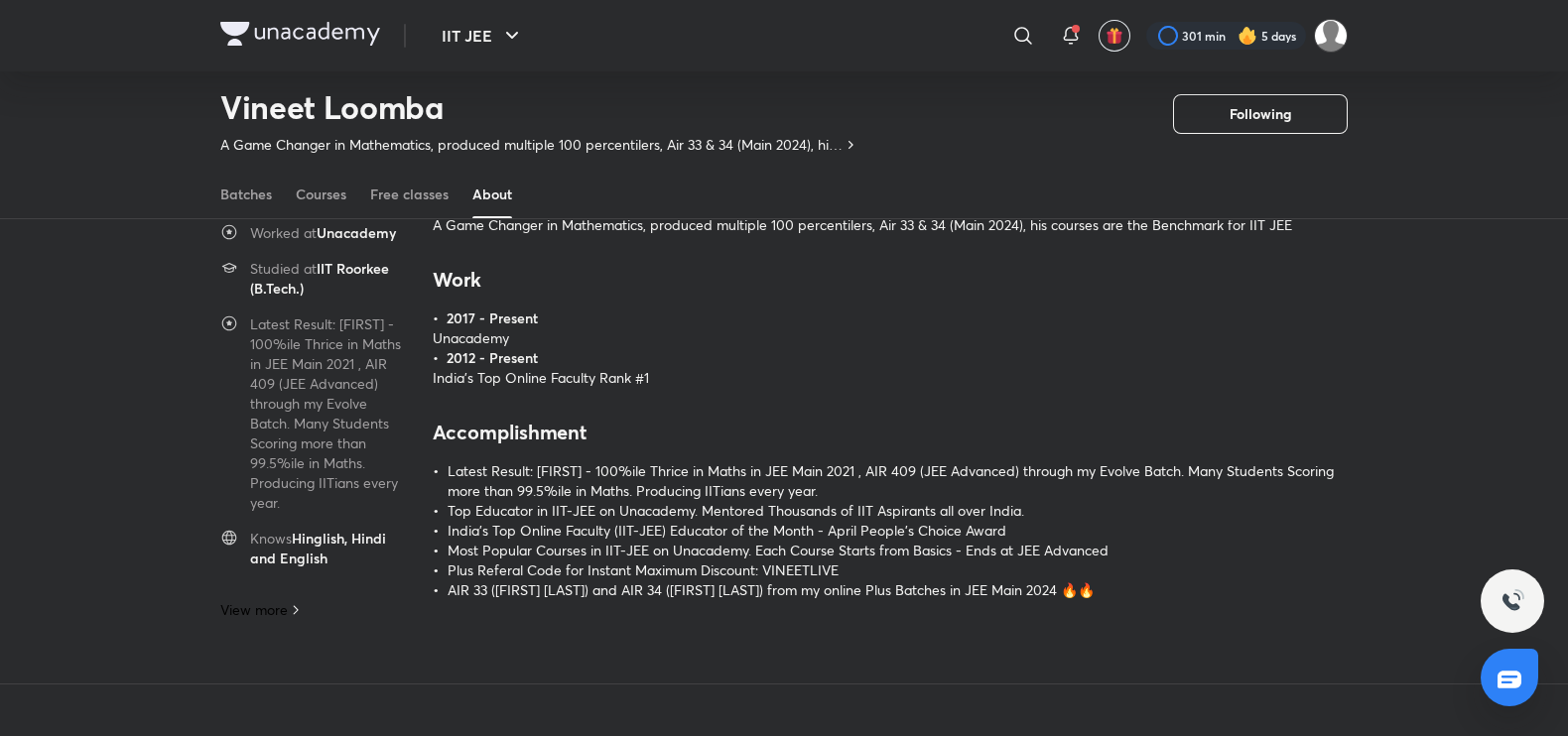 click on "View more" at bounding box center (315, 610) 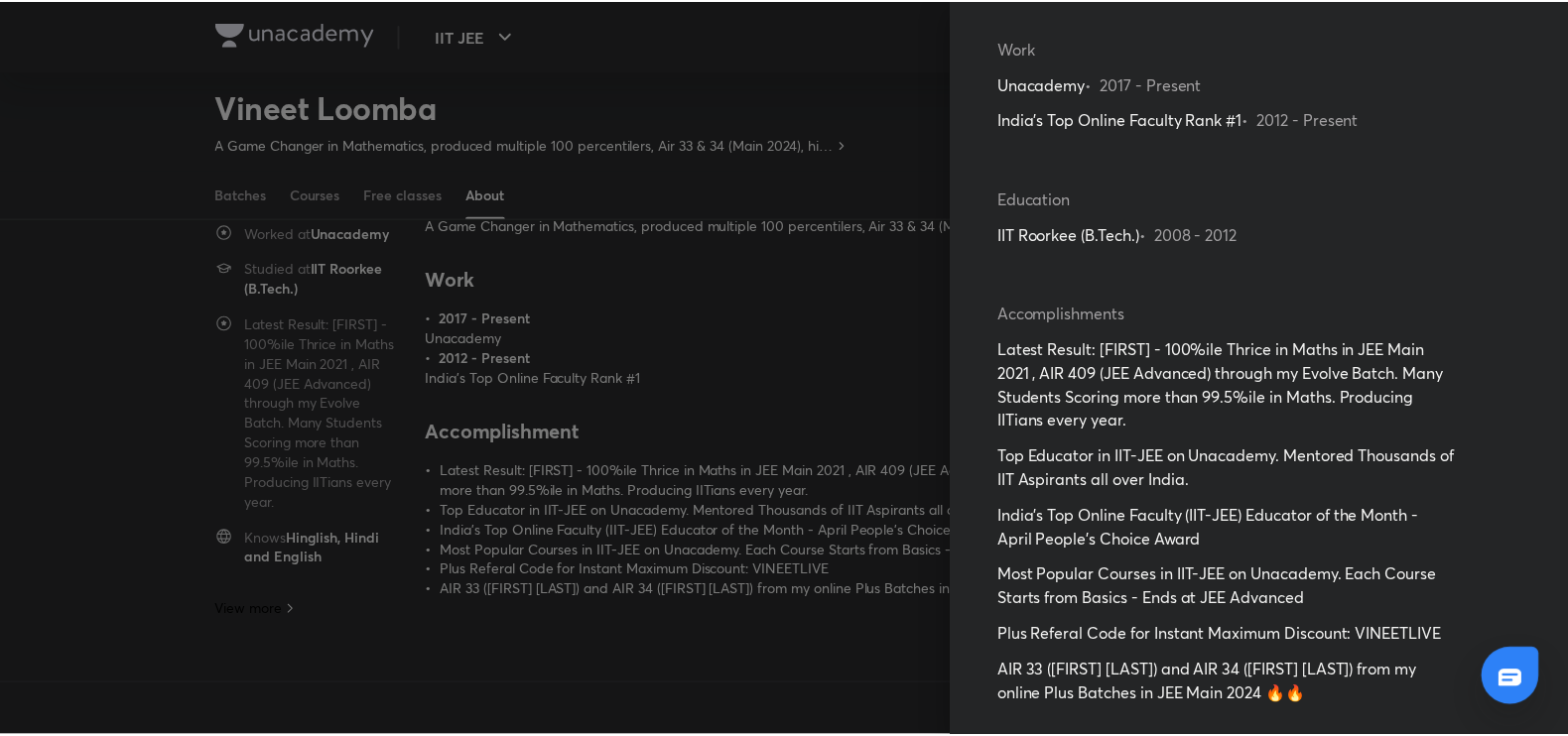 scroll, scrollTop: 0, scrollLeft: 0, axis: both 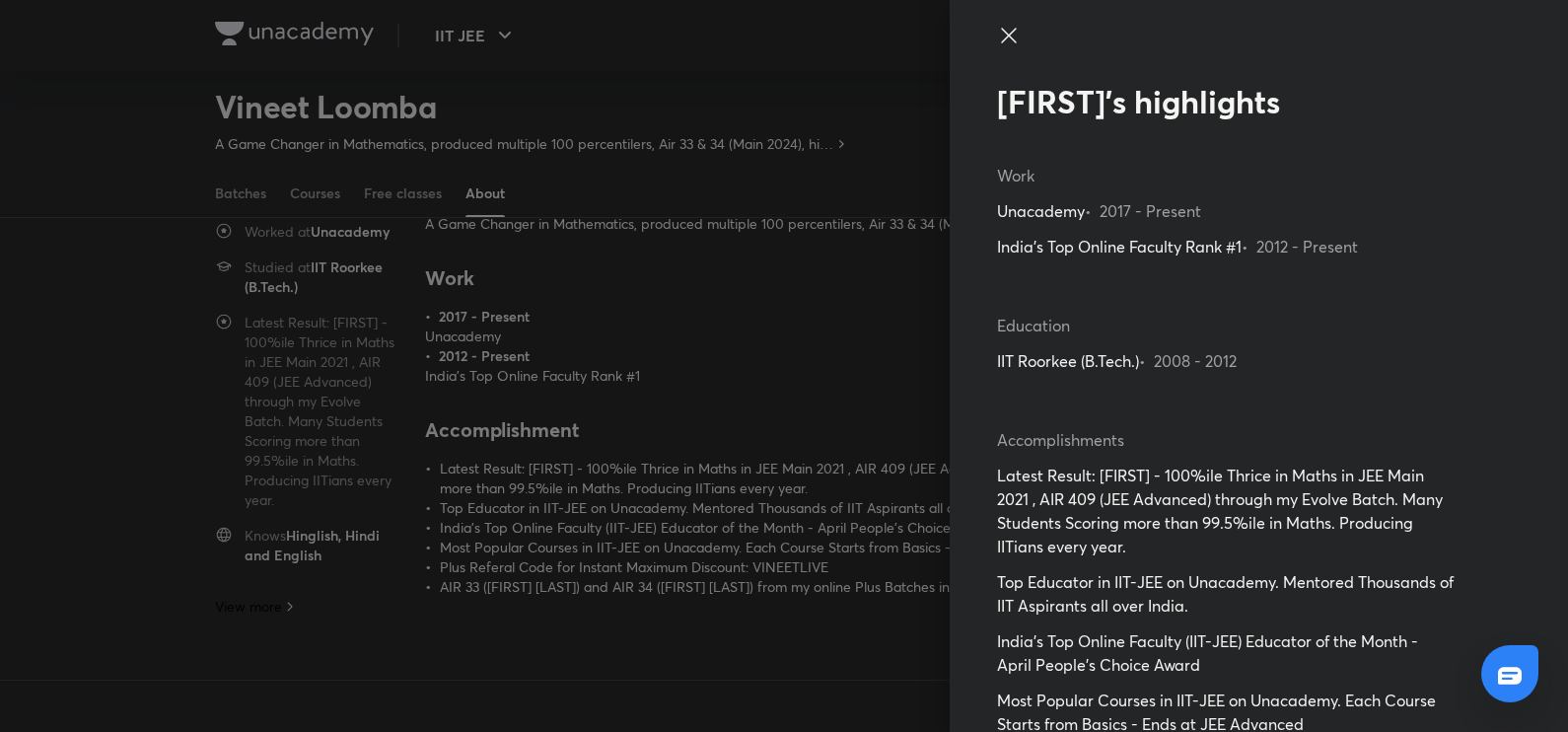 click at bounding box center (784, 366) 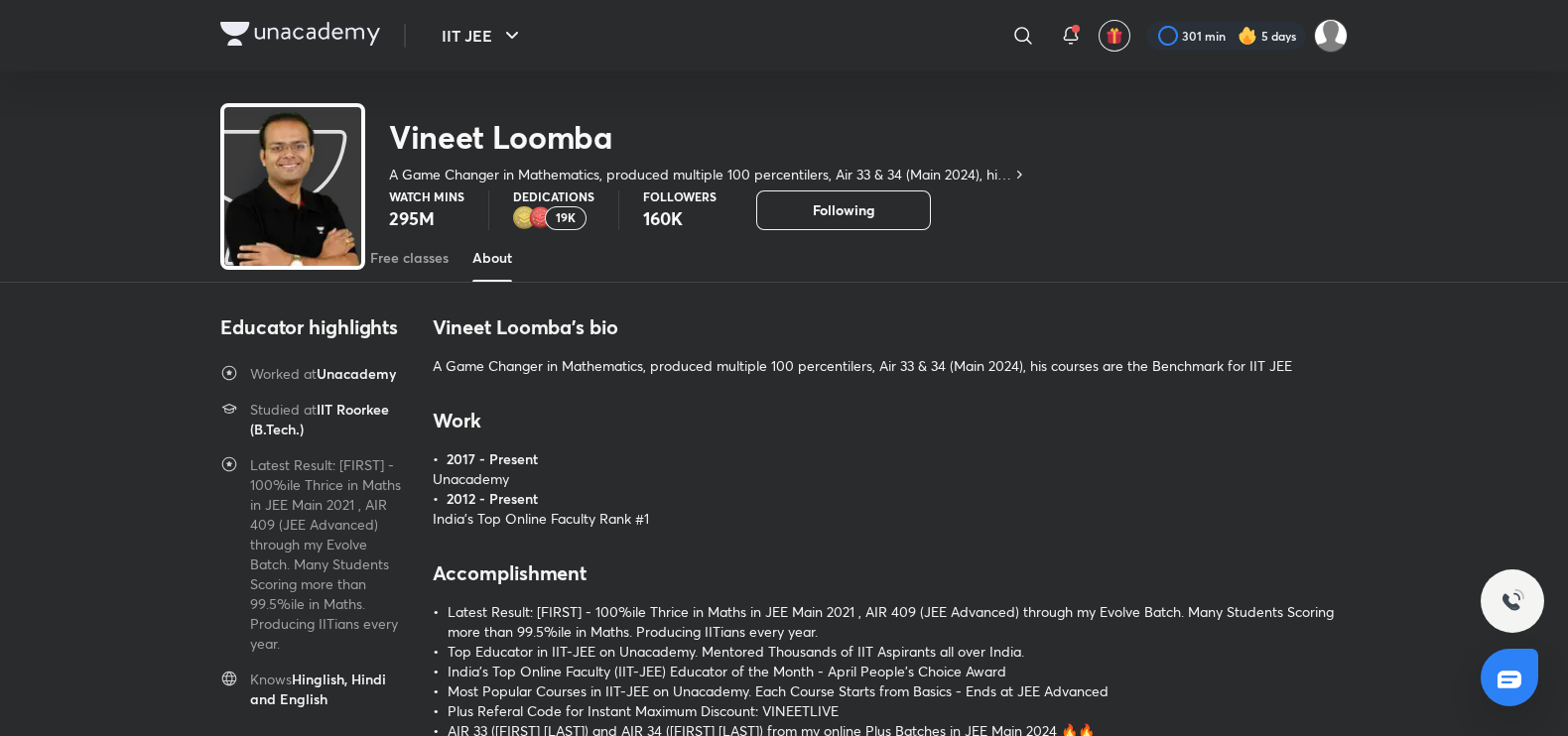 scroll, scrollTop: 0, scrollLeft: 0, axis: both 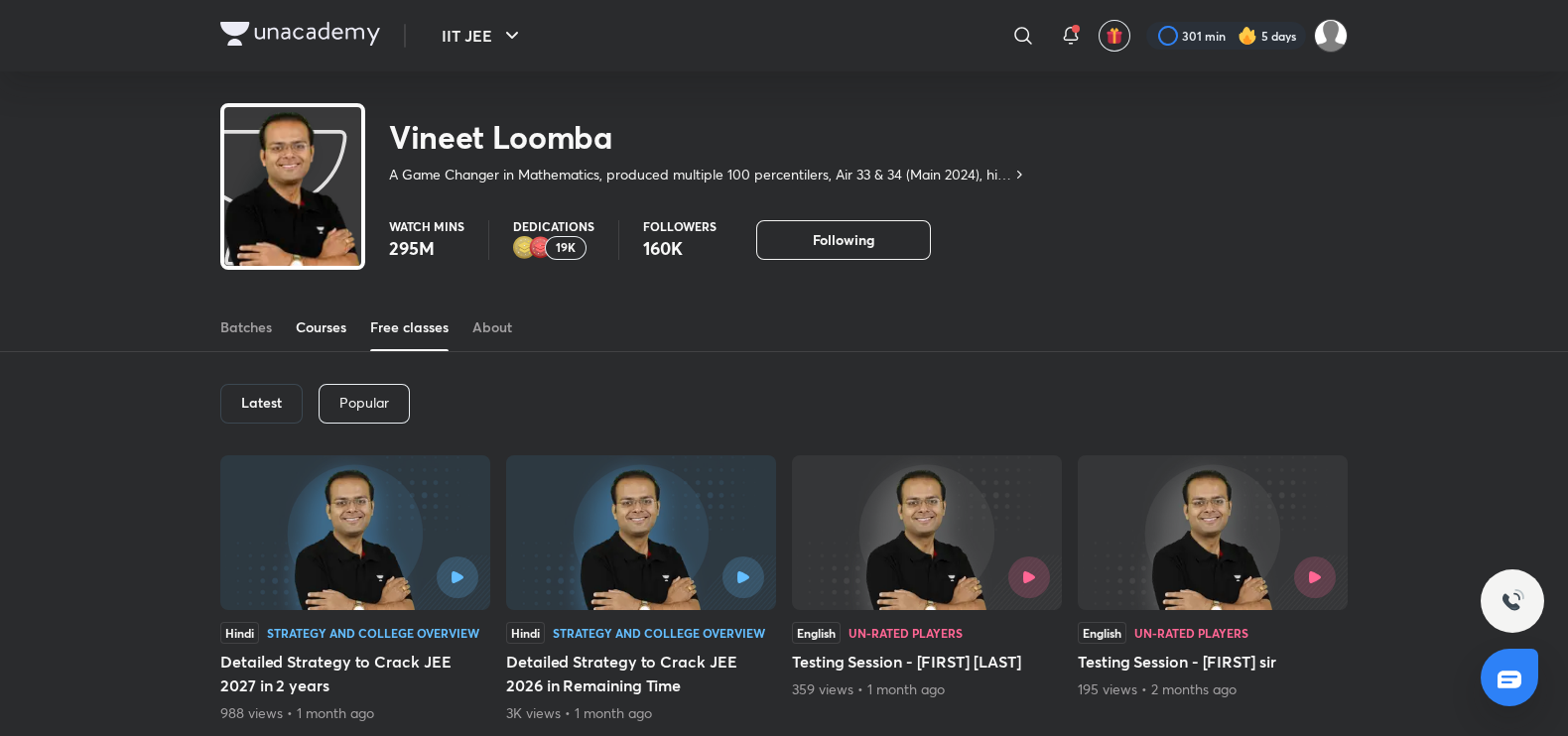 click on "Courses" at bounding box center [321, 327] 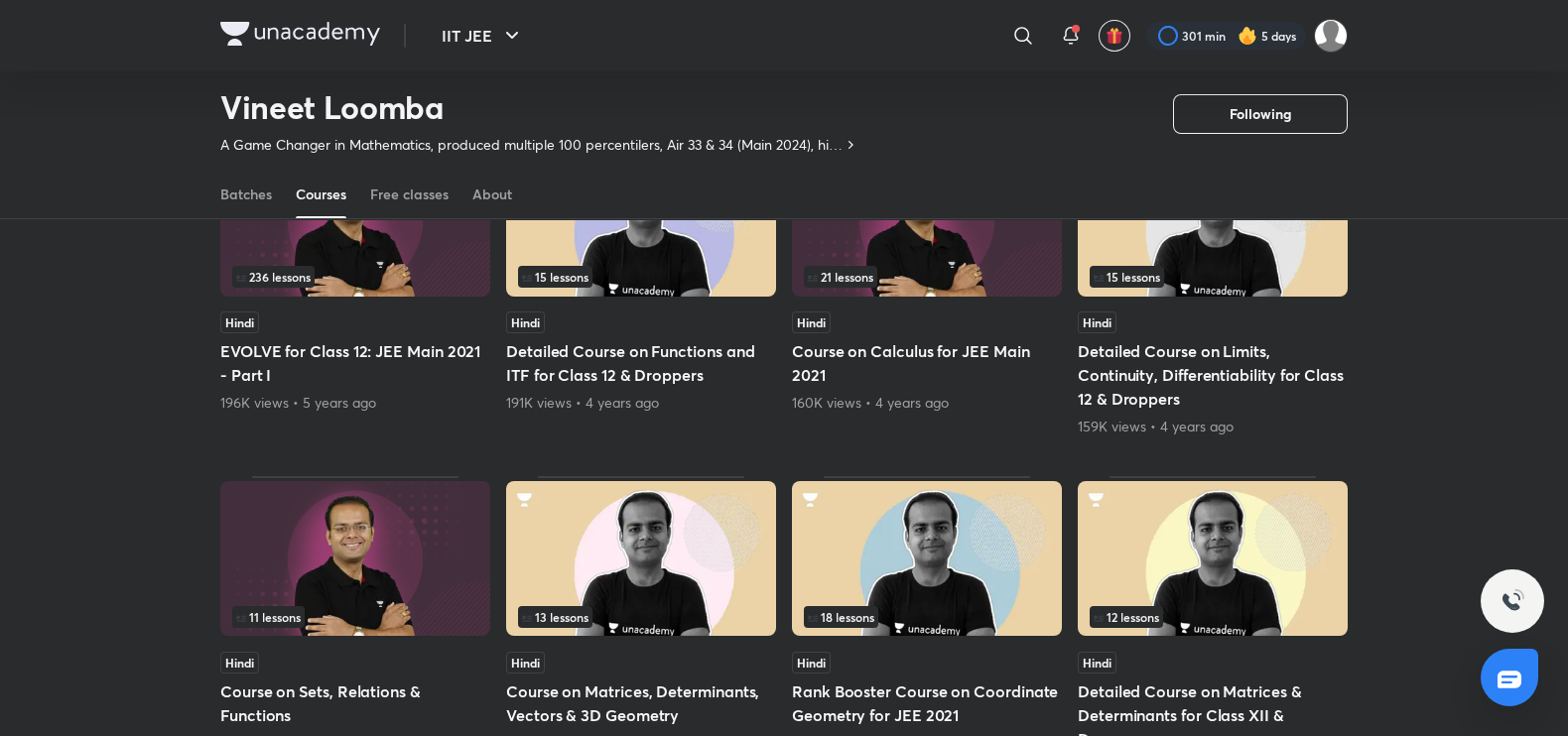 scroll, scrollTop: 261, scrollLeft: 0, axis: vertical 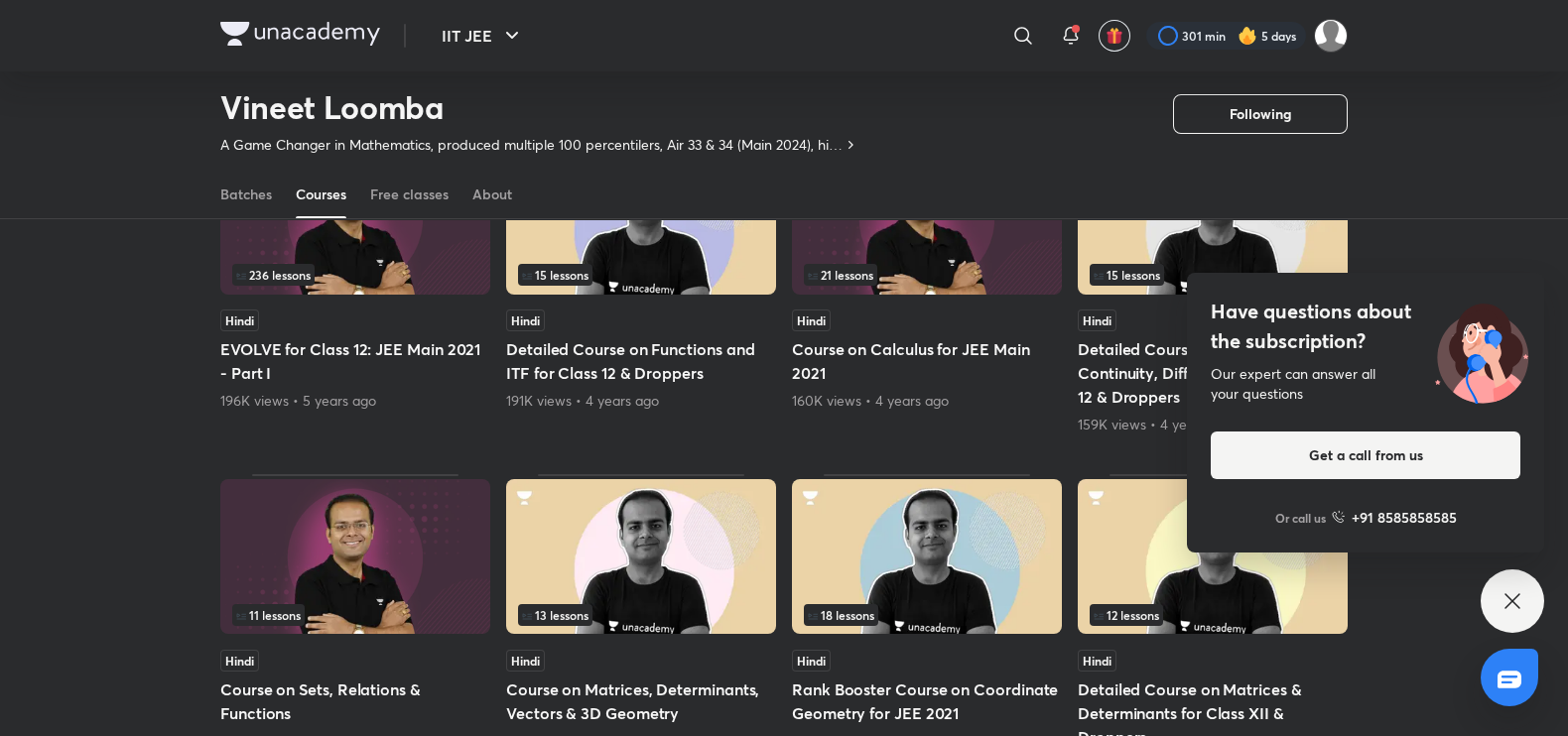 click on "Have questions about the subscription? Our expert can answer all your questions Get a call from us Or call us +91 8585858585" at bounding box center (1512, 601) 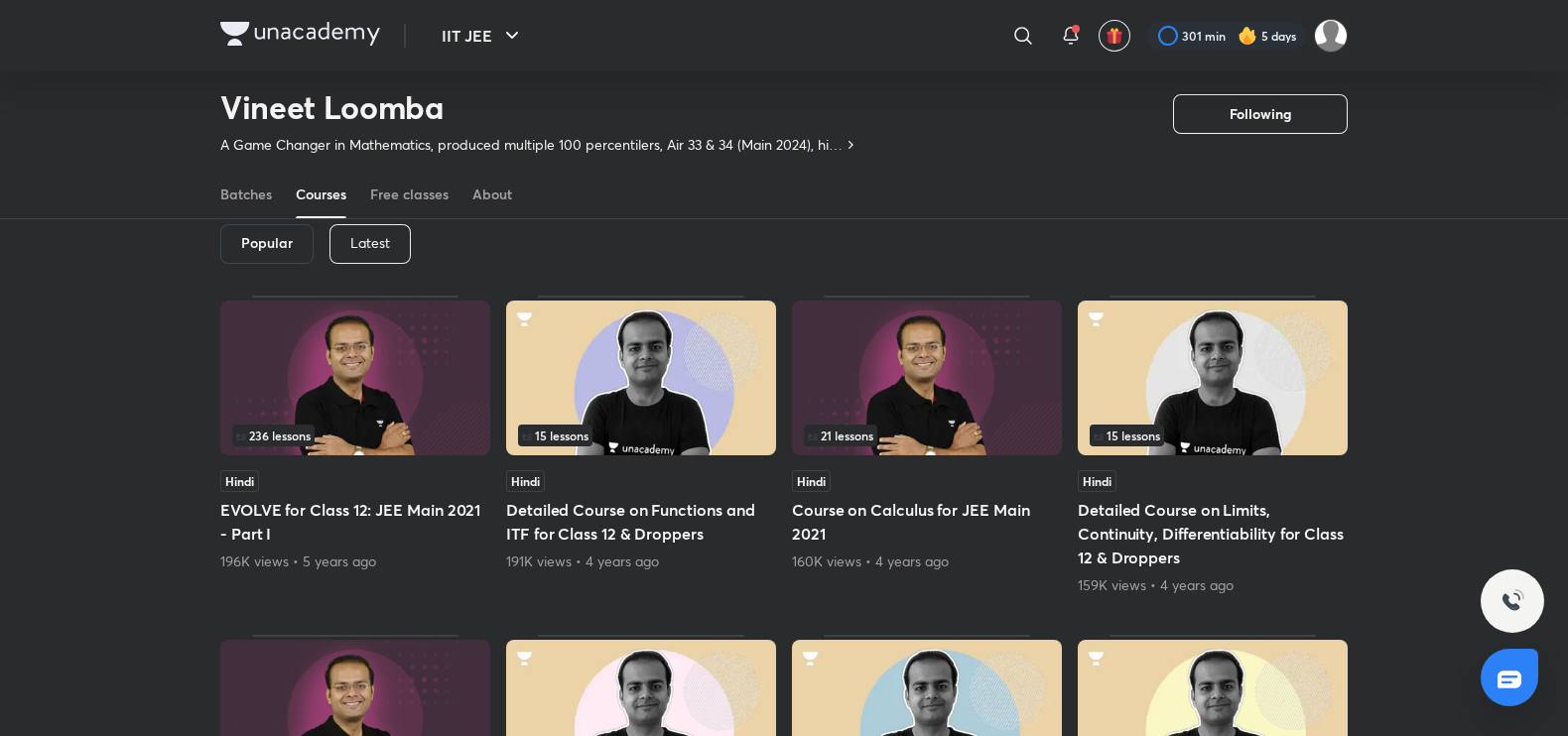 scroll, scrollTop: 97, scrollLeft: 0, axis: vertical 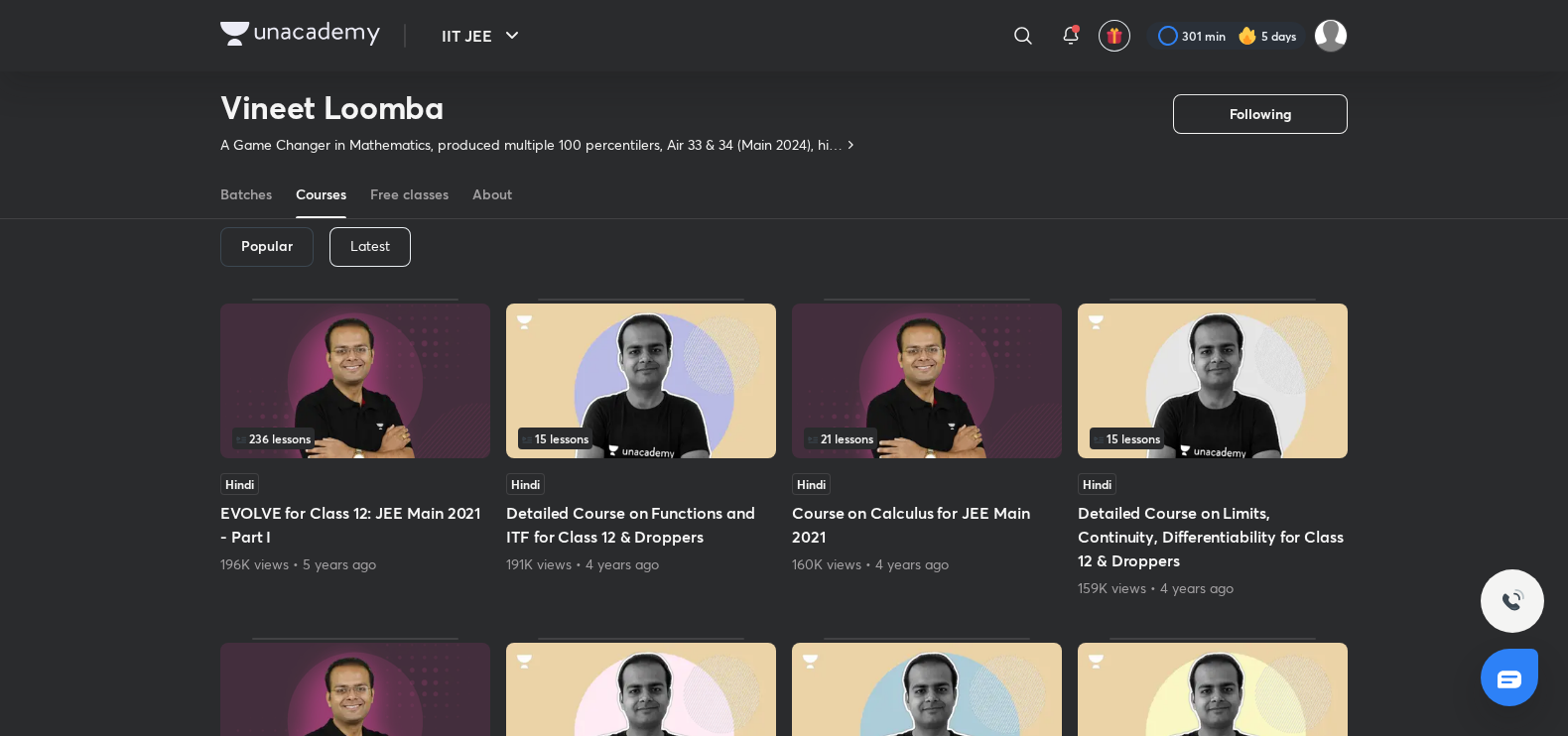 click on "Popular" at bounding box center (267, 246) 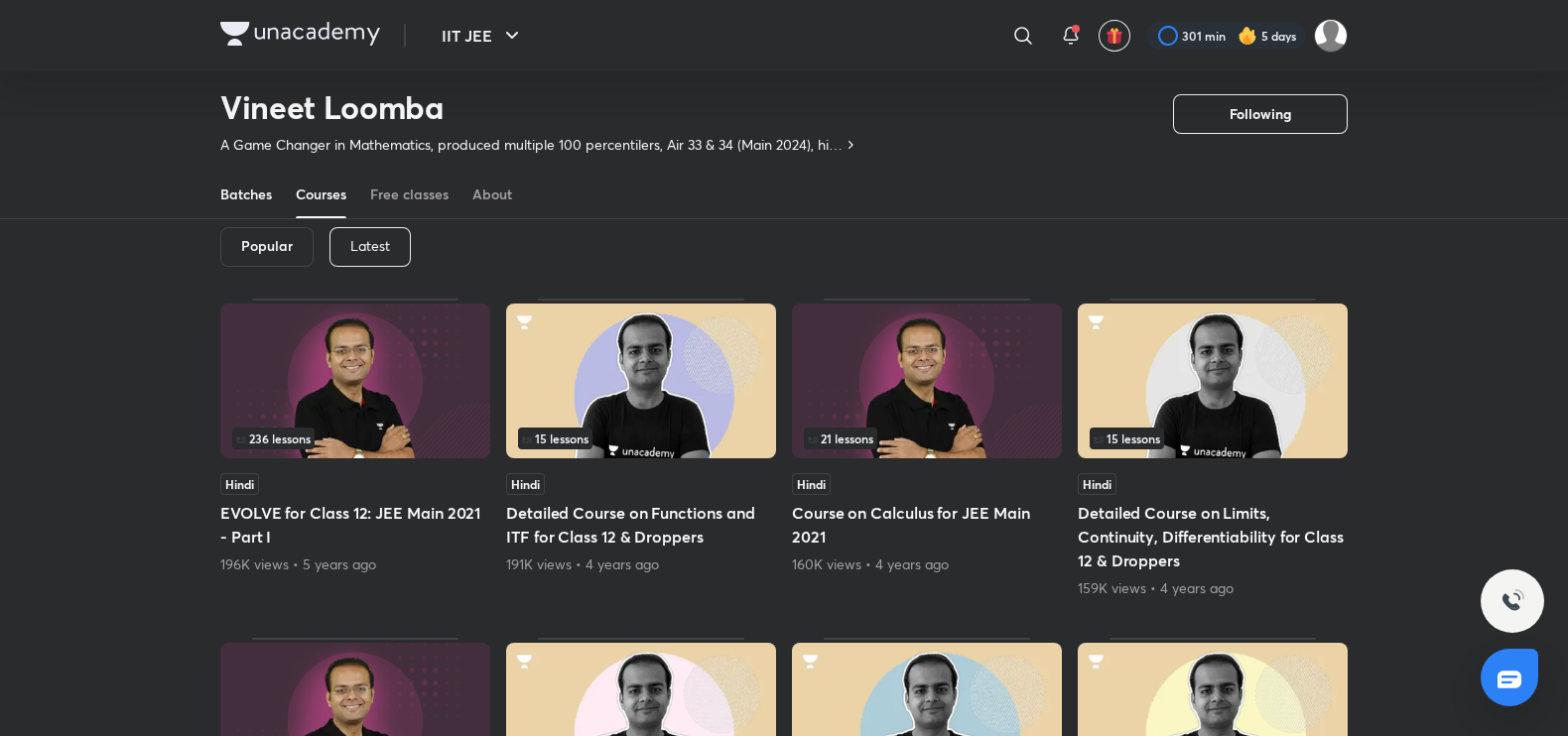 click on "Batches" at bounding box center [246, 194] 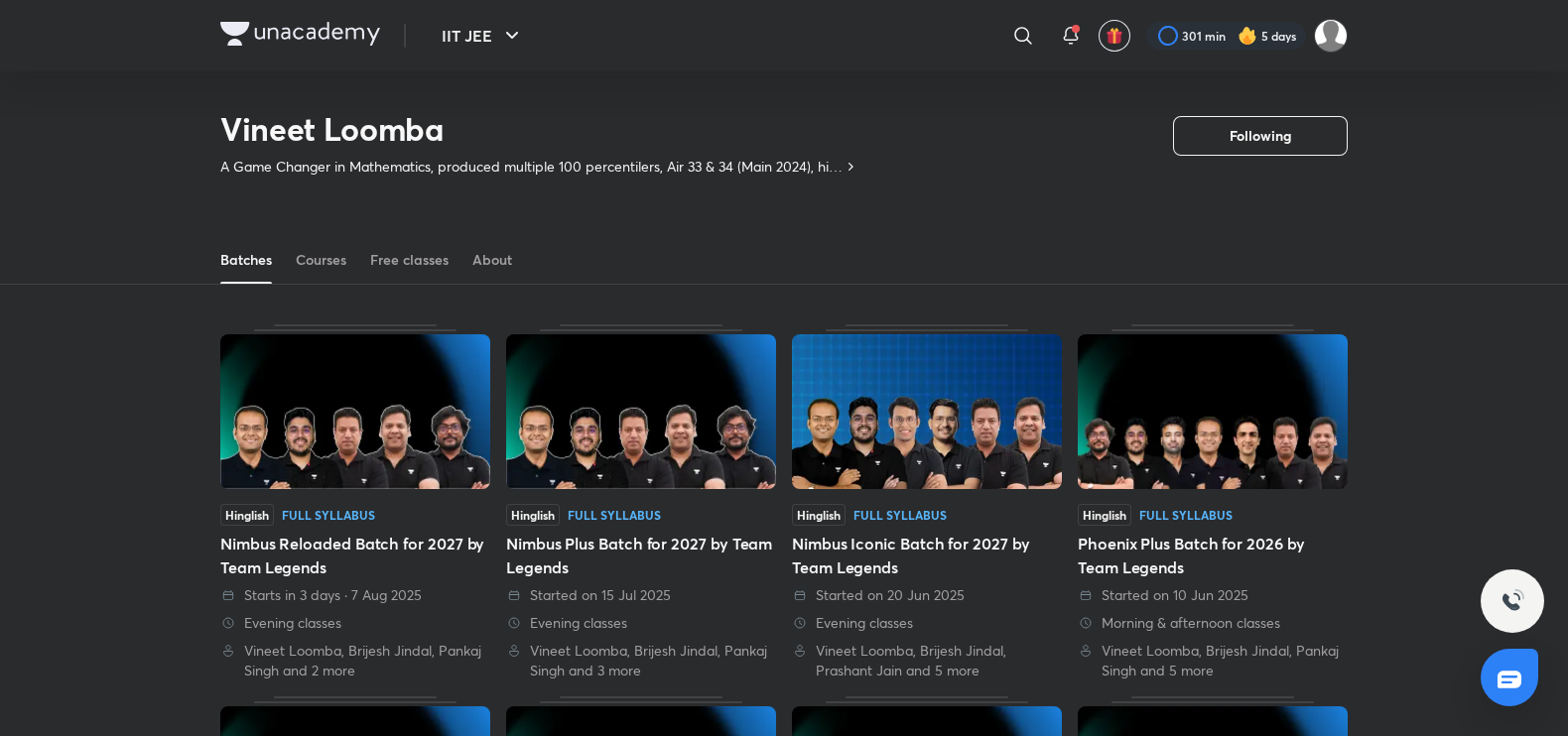 scroll, scrollTop: 0, scrollLeft: 0, axis: both 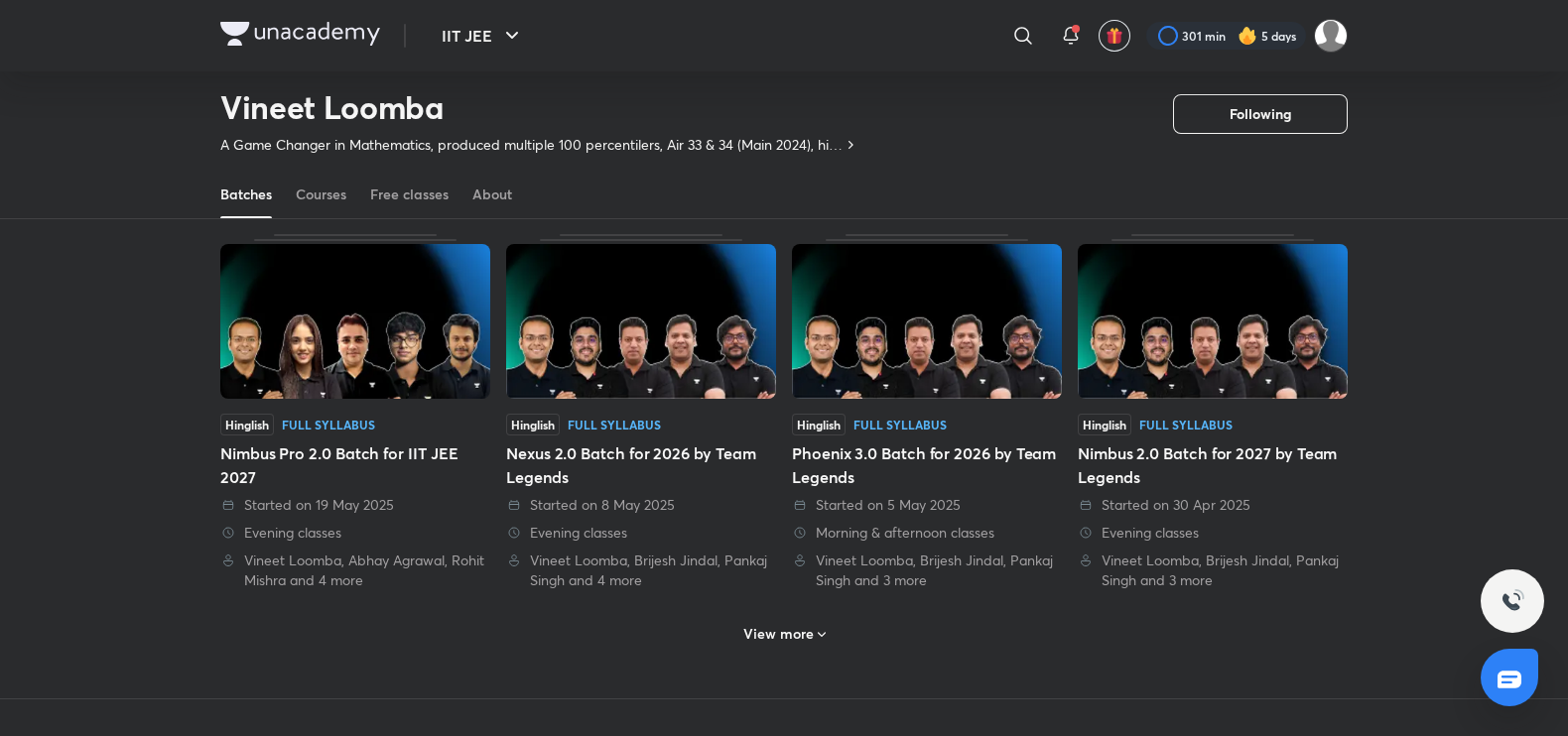 click on "View more" at bounding box center [778, 634] 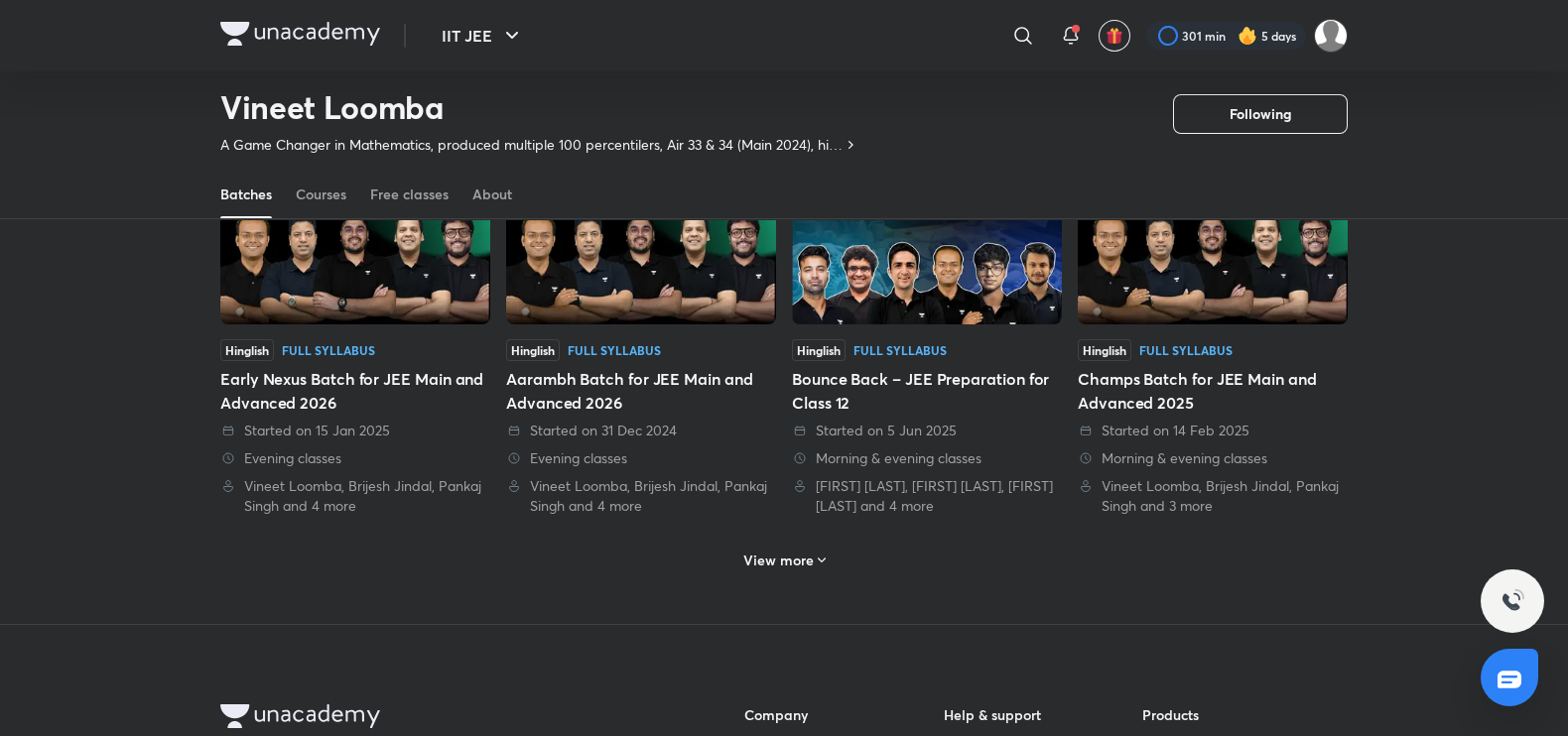 scroll, scrollTop: 2013, scrollLeft: 0, axis: vertical 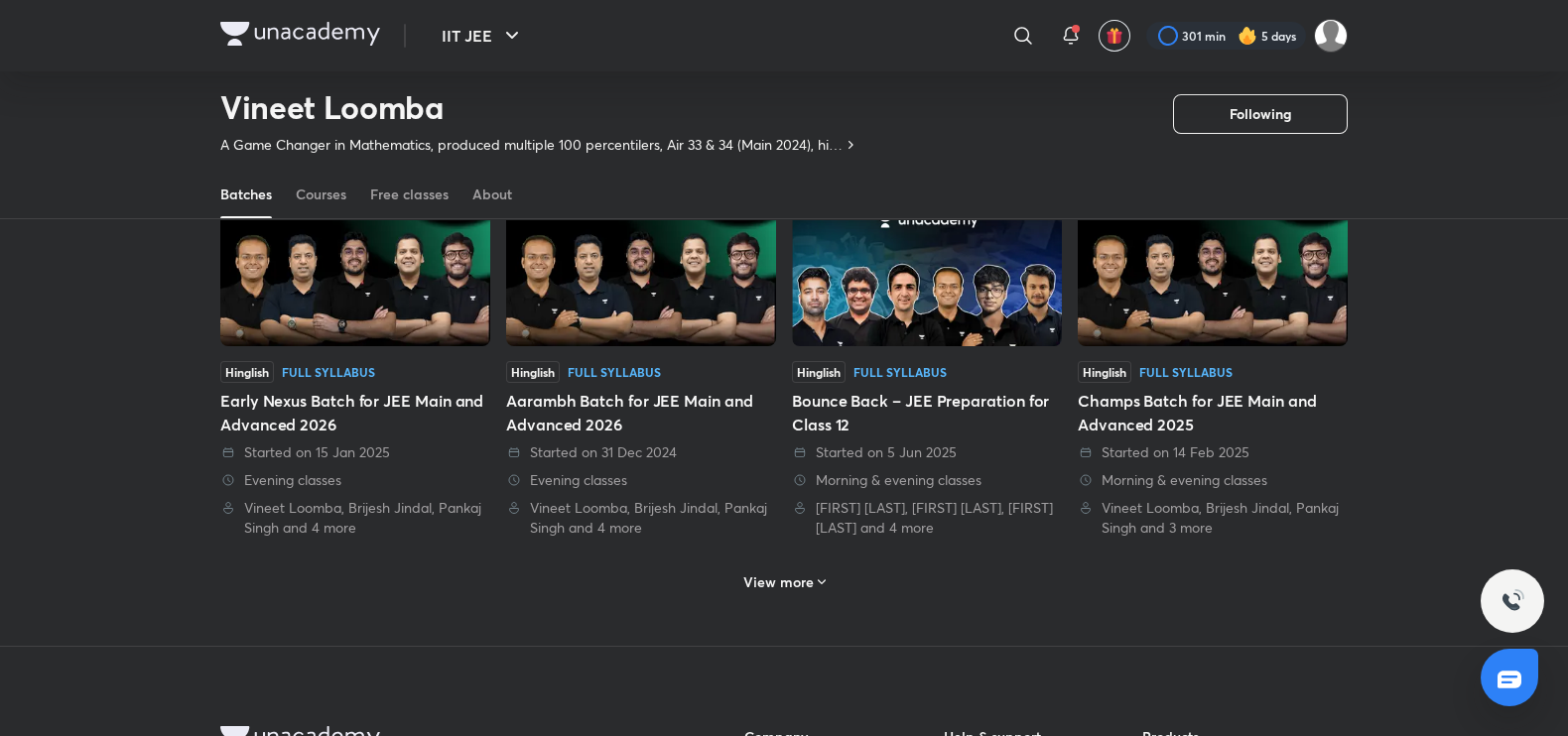 click on "View more" at bounding box center (784, 579) 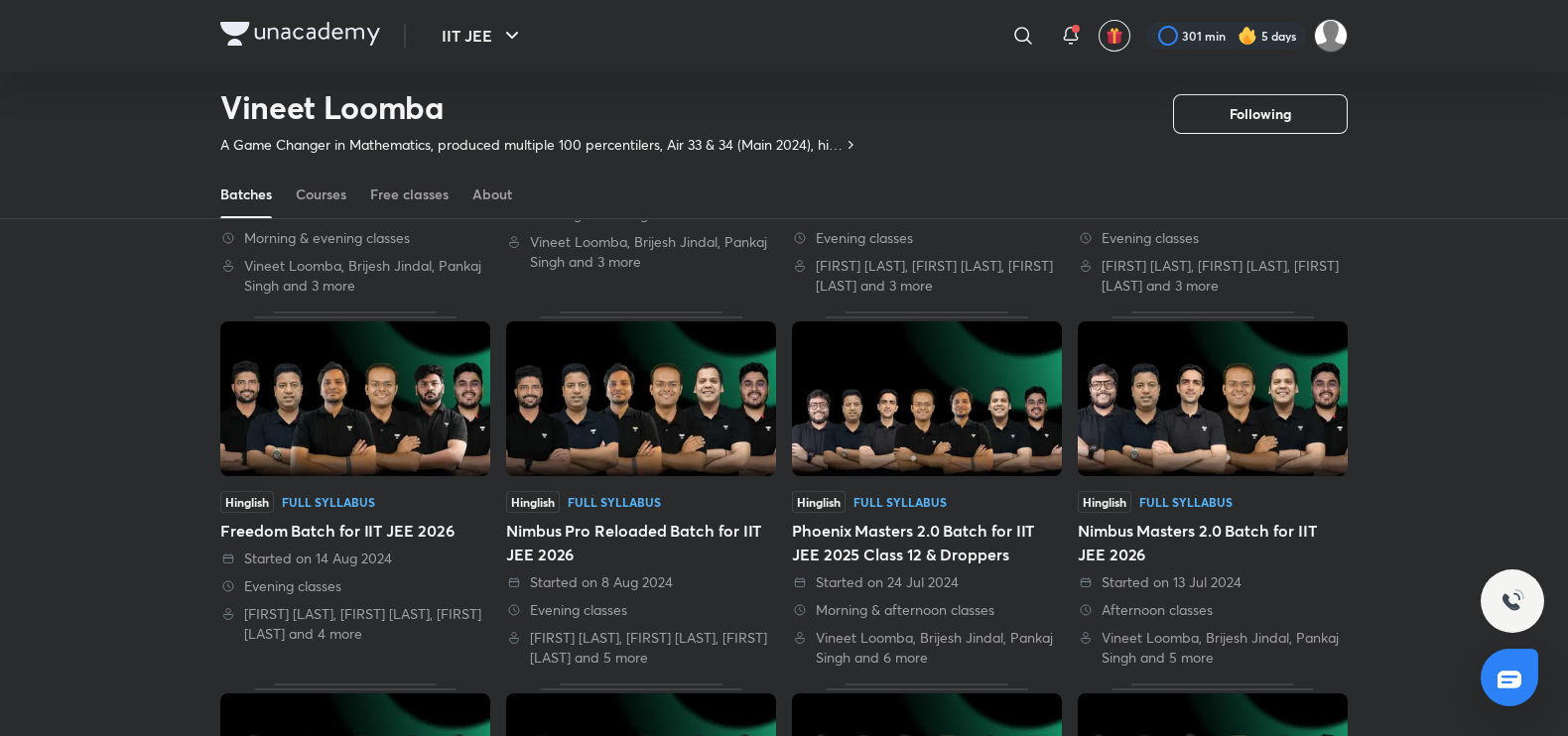 scroll, scrollTop: 2629, scrollLeft: 0, axis: vertical 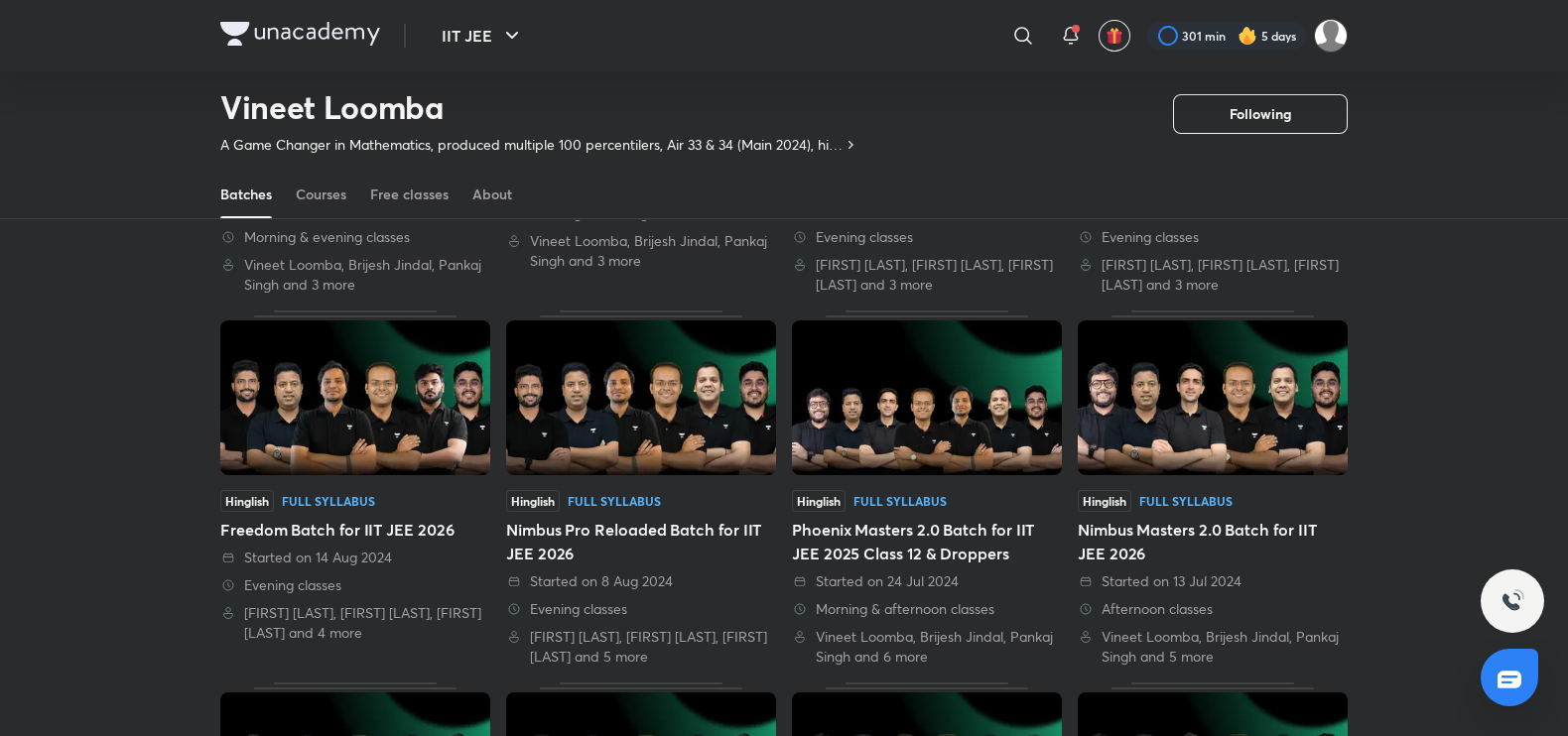 click at bounding box center (641, 398) 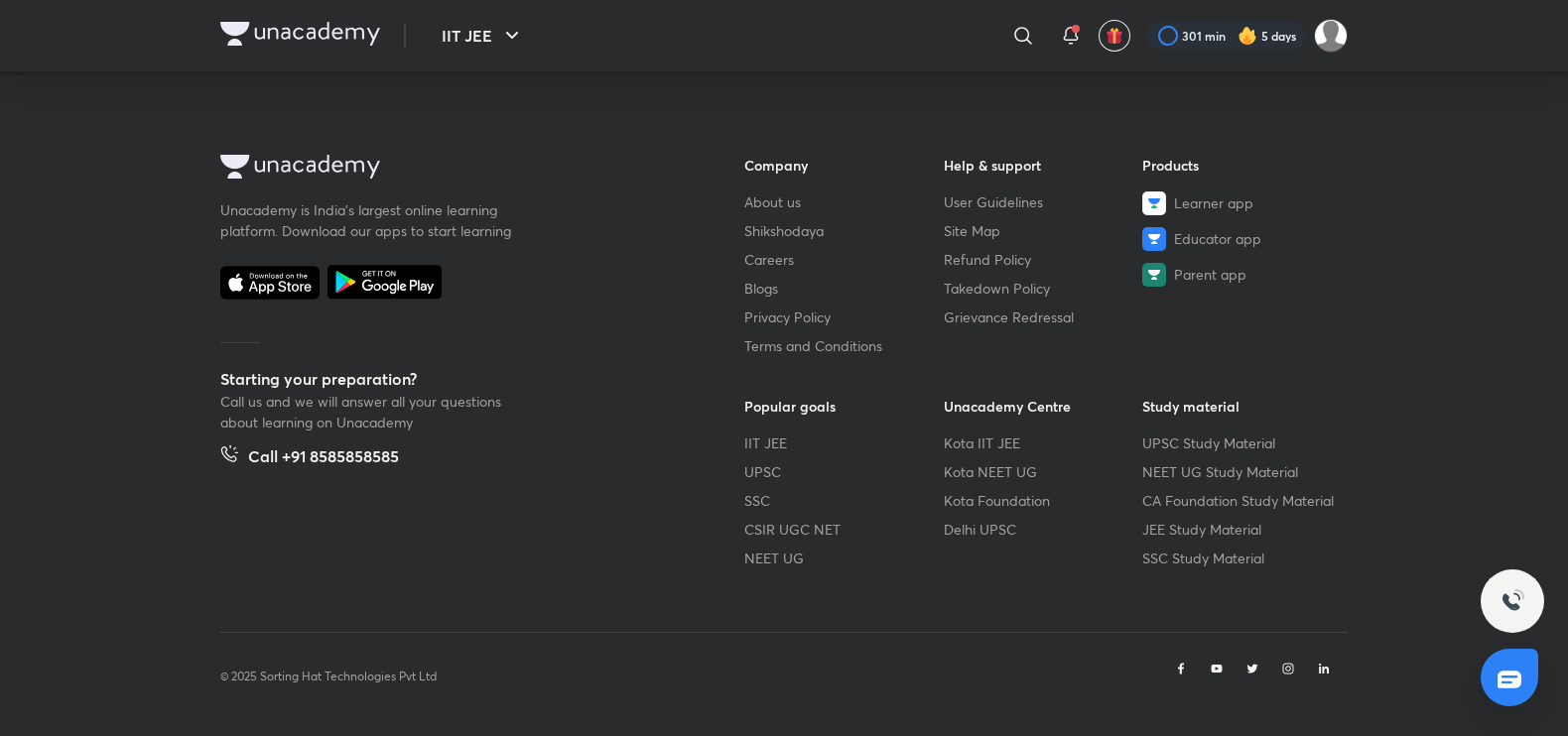 click on "IIT JEE Plus Batches हिN Full Syllabus Batch Nimbus Pro Reloaded Batch for IIT JEE 2026  Vineet Loomba, Mohammad Kashif Alam and 6 more Join our specialized Class 11 batch for IIT JEE 2026 aspirants. Led by experienced educators with a track record for generating top rankers, this program offers comprehensive coverage of Chemistry, Physics, and Mathematics syllabus along with expert strategies, invaluable tips, and practice sessions. Additionally, dedicated doubt-solving sessions ensure that all doubts are instantly resolved. The batch has been designed for learners at any sta...  Read more Batch Schedule Started on Aug 8" at bounding box center [784, -1991] 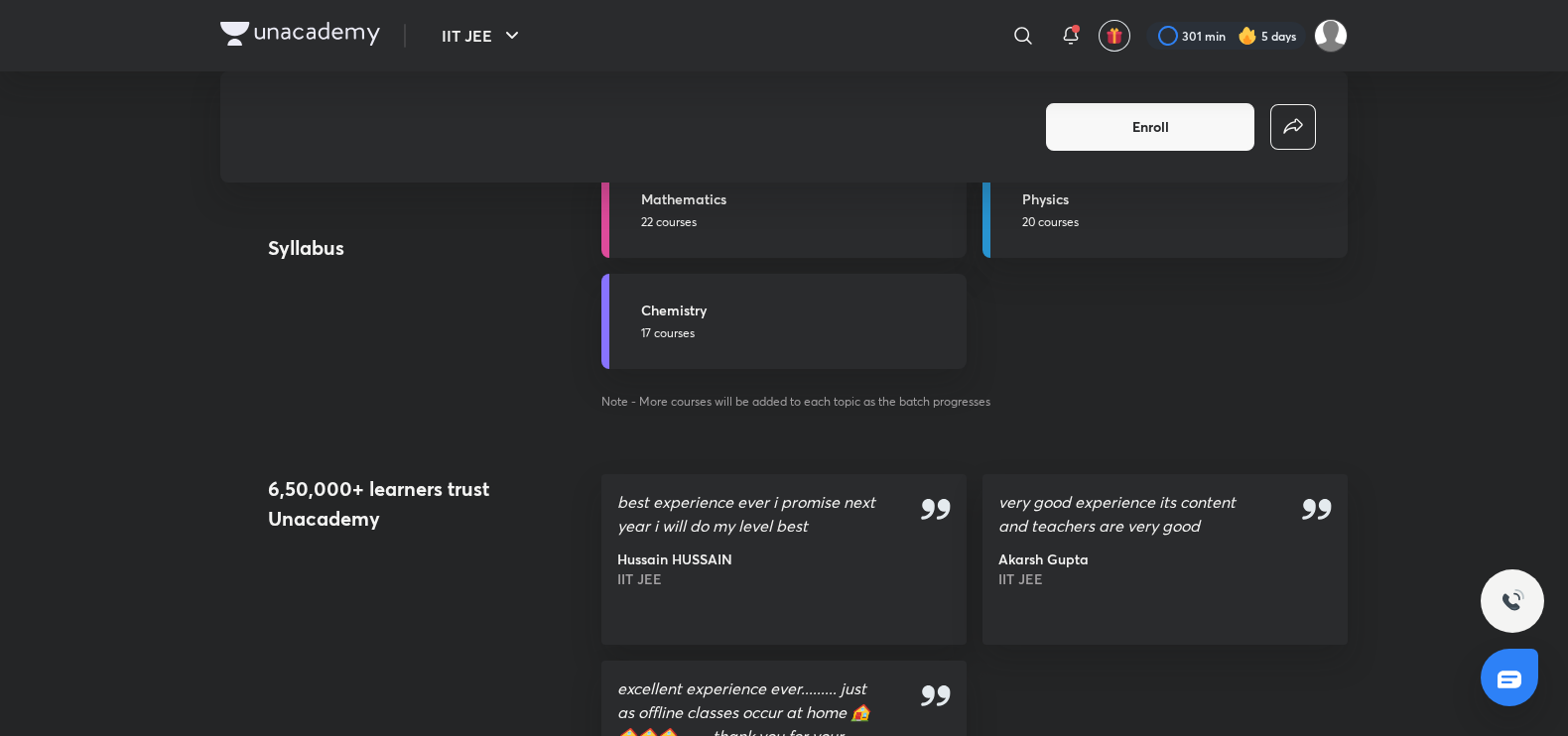 scroll, scrollTop: 2462, scrollLeft: 0, axis: vertical 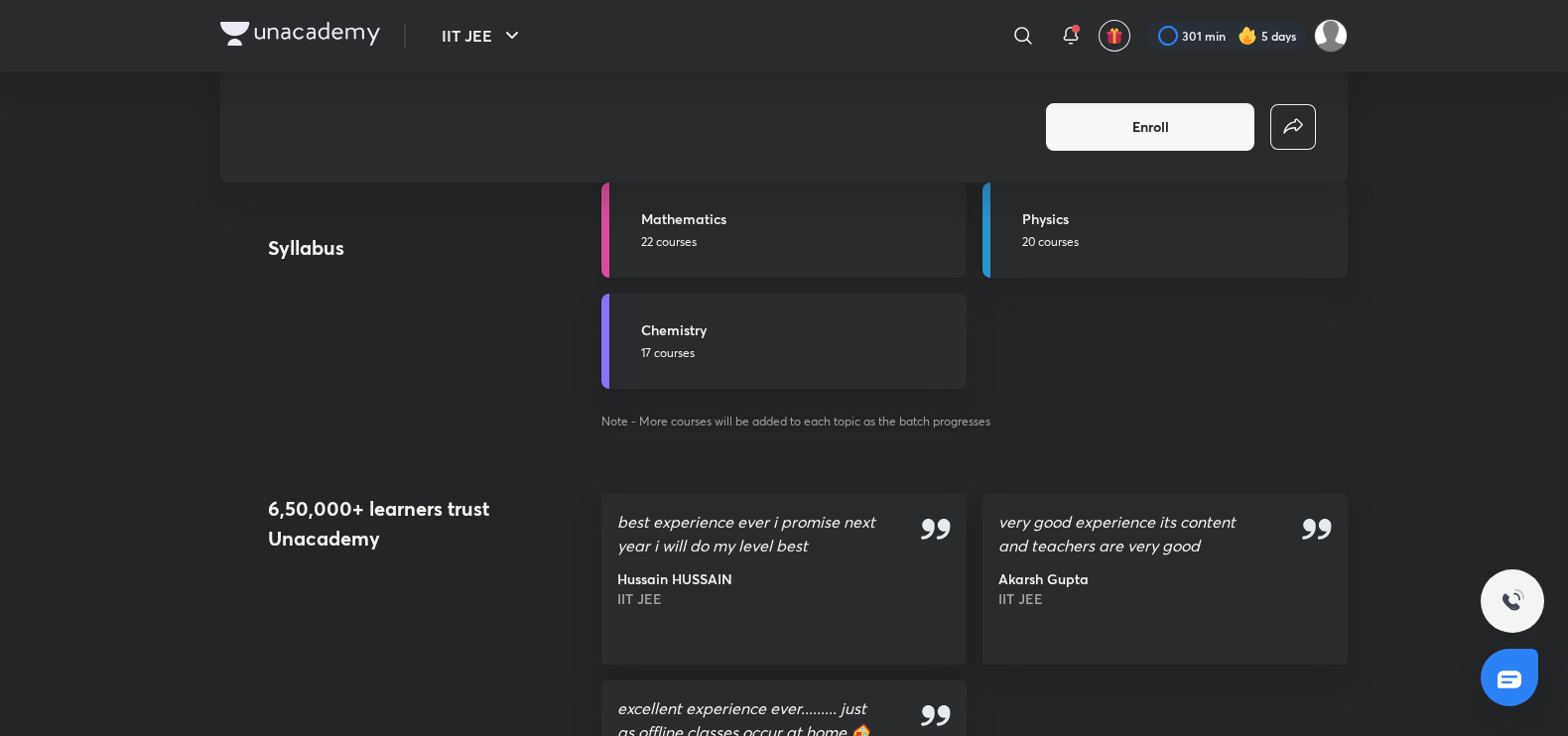 click on "22 courses" at bounding box center (798, 242) 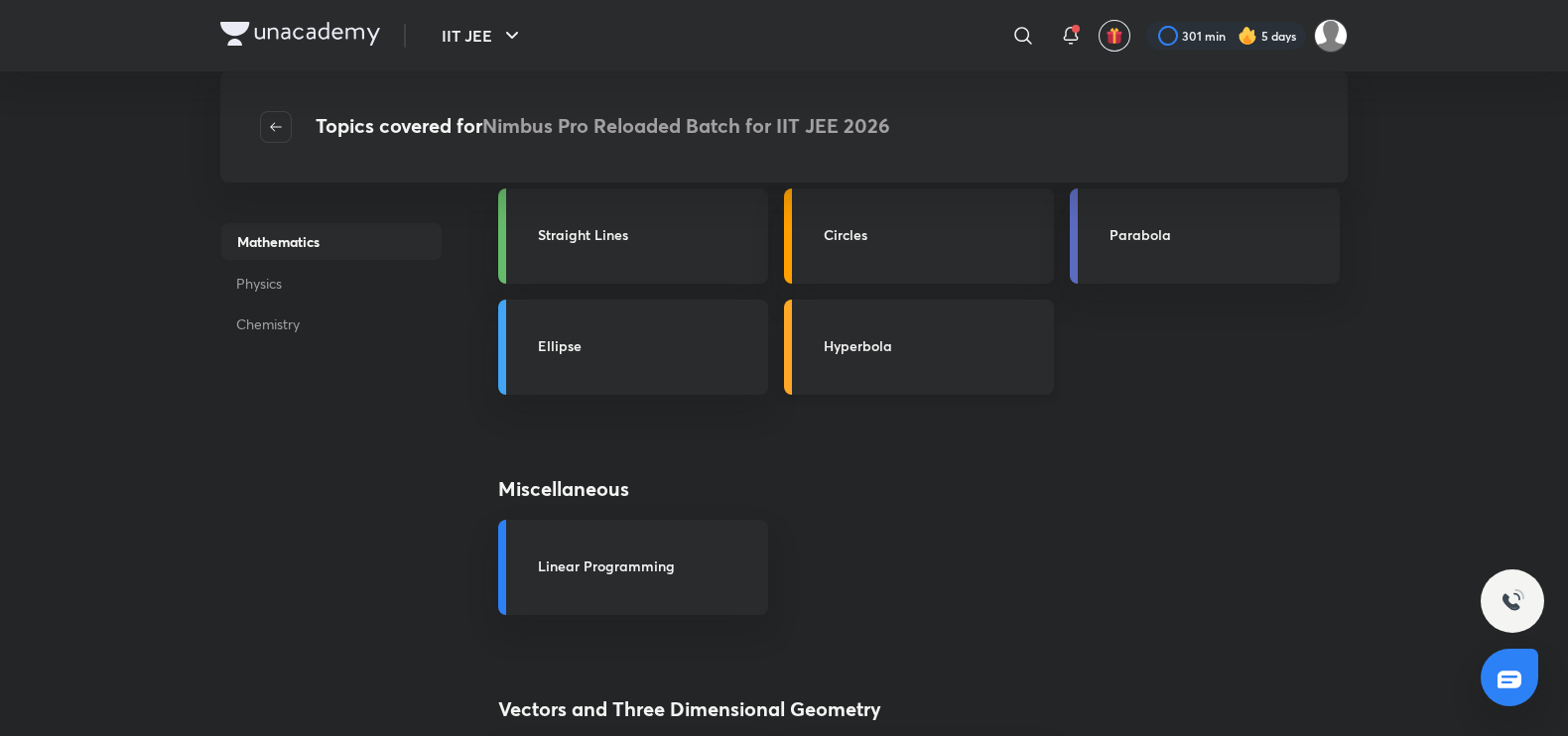 scroll, scrollTop: 735, scrollLeft: 0, axis: vertical 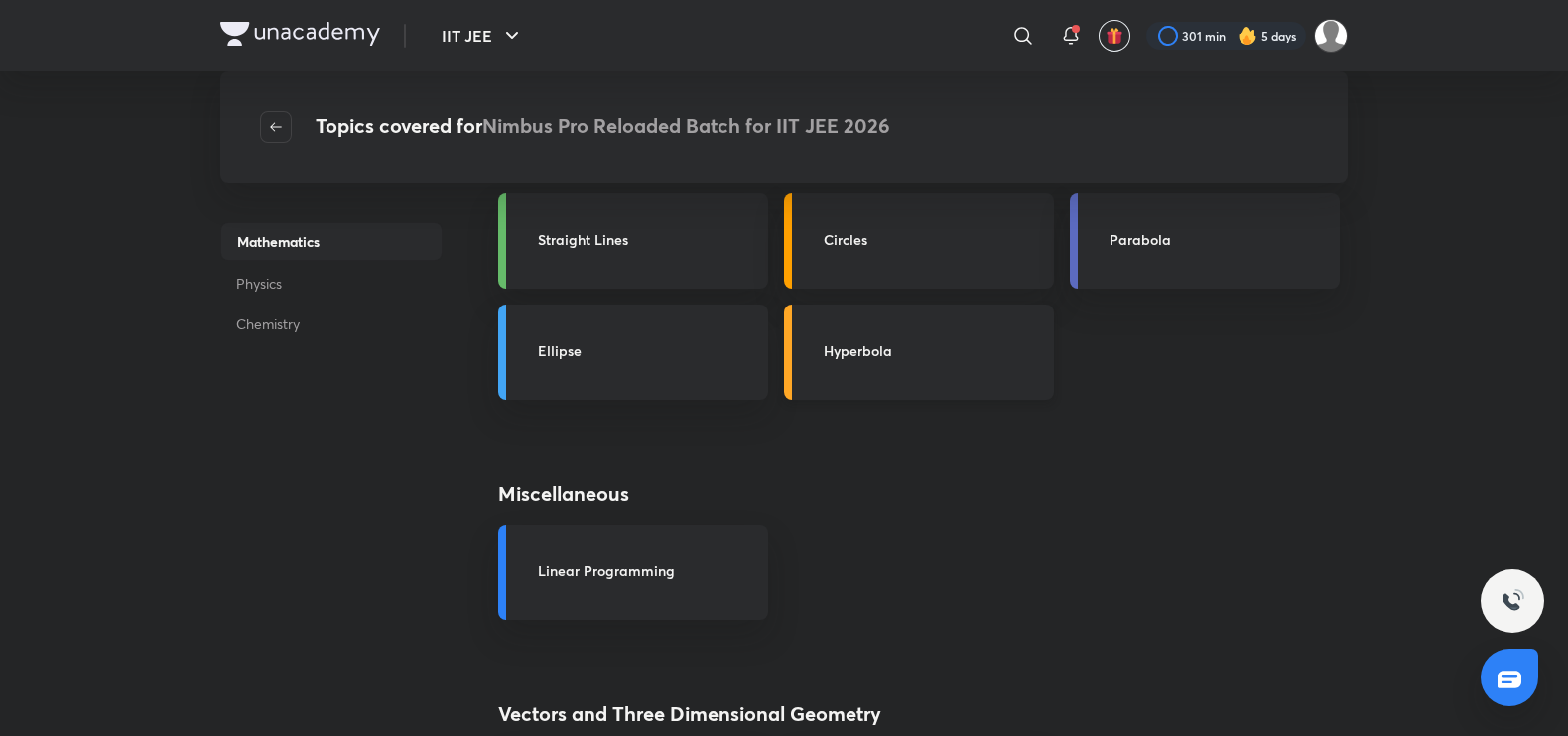 click on "Hyperbola" at bounding box center [933, 350] 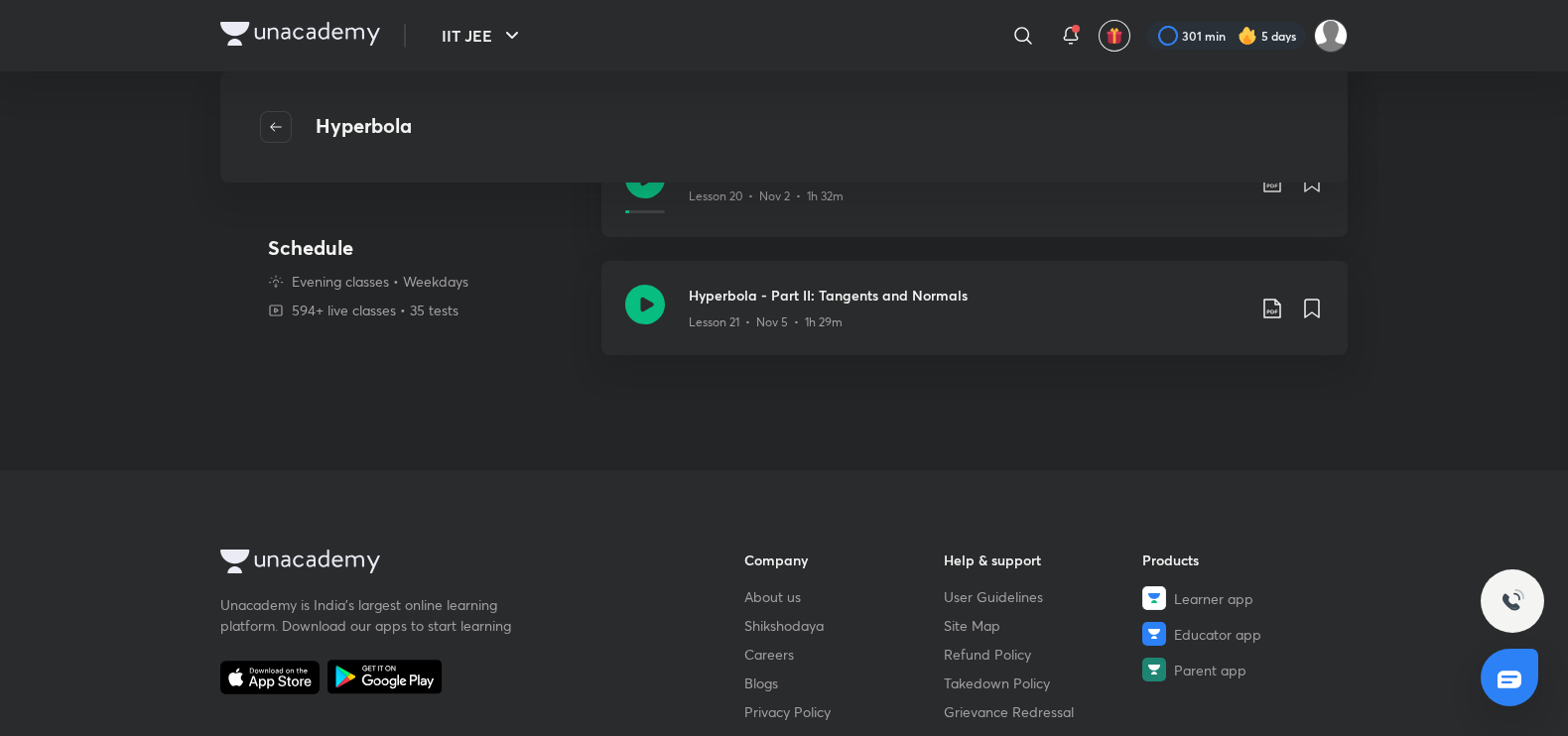 scroll, scrollTop: 419, scrollLeft: 0, axis: vertical 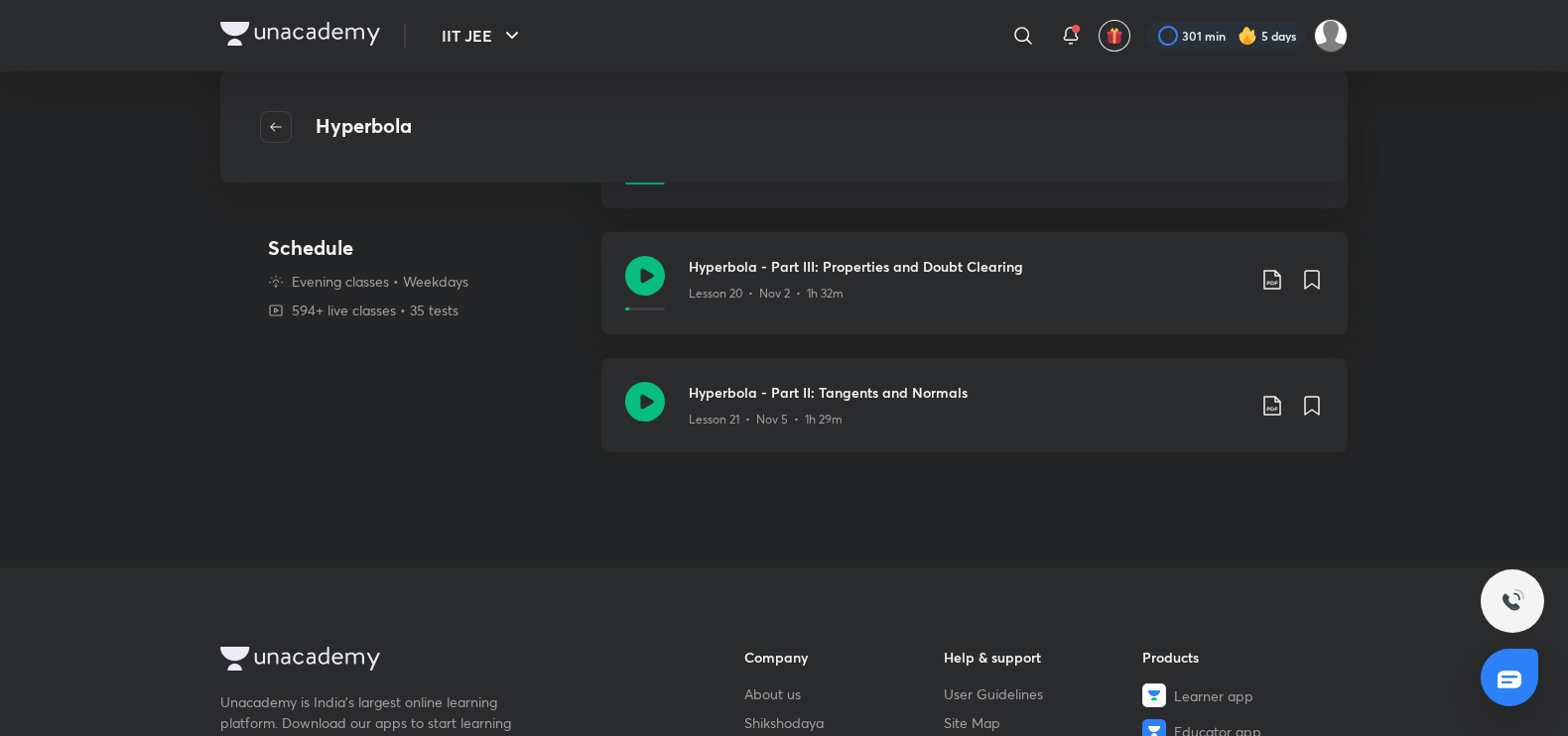 click 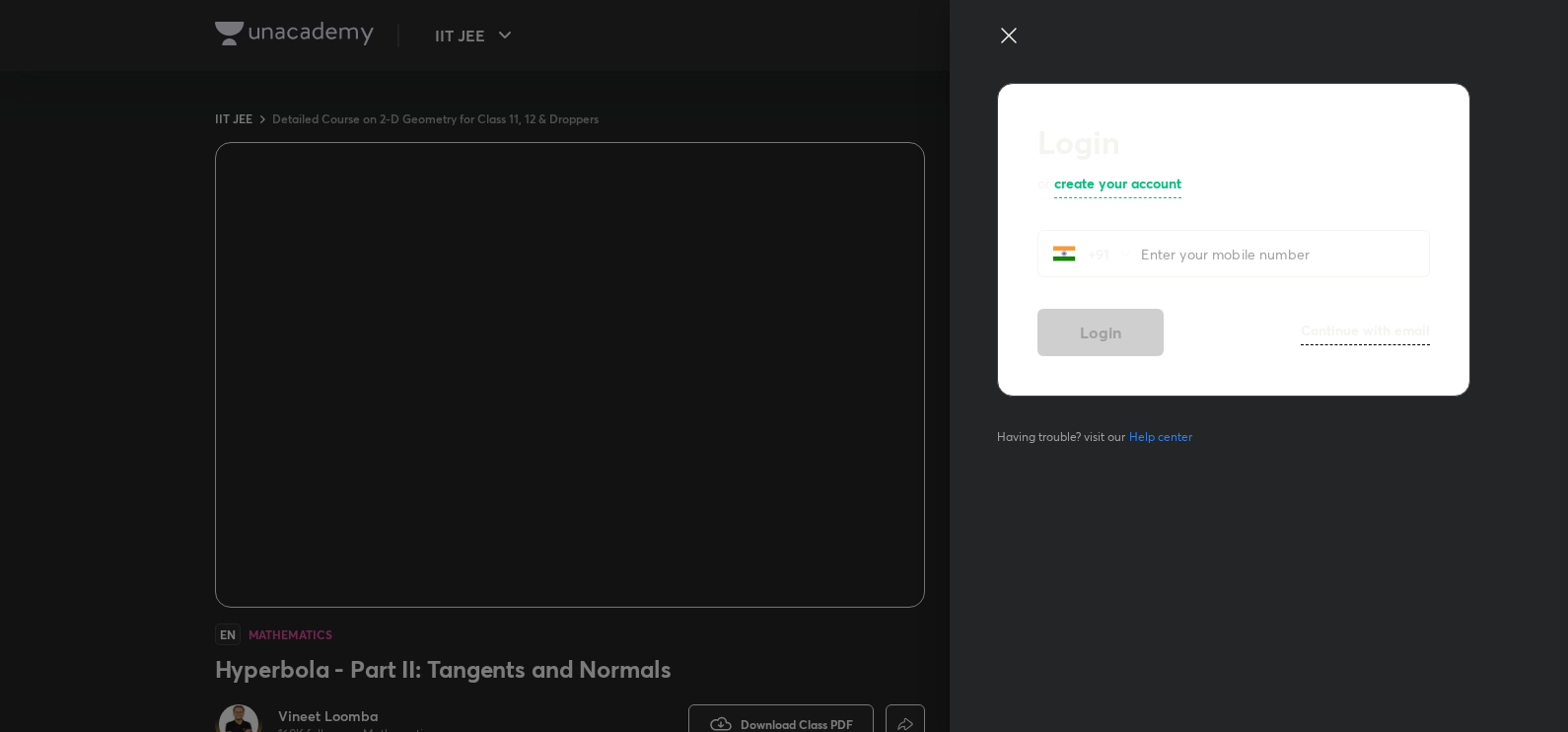 scroll, scrollTop: 0, scrollLeft: 0, axis: both 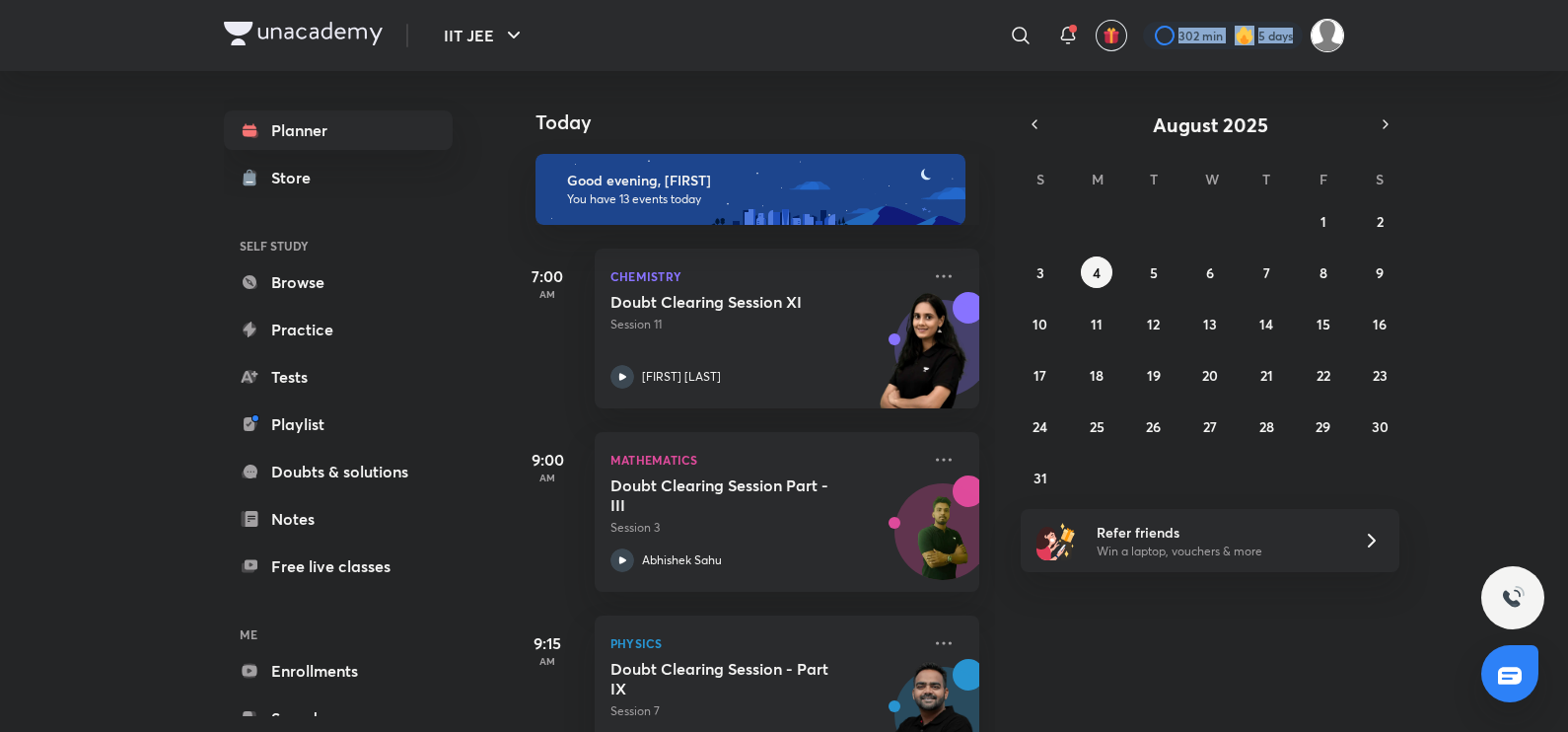click on "302 min 5 days" at bounding box center (1236, 36) 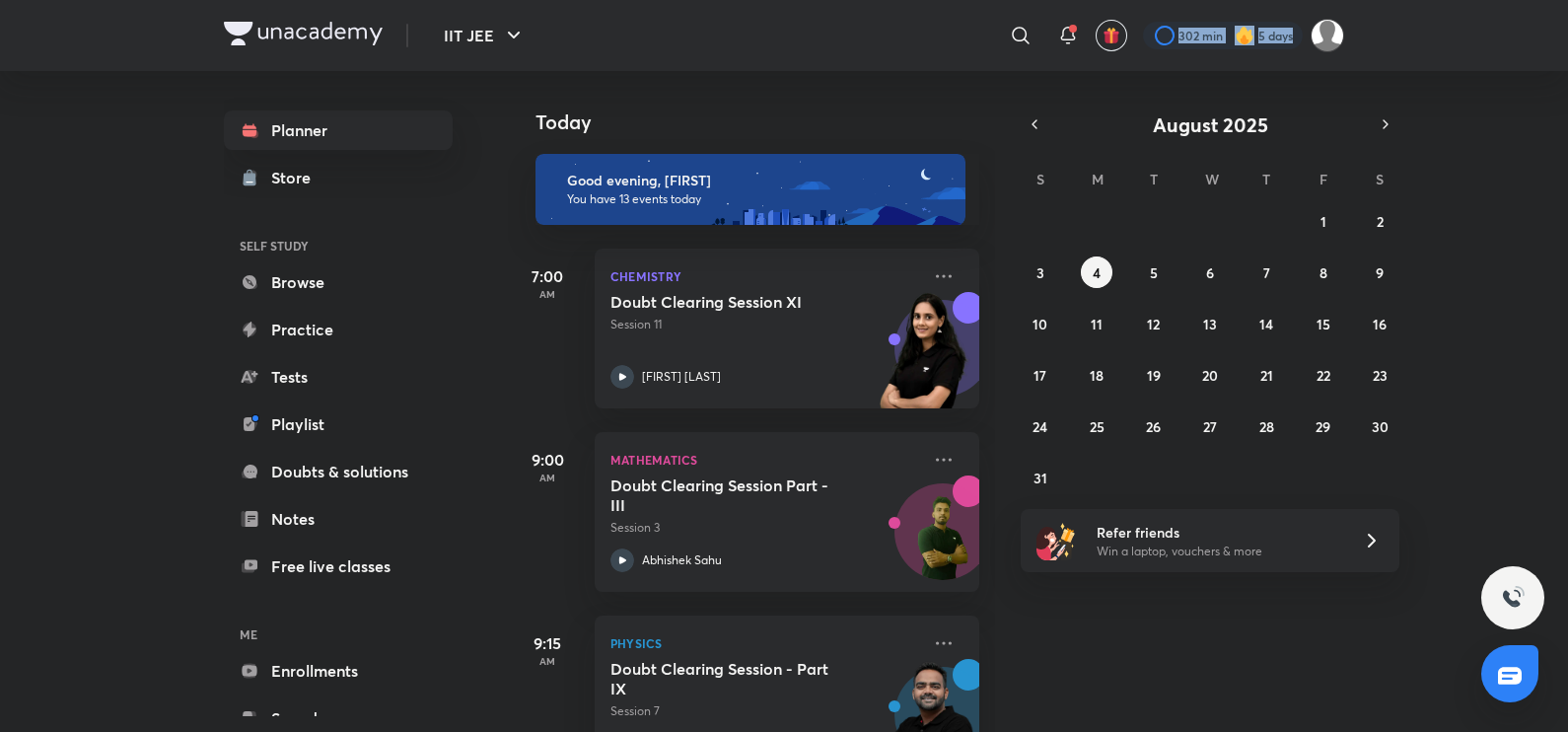 click on "302 min 5 days" at bounding box center (1236, 36) 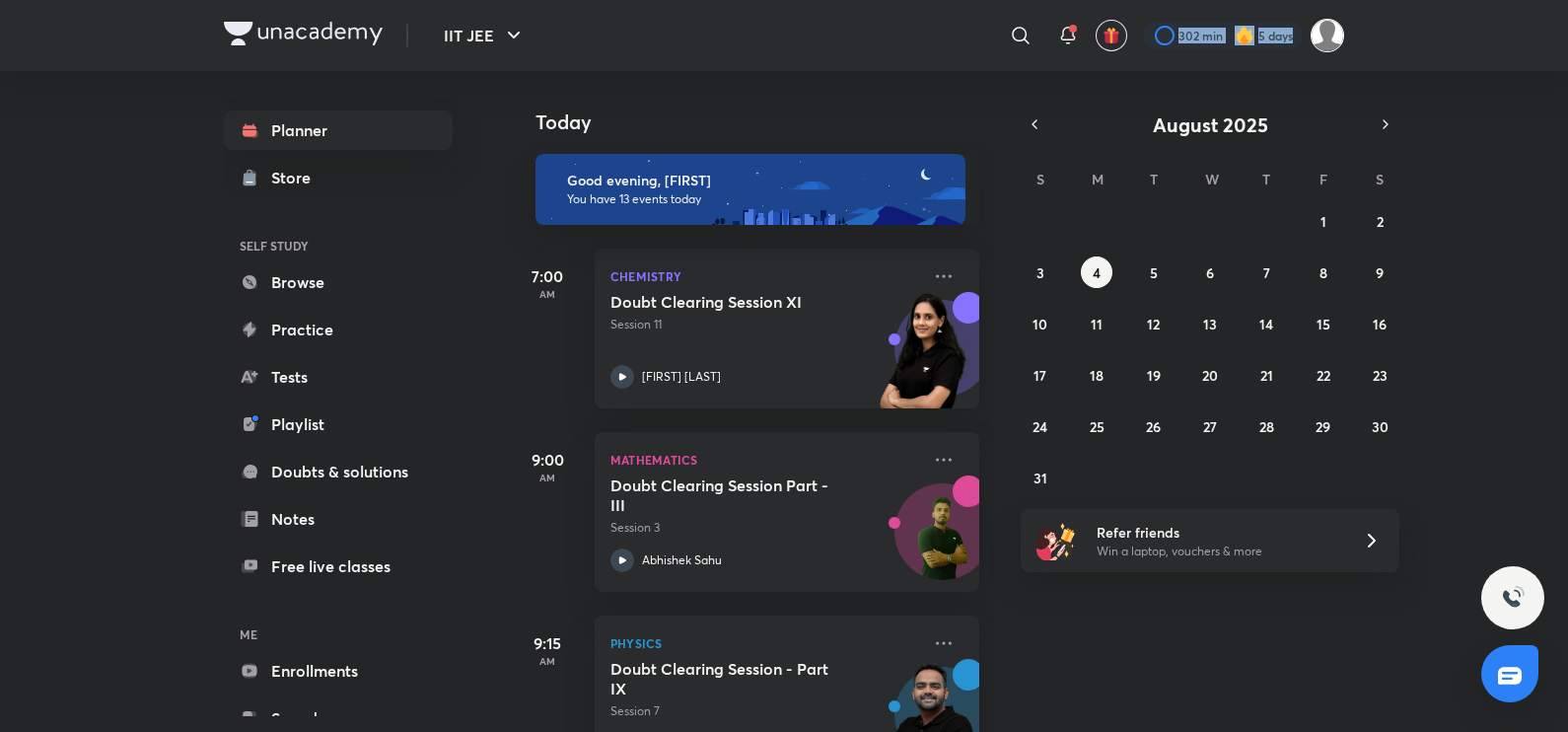 click at bounding box center [1327, 36] 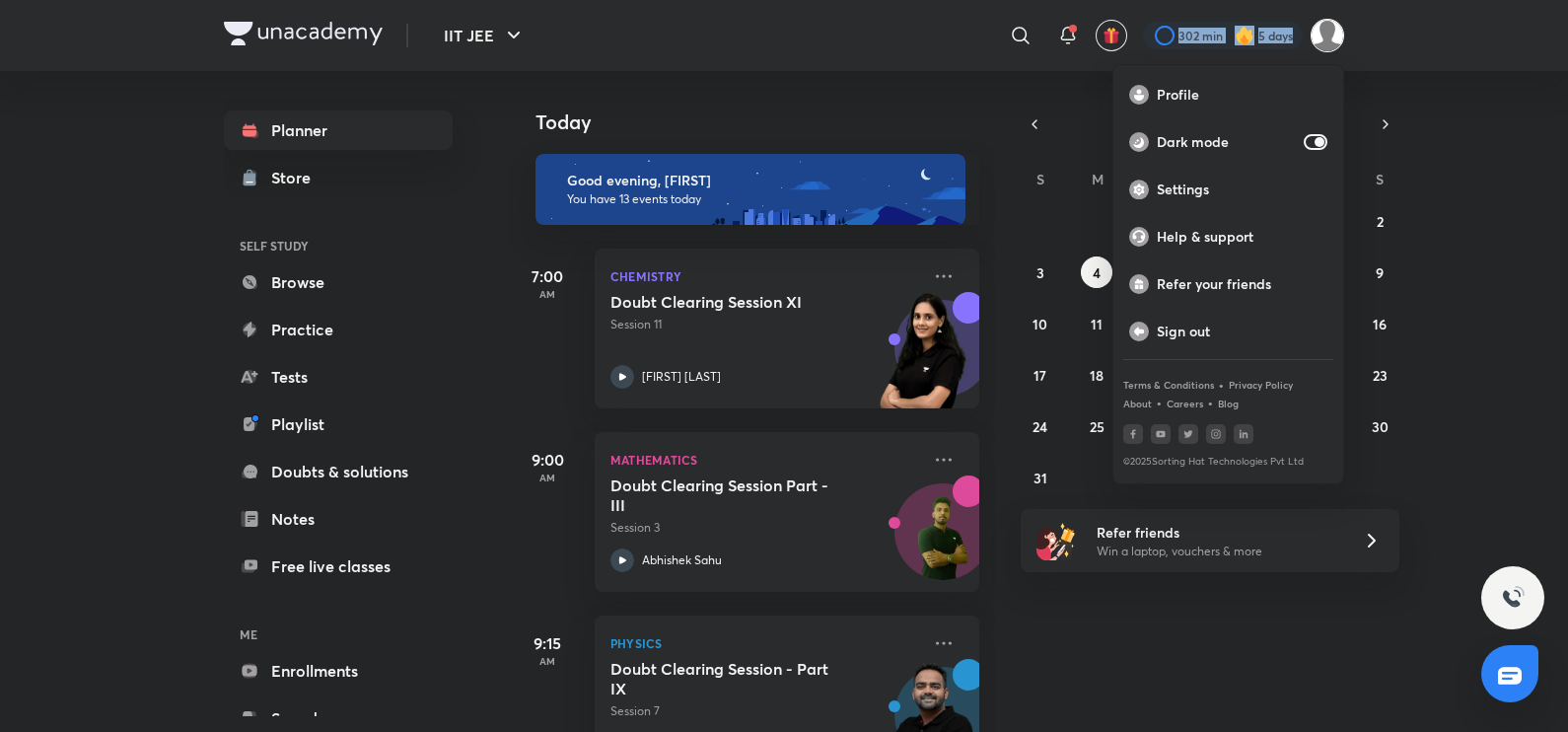 click at bounding box center (784, 366) 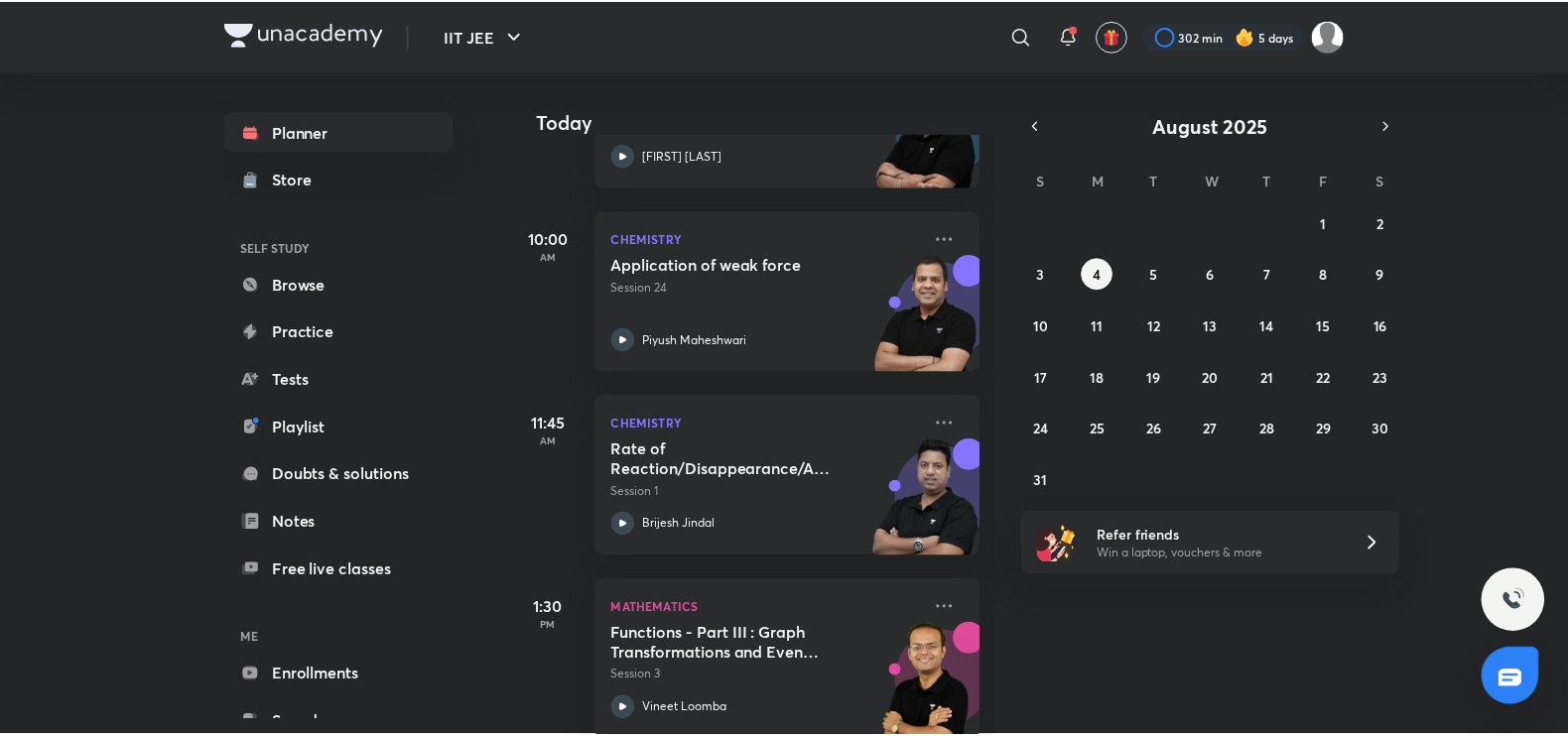 scroll, scrollTop: 0, scrollLeft: 0, axis: both 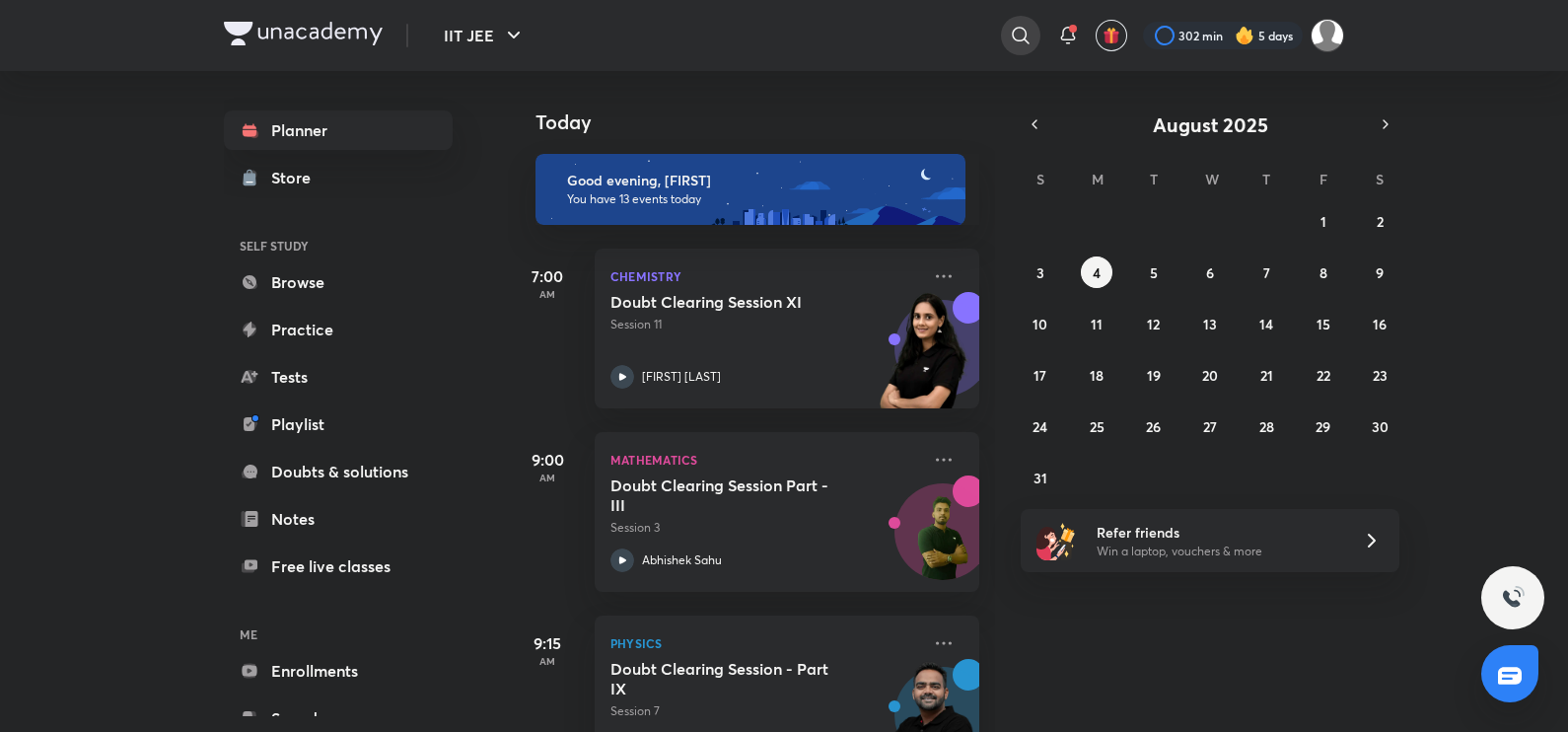 click 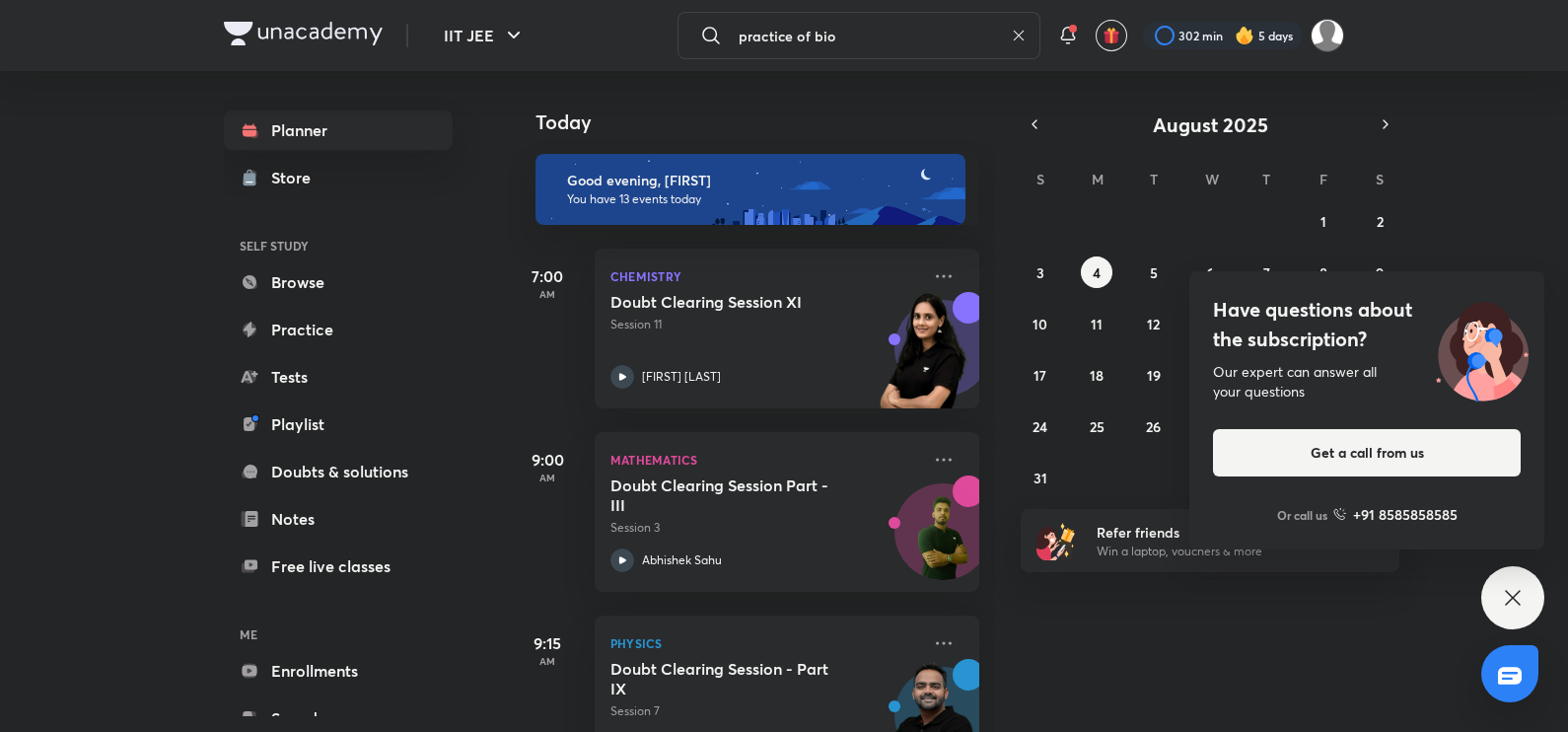 type on "practice of bio" 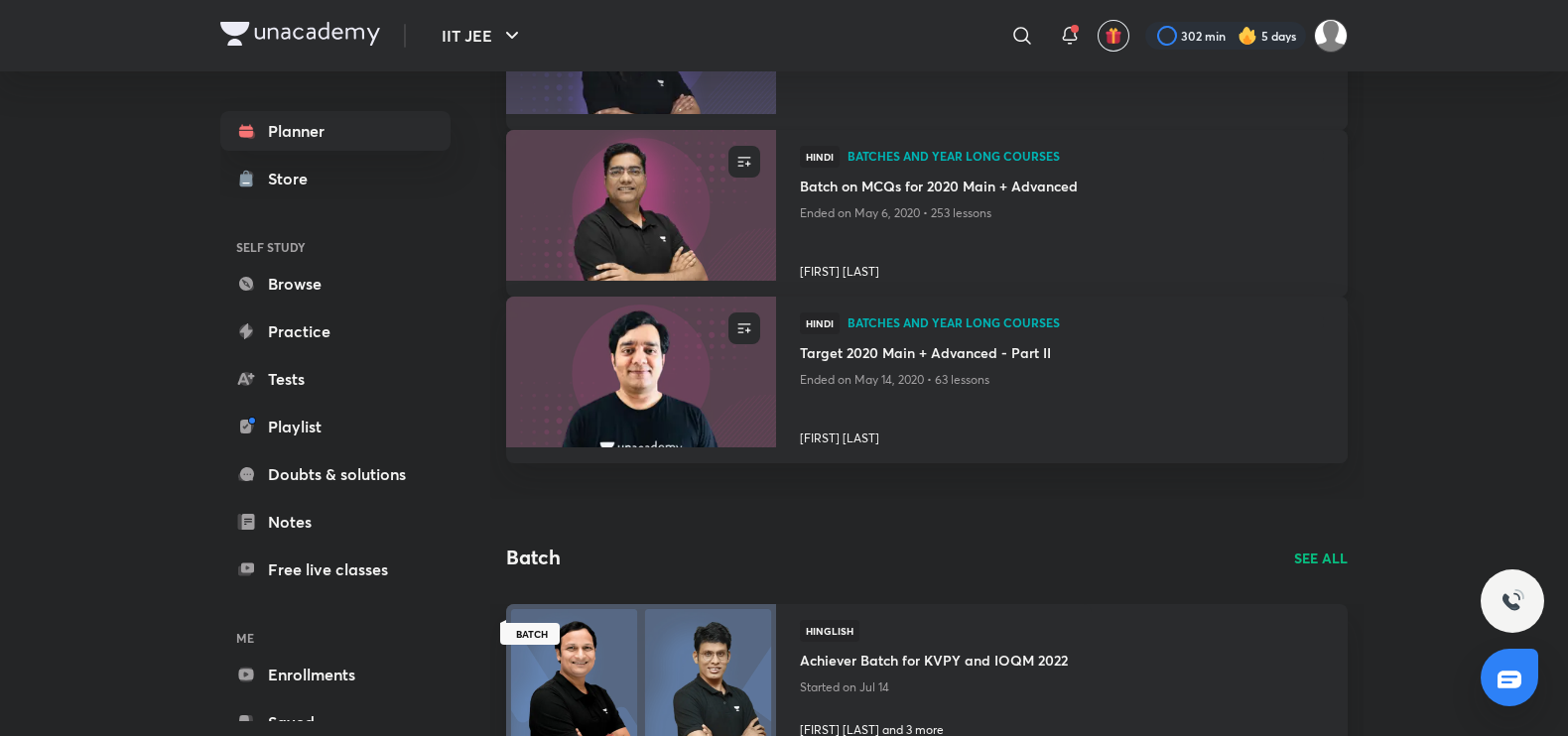 scroll, scrollTop: 924, scrollLeft: 0, axis: vertical 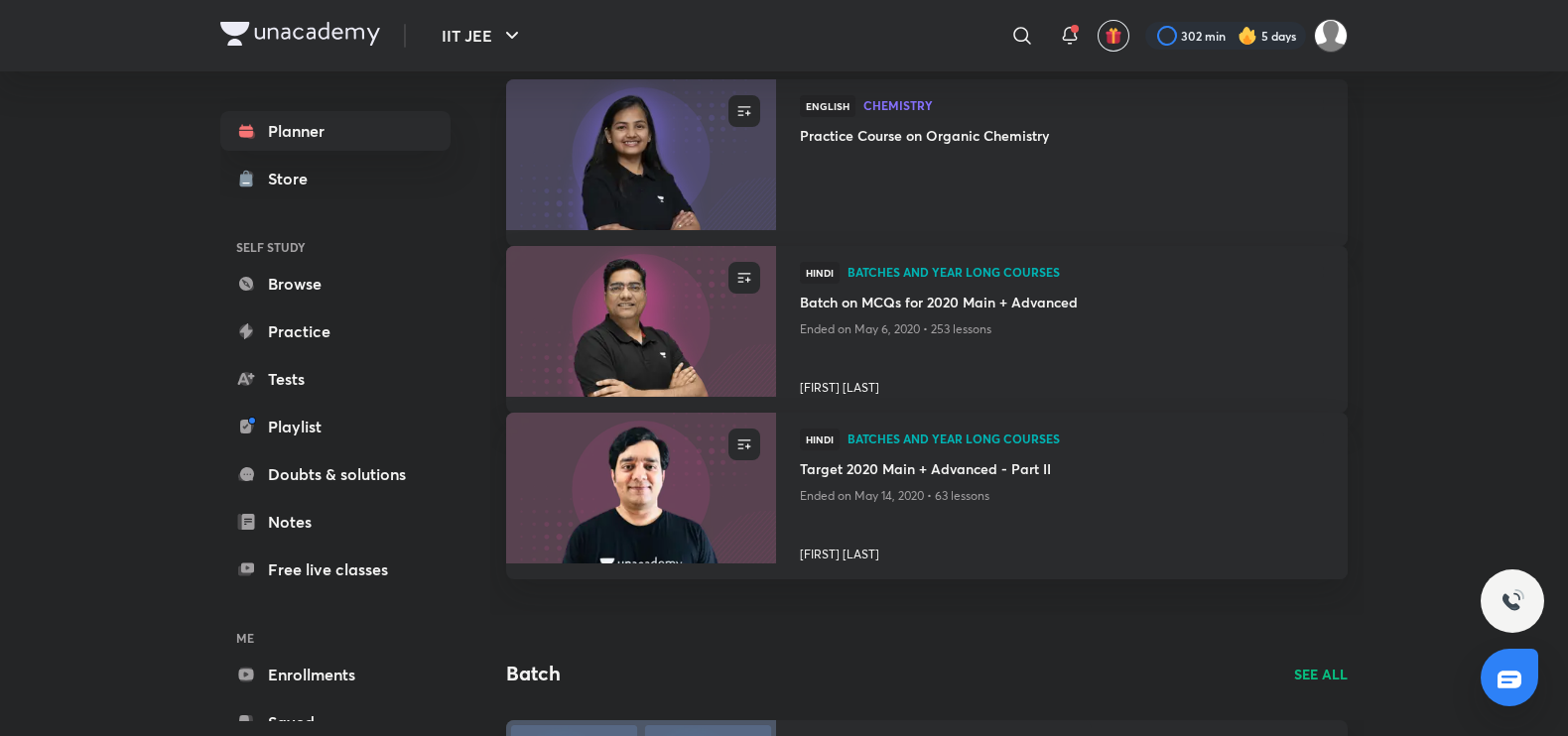drag, startPoint x: 1345, startPoint y: 22, endPoint x: 1349, endPoint y: 33, distance: 11.7046999 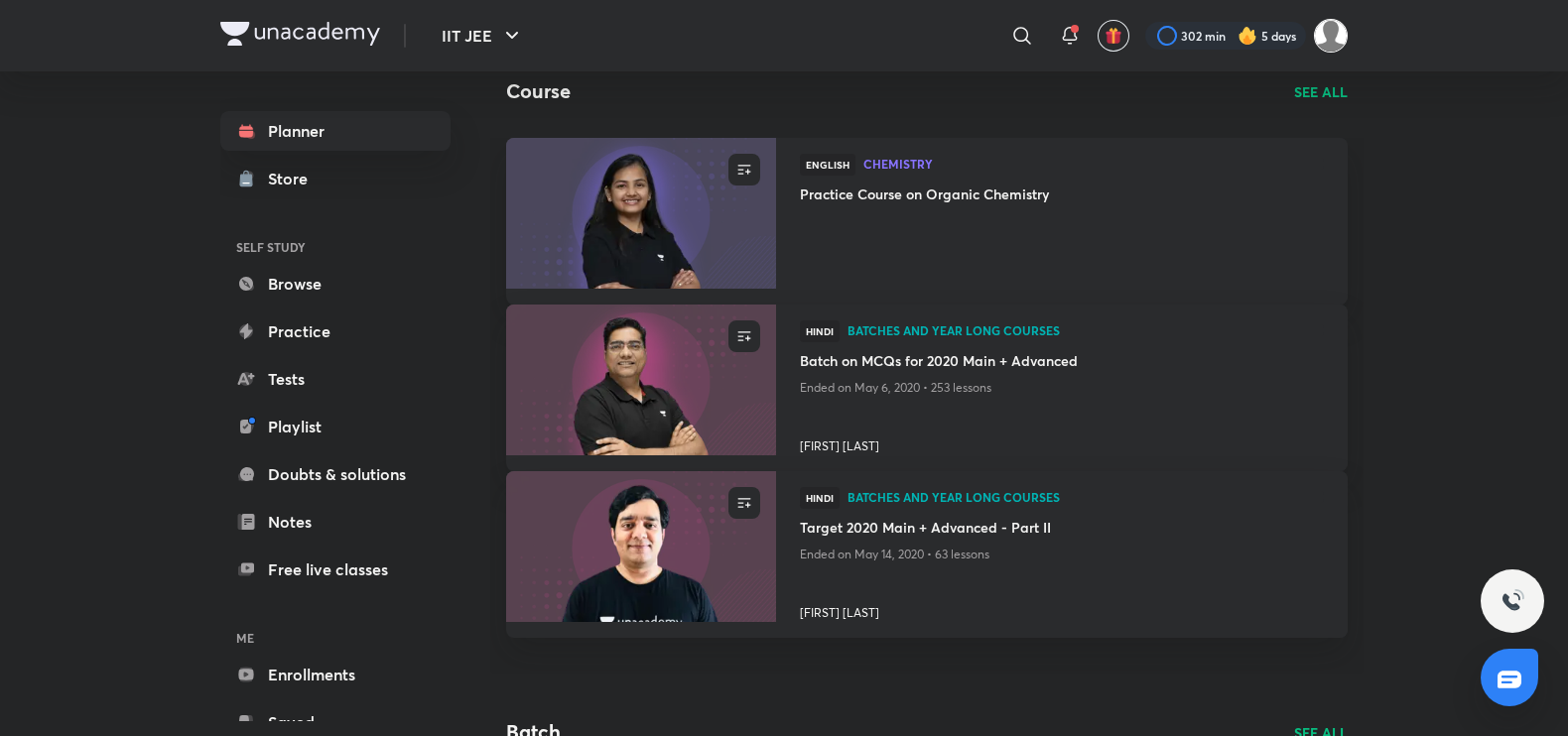 click at bounding box center (1331, 36) 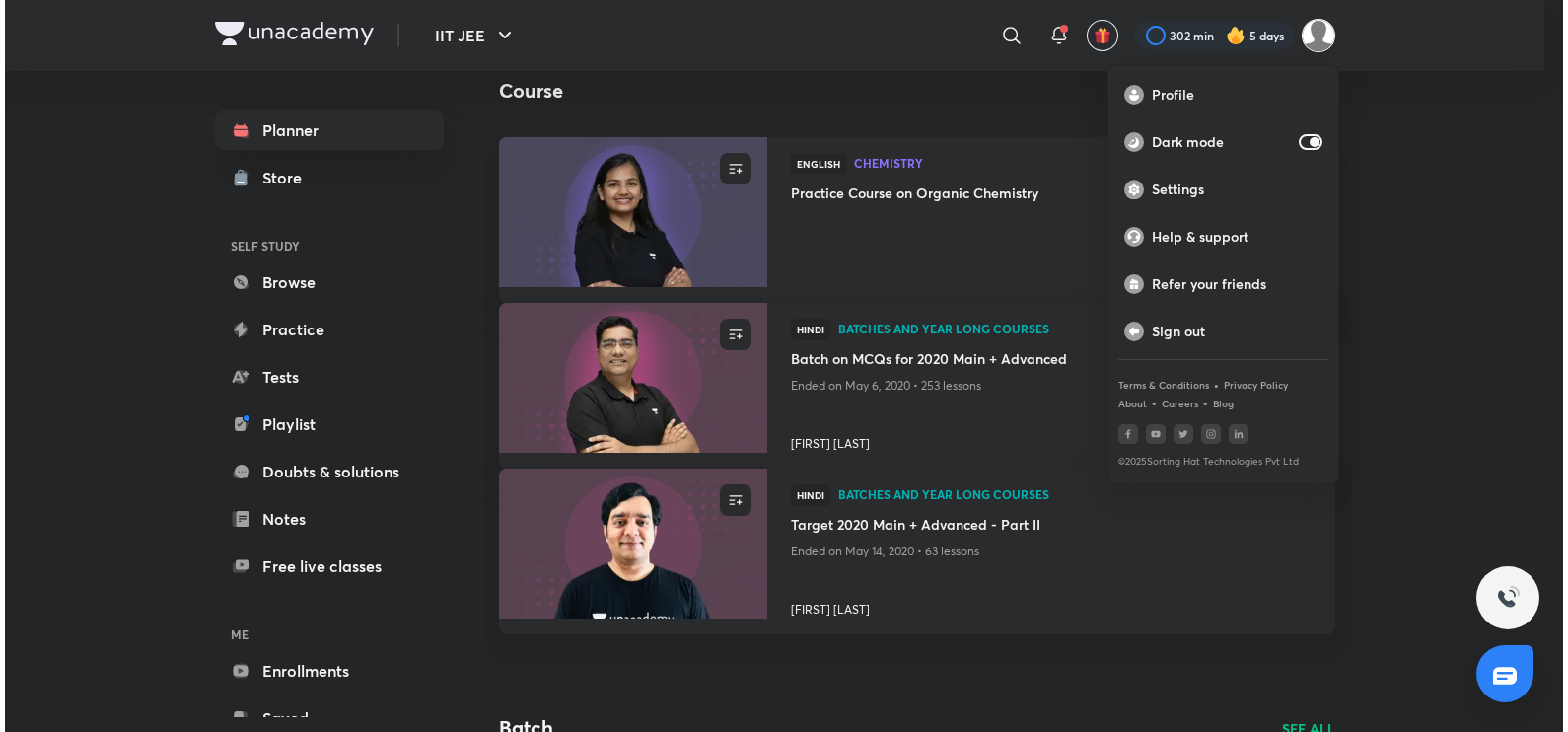 scroll, scrollTop: 742, scrollLeft: 0, axis: vertical 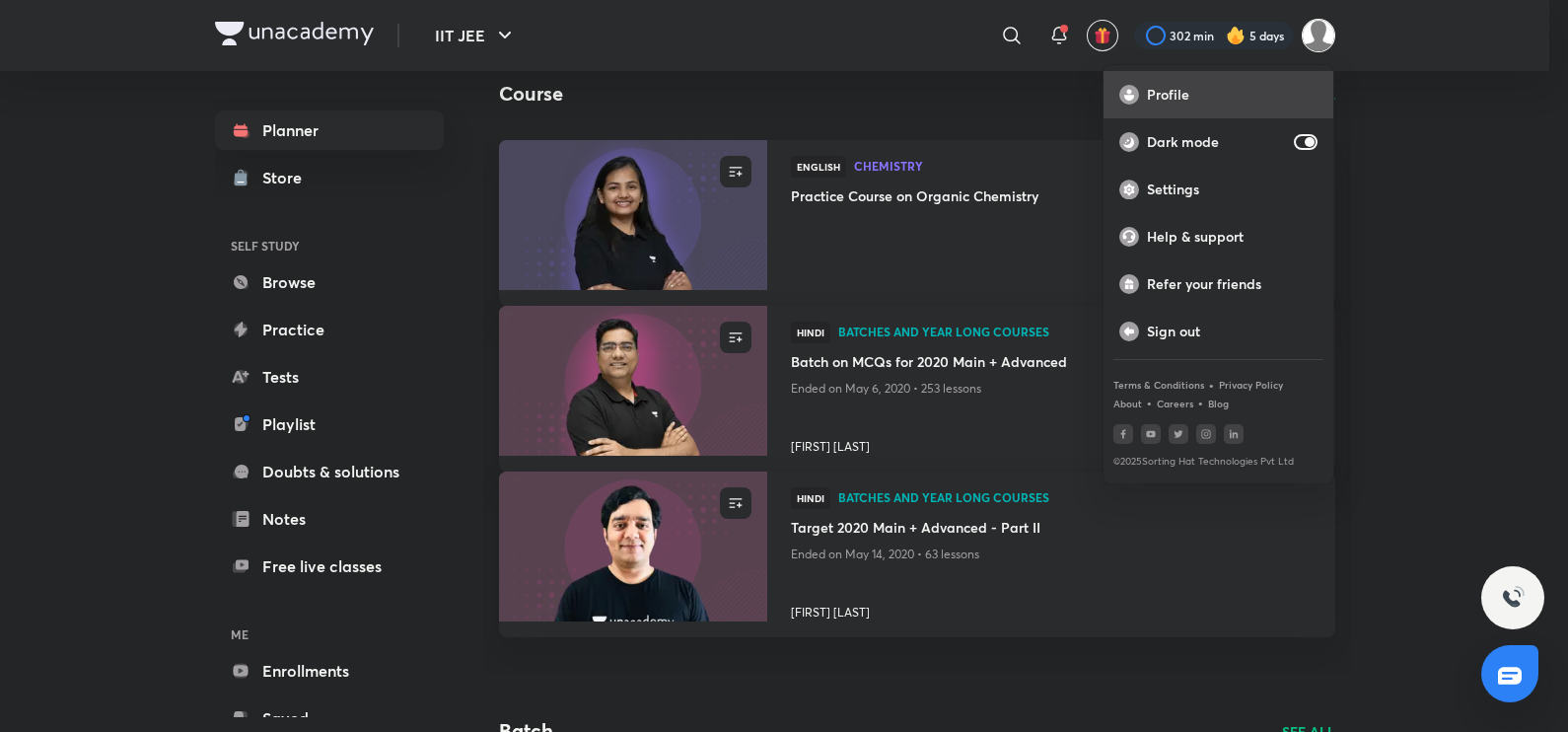 click on "Profile" at bounding box center [1232, 95] 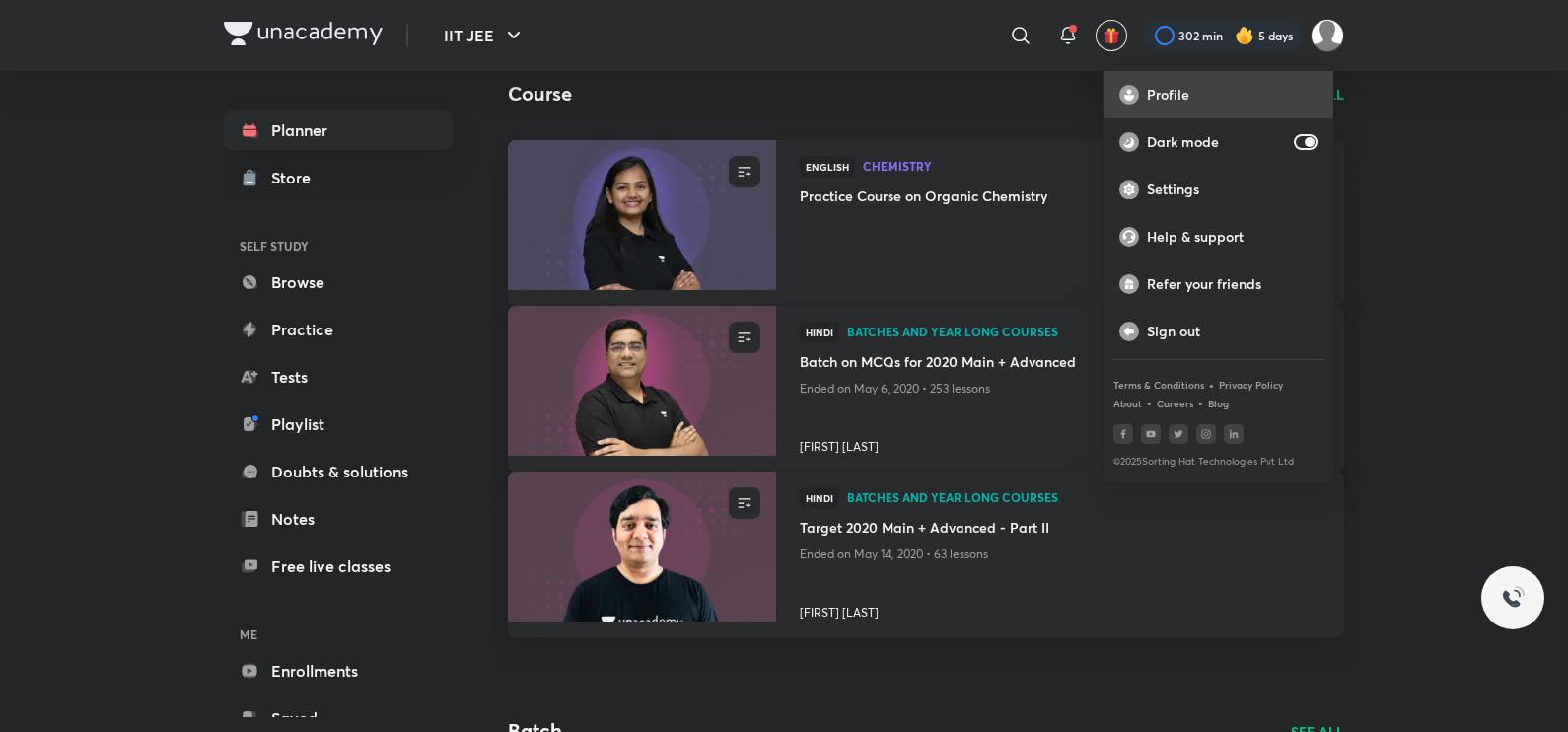 scroll, scrollTop: 0, scrollLeft: 0, axis: both 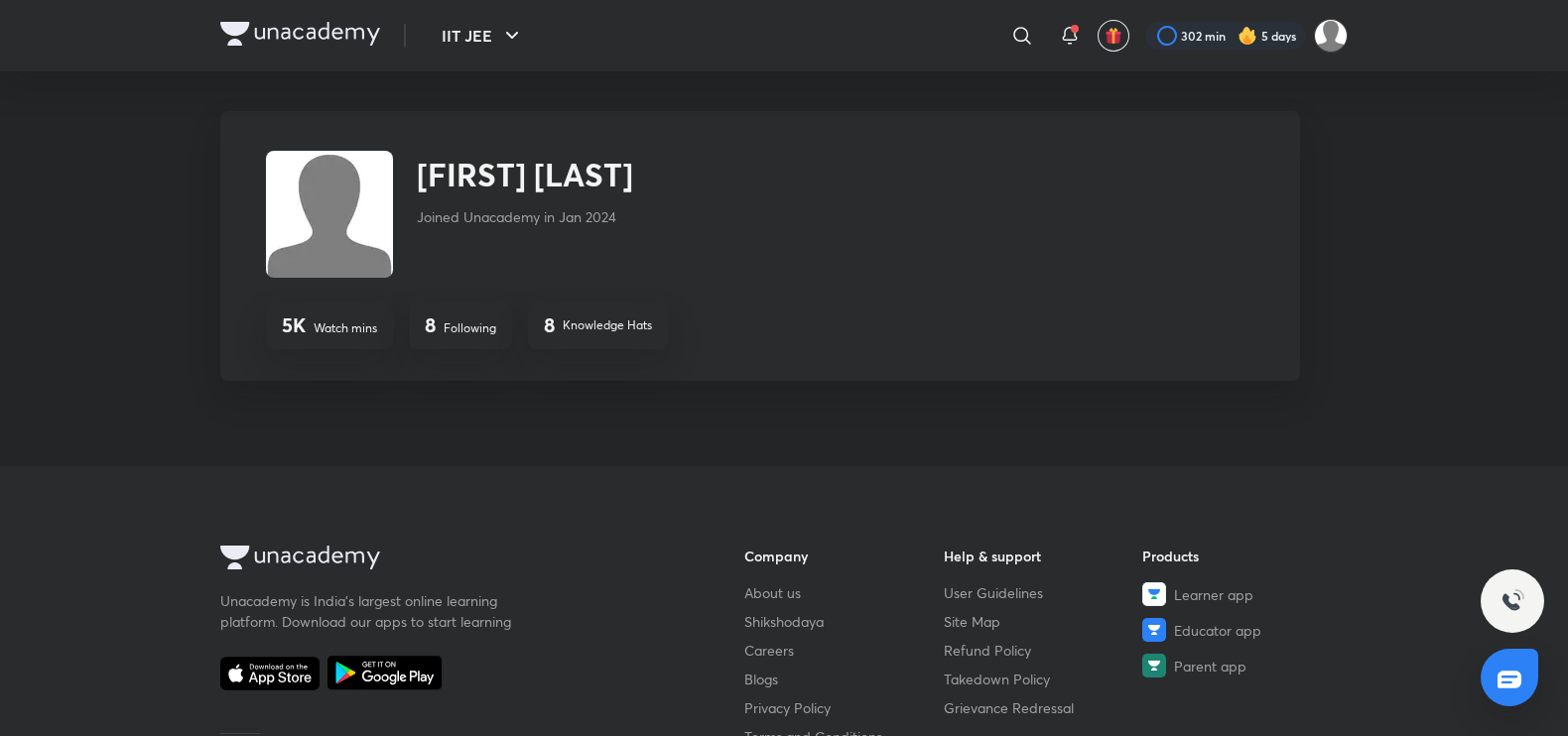 click on "8 Following" at bounding box center (460, 325) 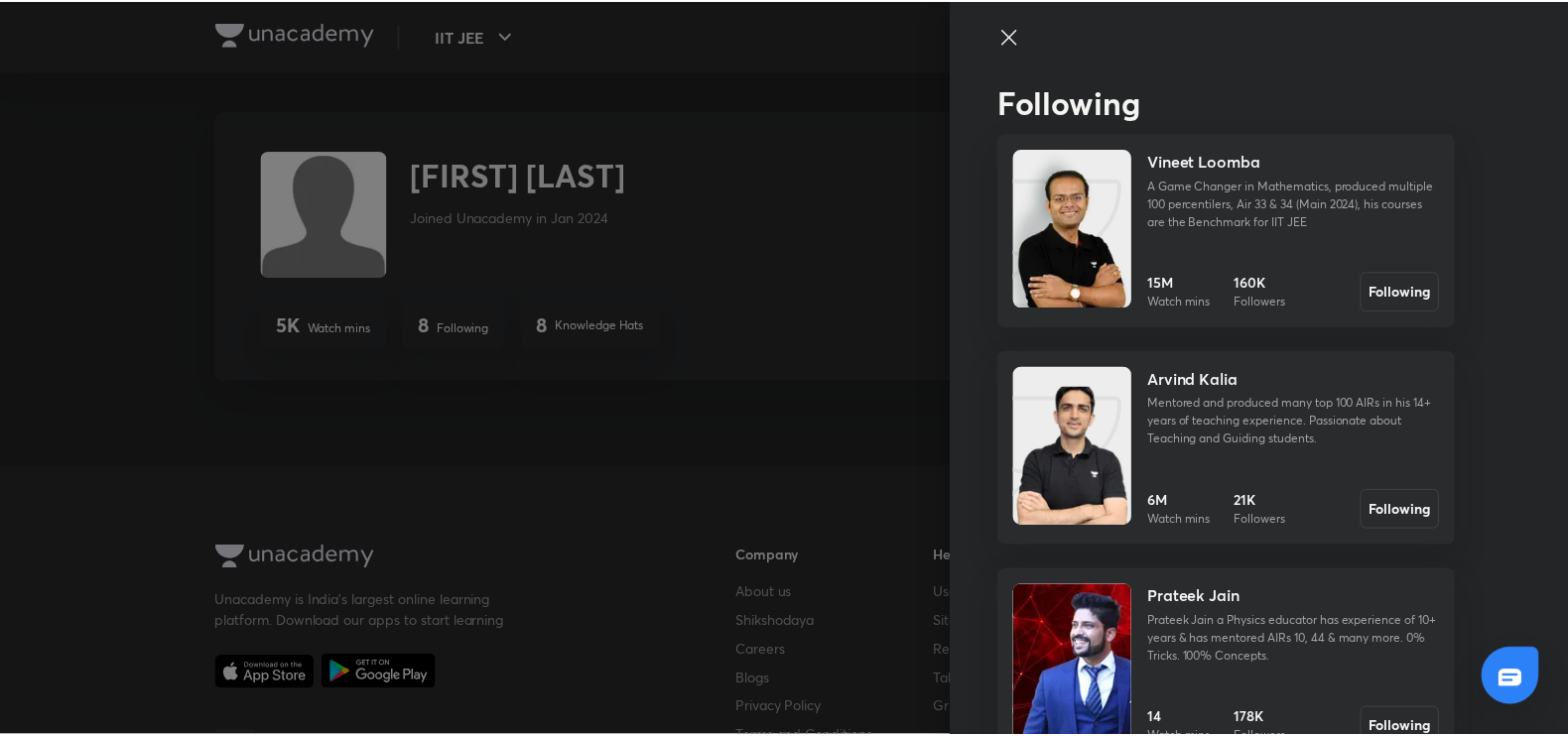 scroll, scrollTop: 40, scrollLeft: 0, axis: vertical 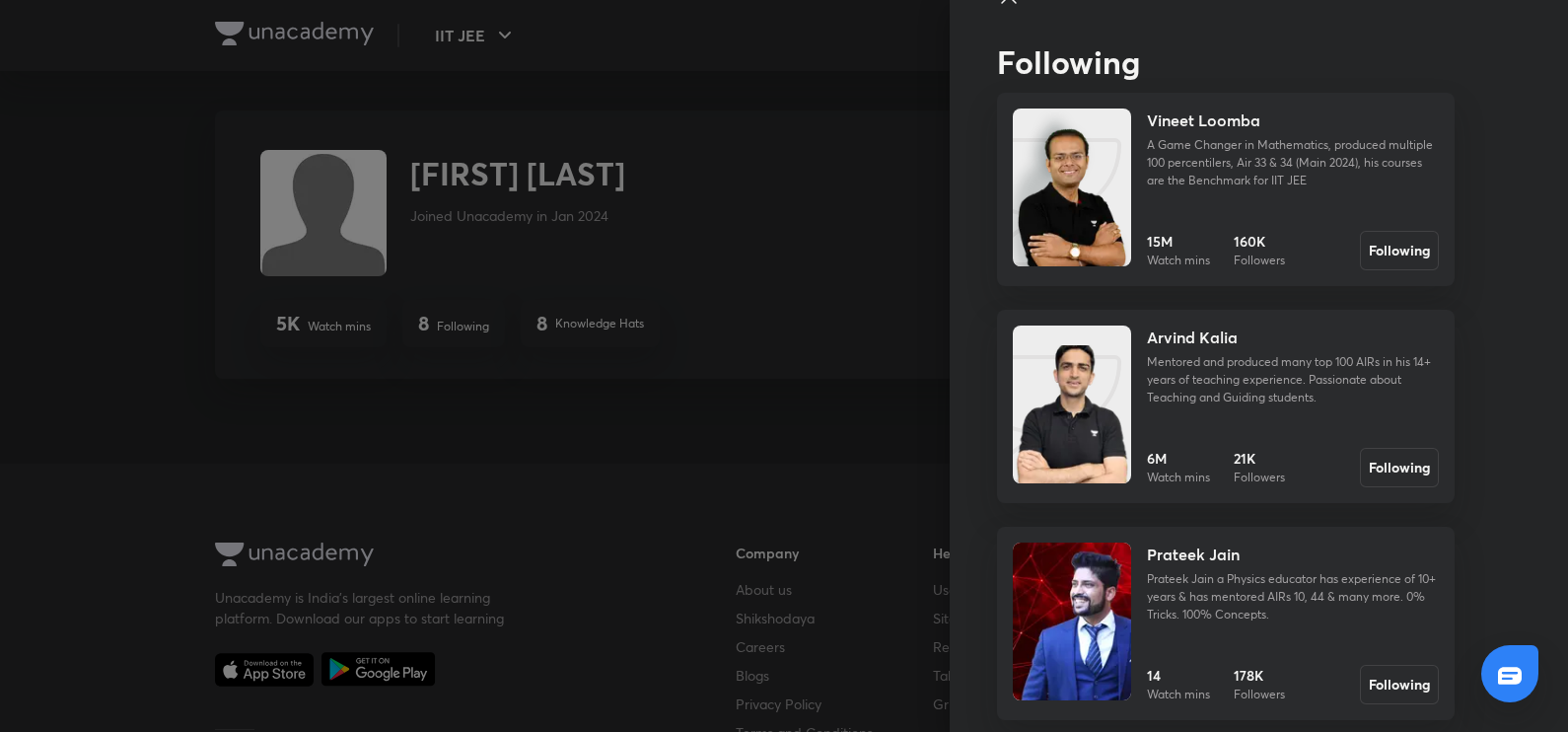 click at bounding box center (784, 366) 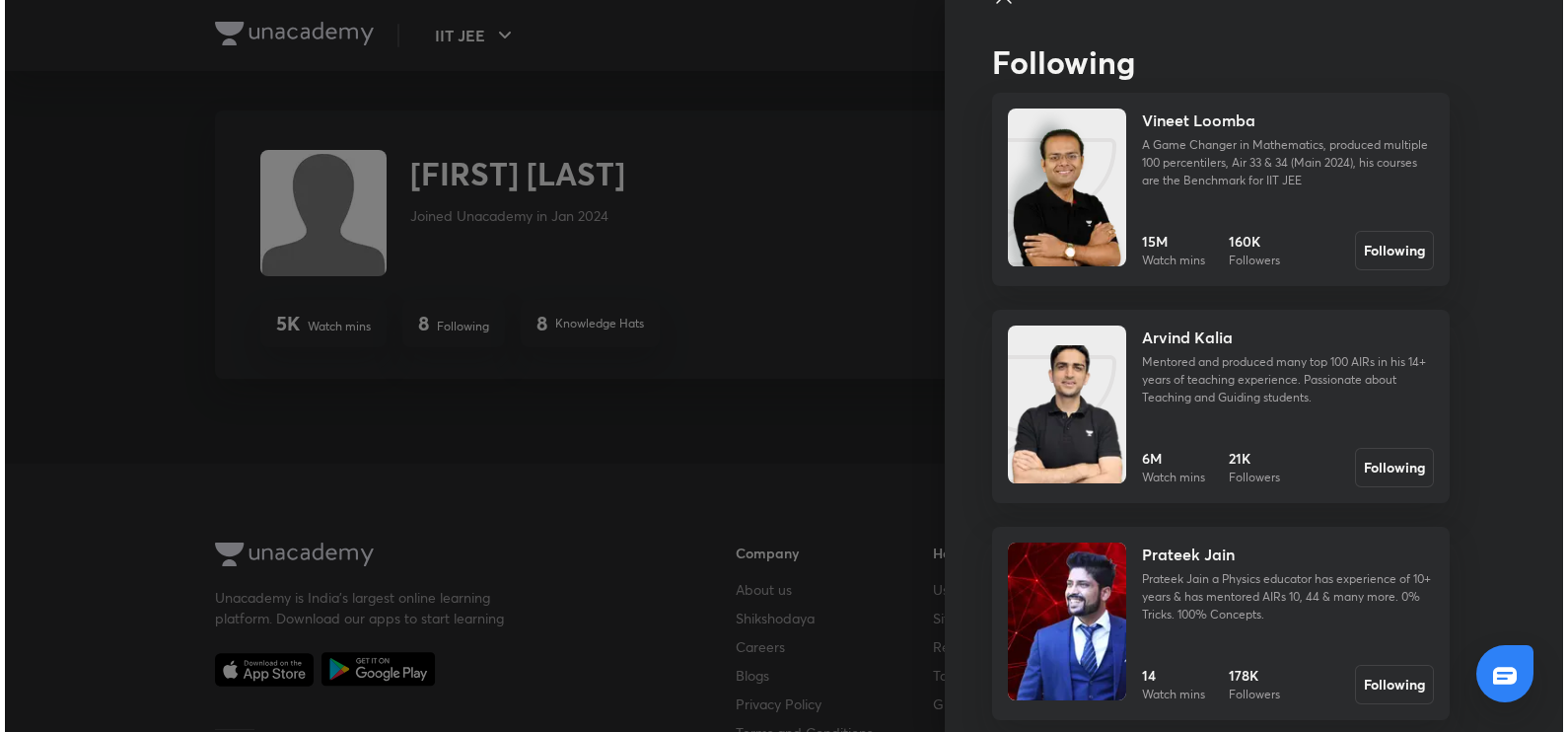 scroll, scrollTop: 0, scrollLeft: 0, axis: both 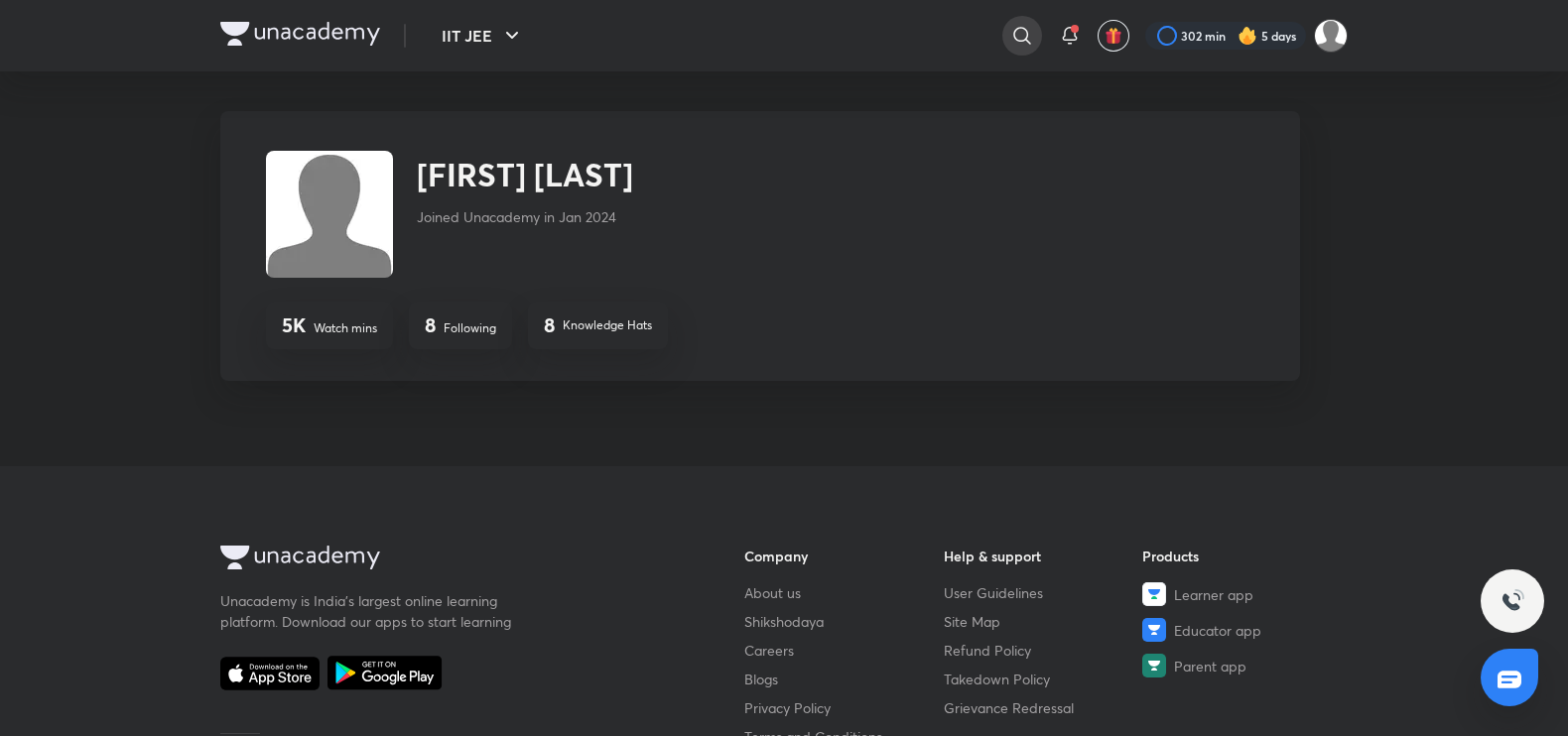 click 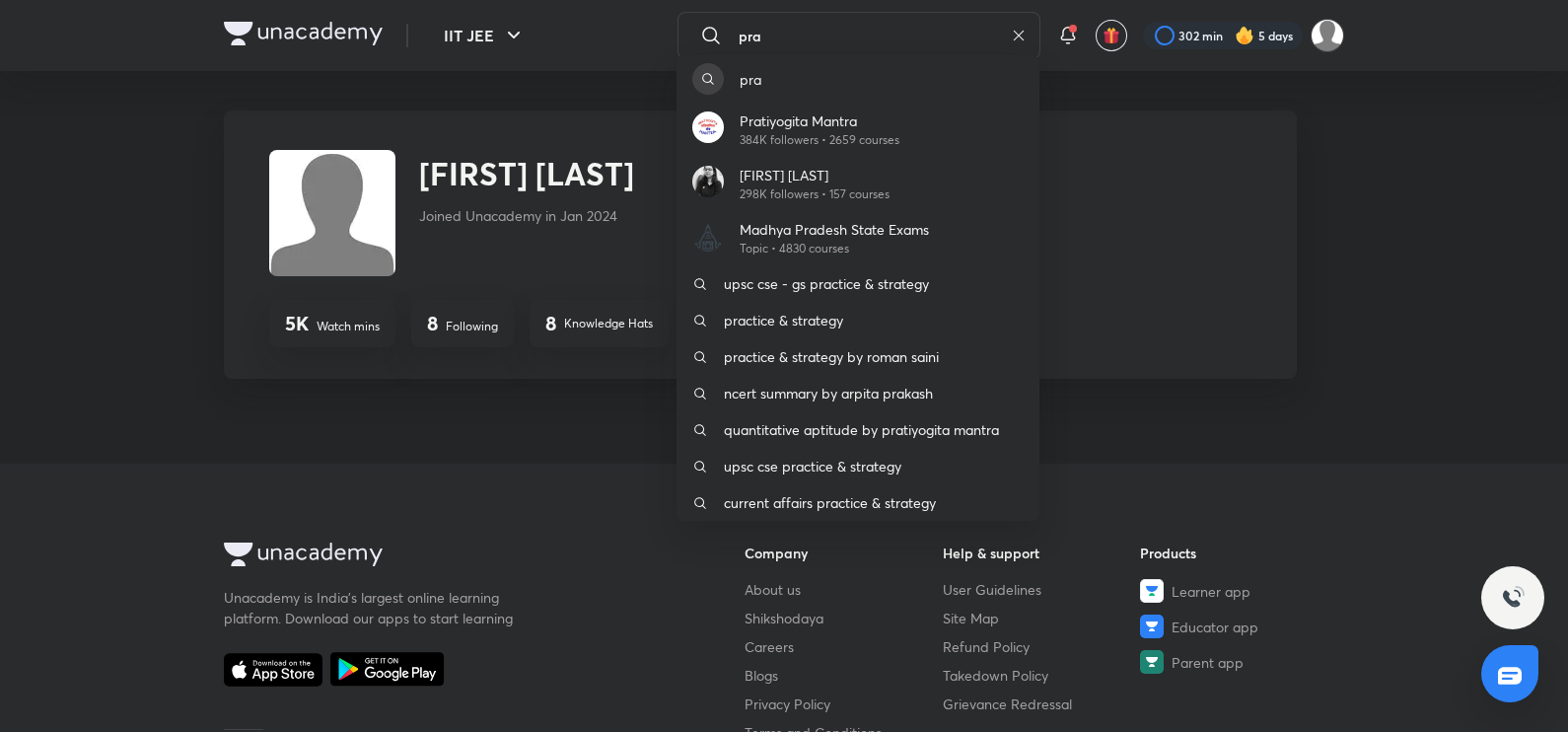 type on "pra" 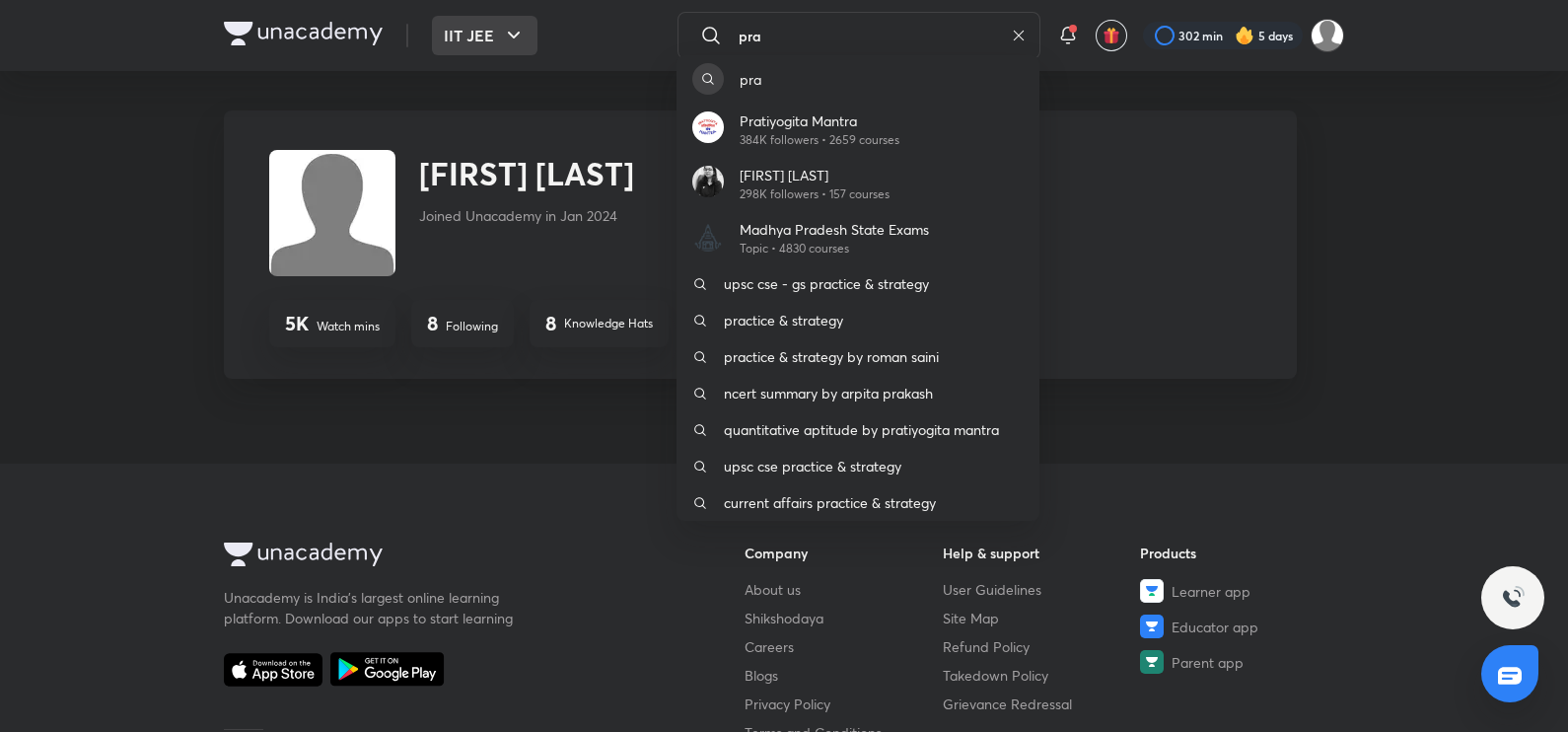 drag, startPoint x: 456, startPoint y: 35, endPoint x: 459, endPoint y: 44, distance: 9.486833 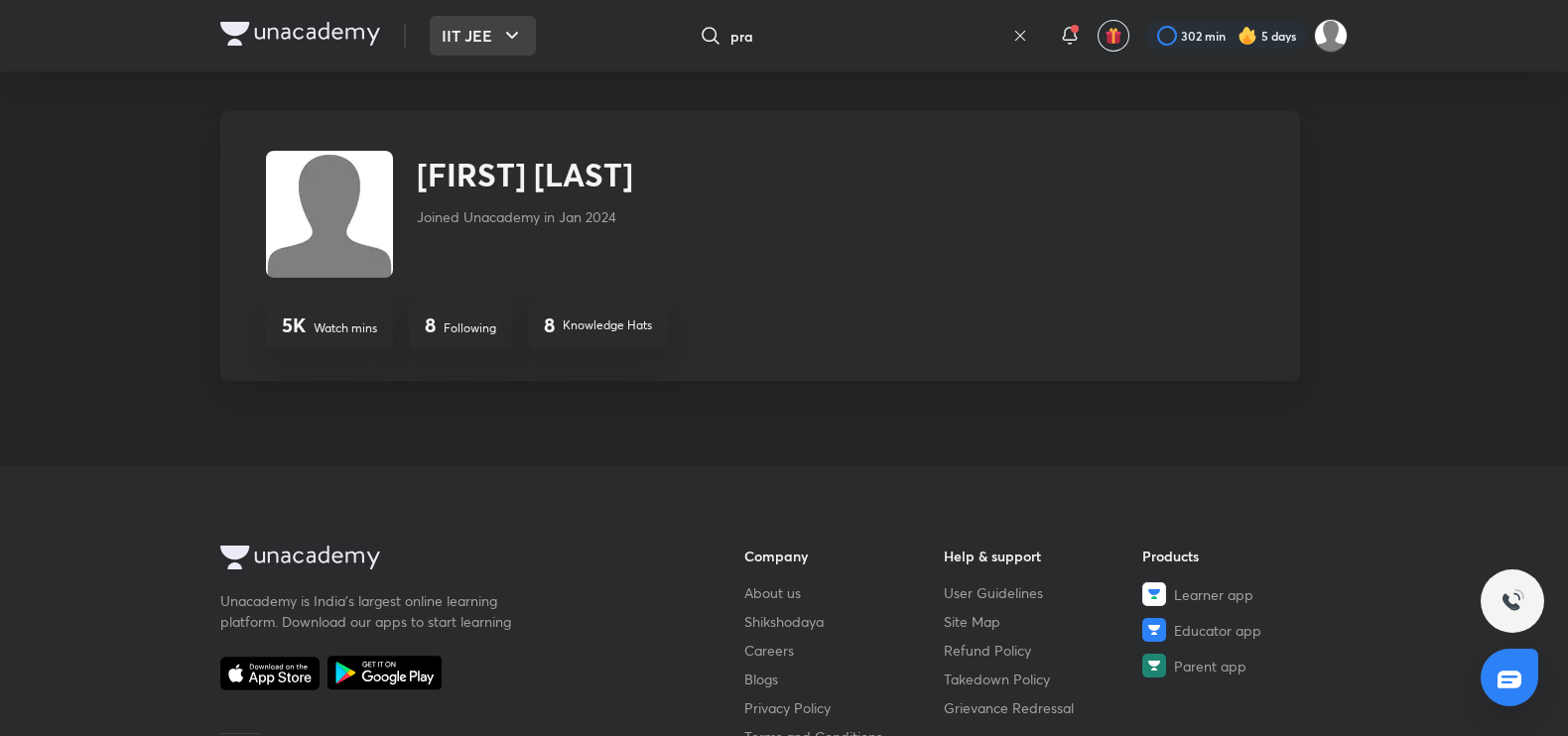 click on "IIT JEE" at bounding box center (482, 36) 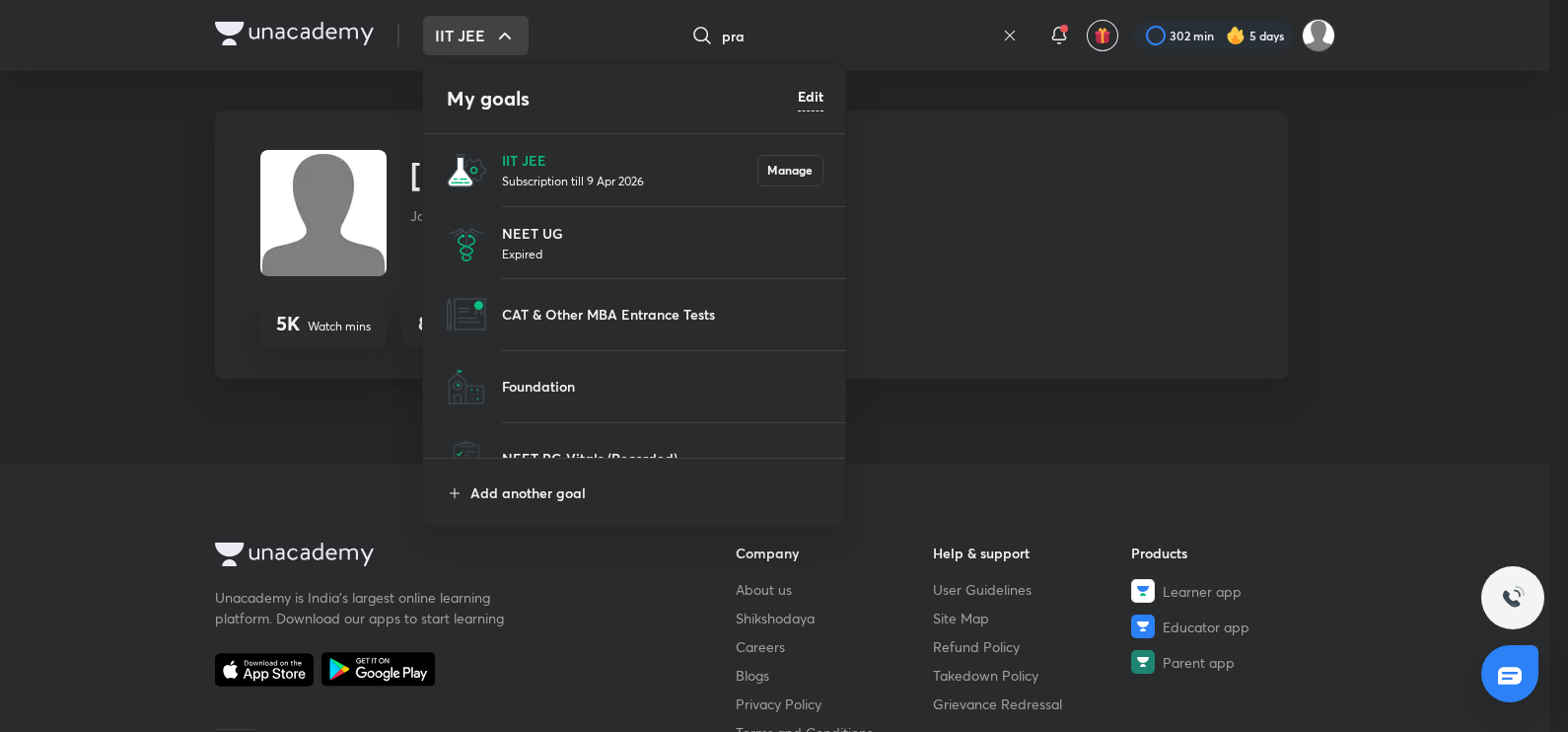 click on "Expired" at bounding box center [663, 254] 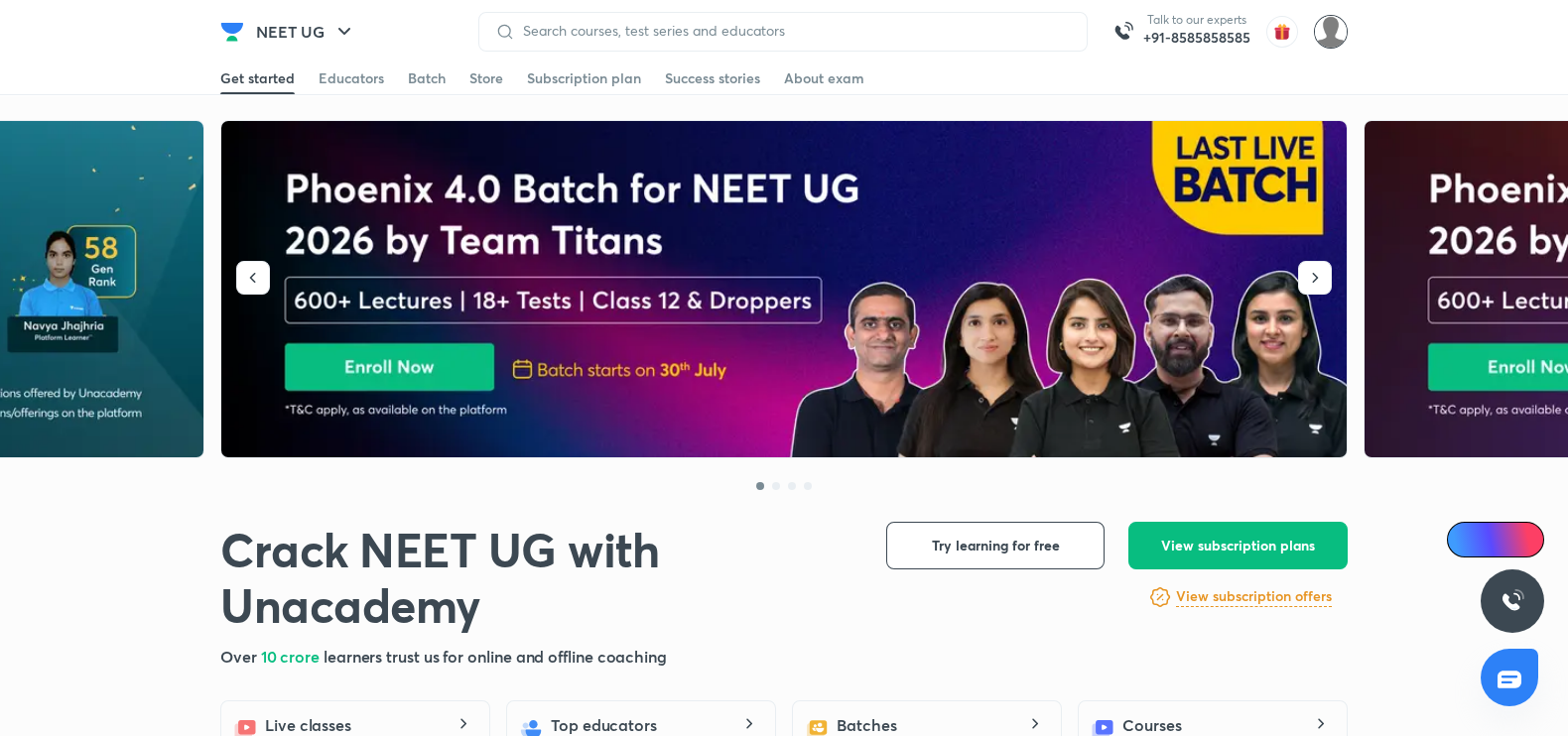 click on "NEET UG Talk to our experts +91-8585858585 Get started Educators Batch Store Subscription plan Success stories About exam Get started Educators Batch Store Subscription plan Success stories About exam" at bounding box center (784, 32) 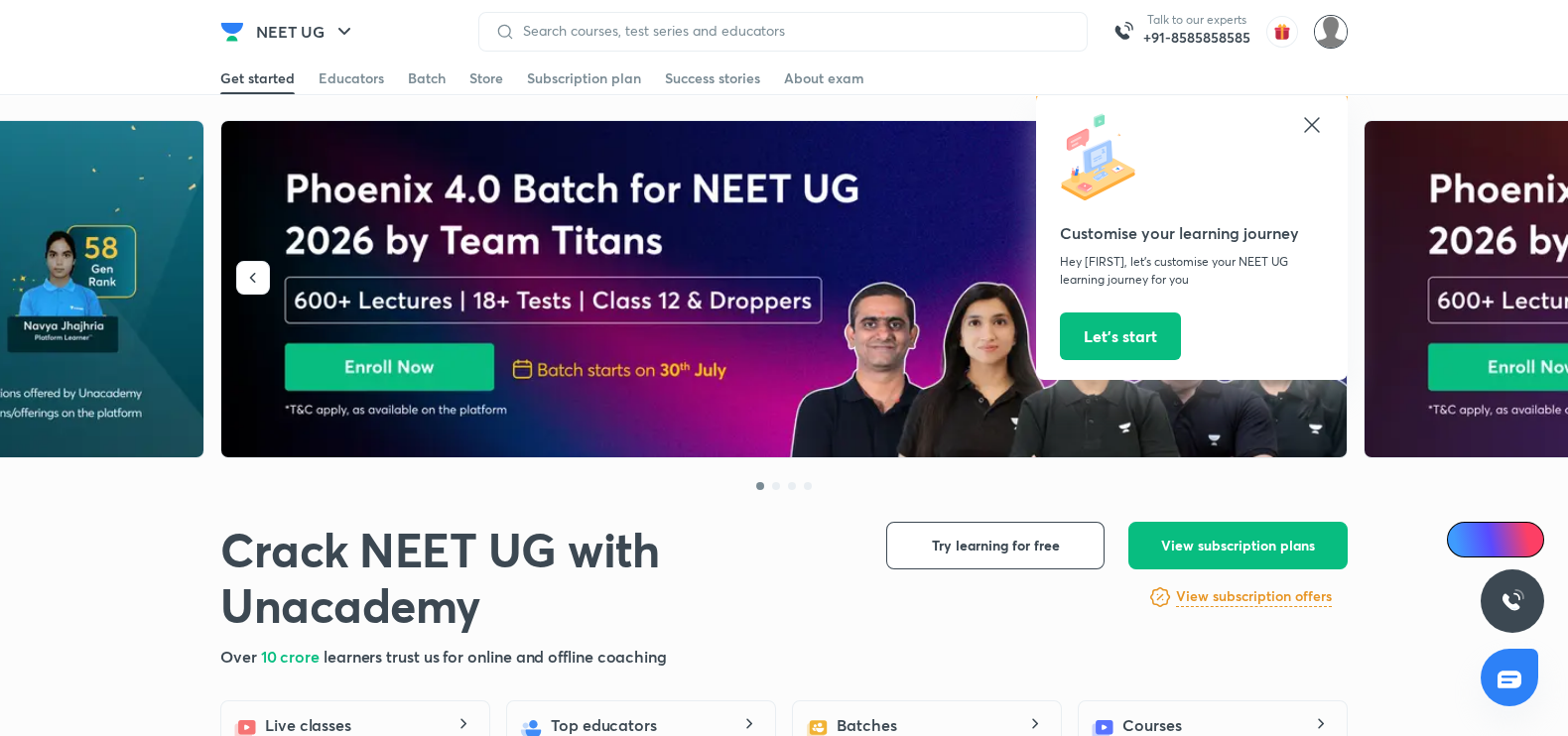 click at bounding box center [1331, 32] 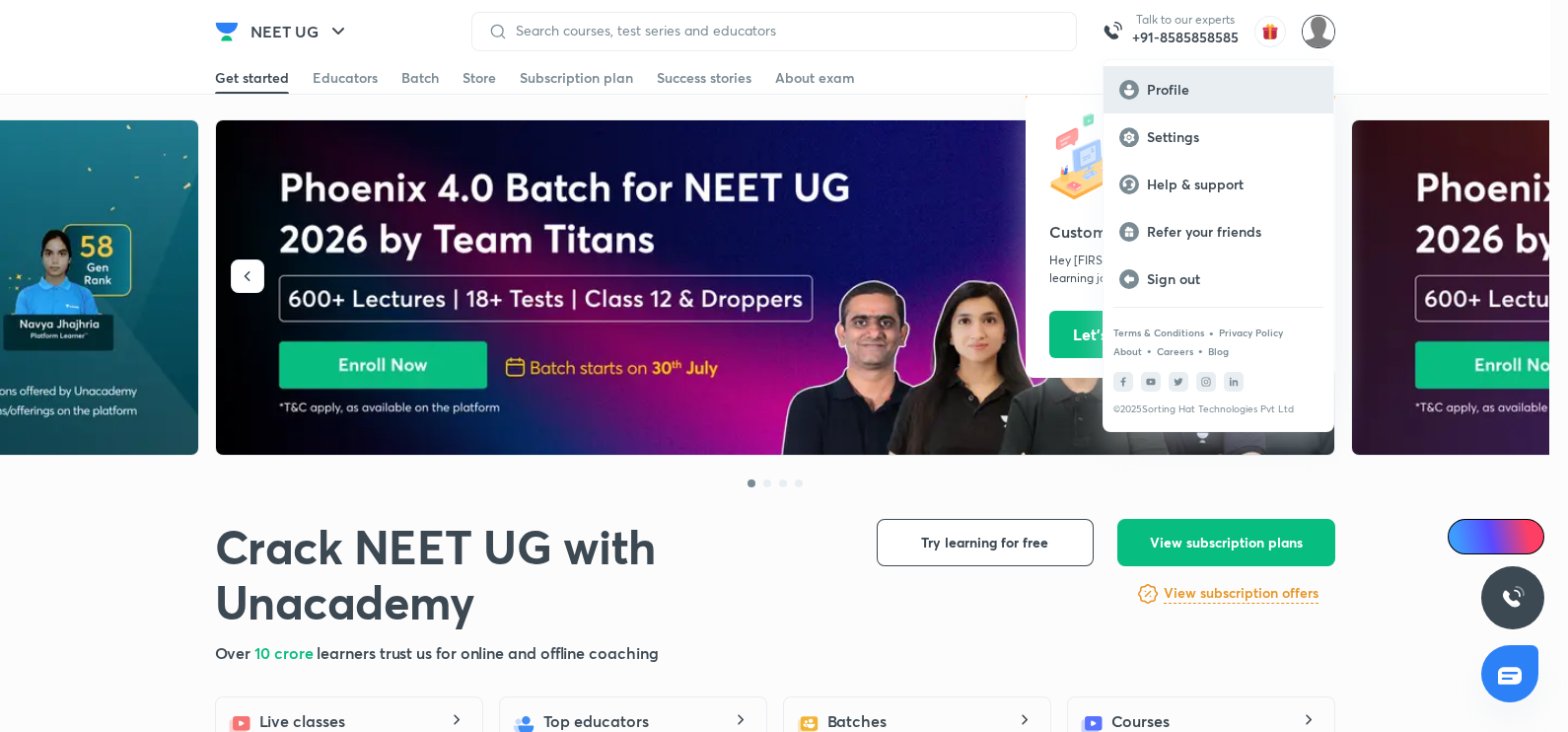 click on "Profile" at bounding box center (1232, 90) 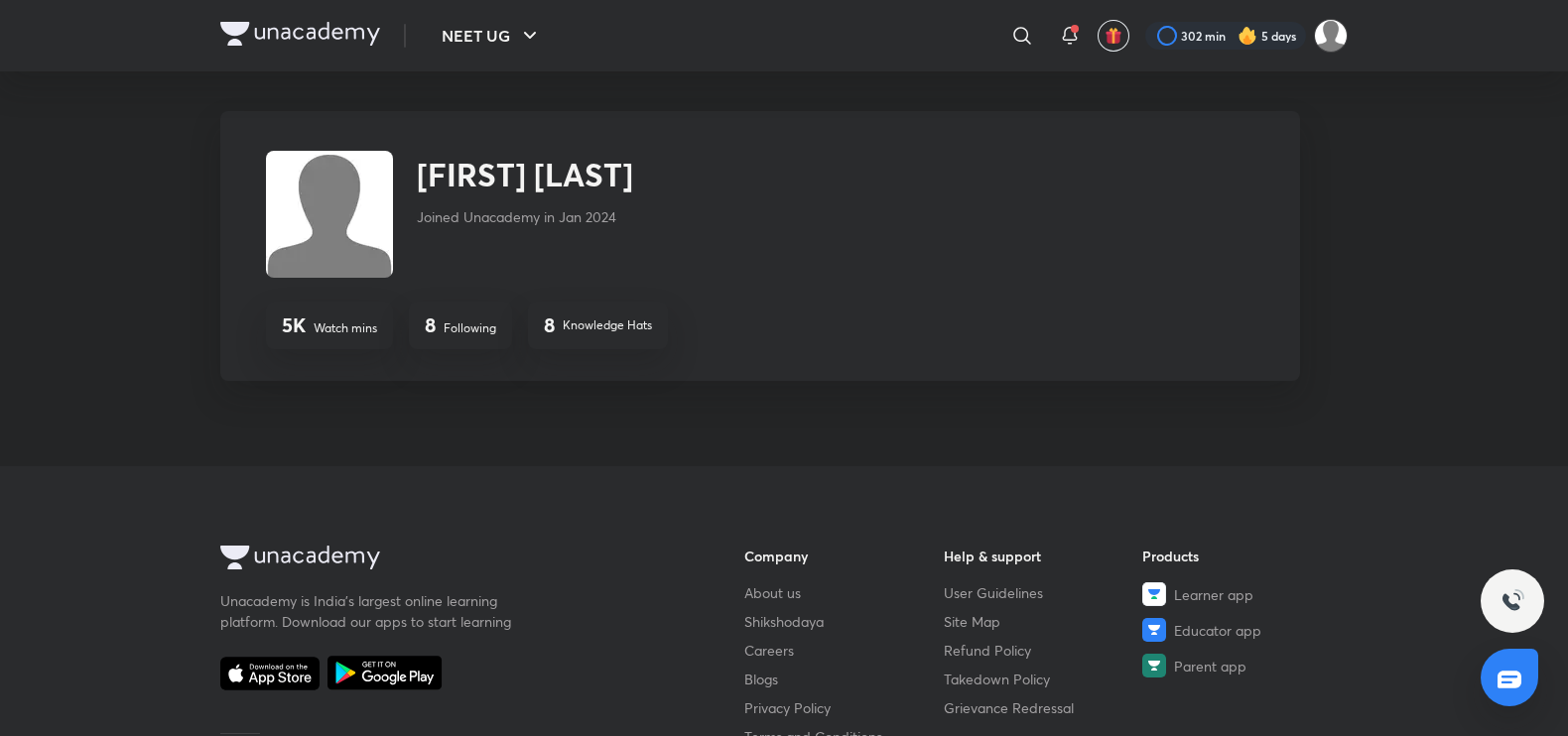 click on "8 Following" at bounding box center (460, 325) 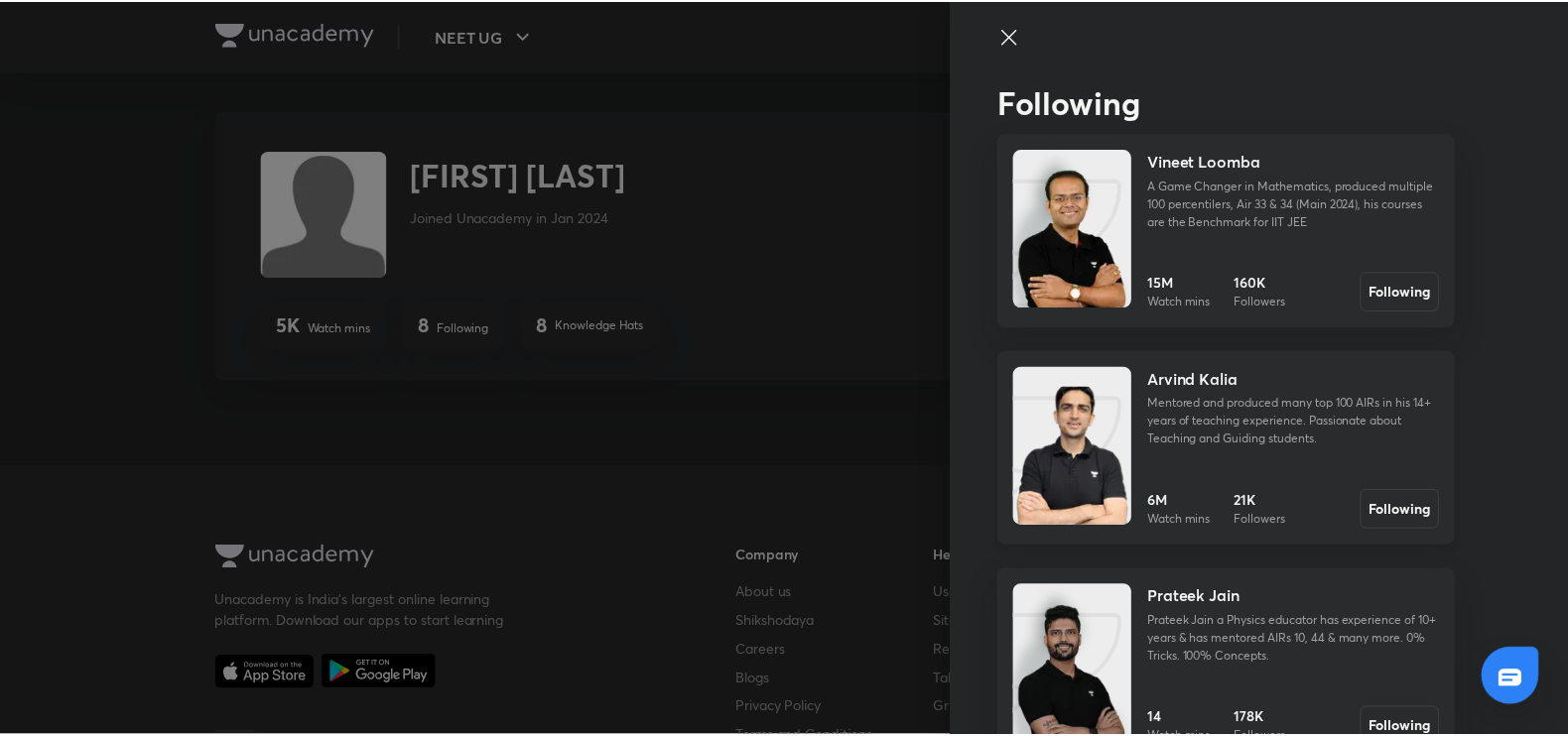 scroll, scrollTop: 40, scrollLeft: 0, axis: vertical 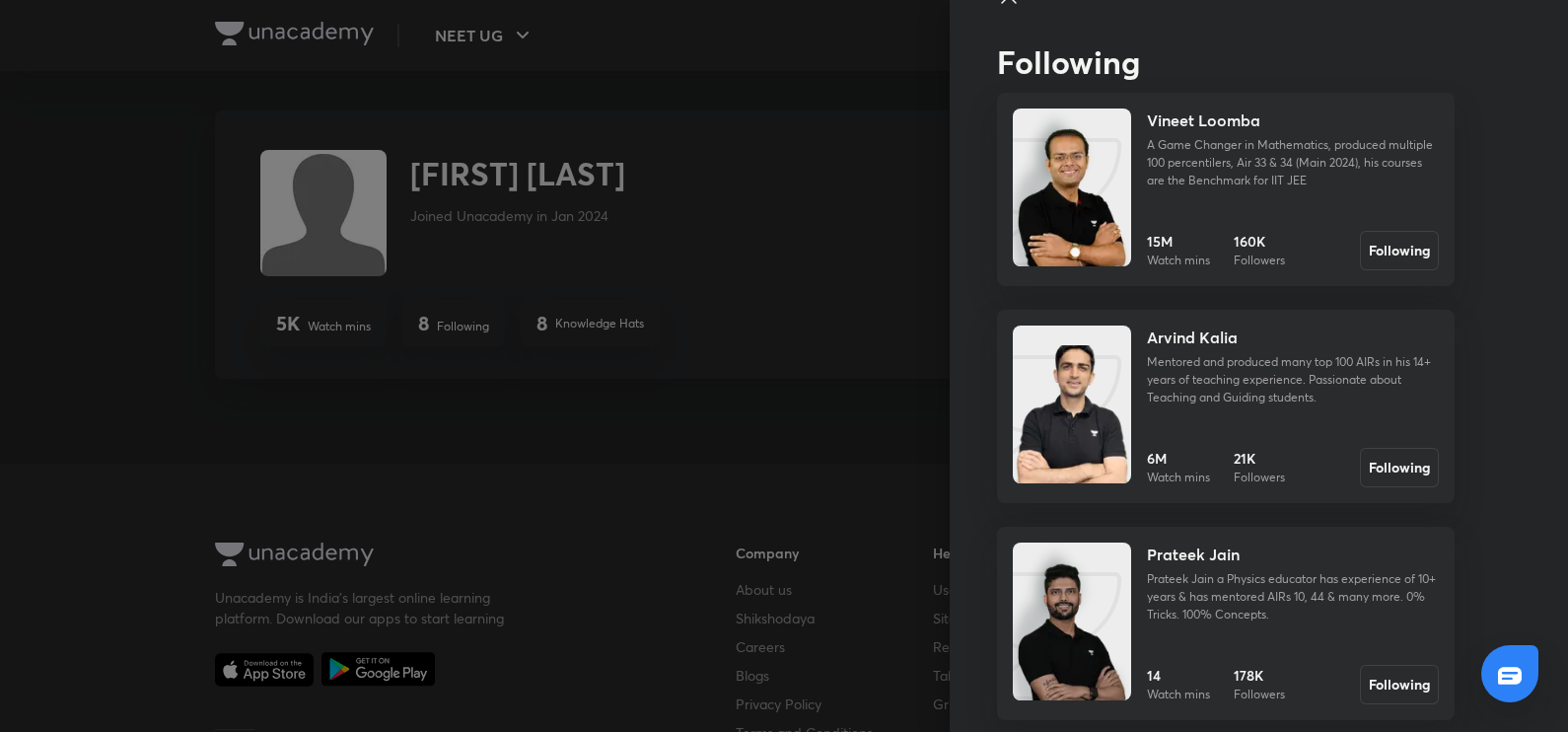 click at bounding box center [784, 366] 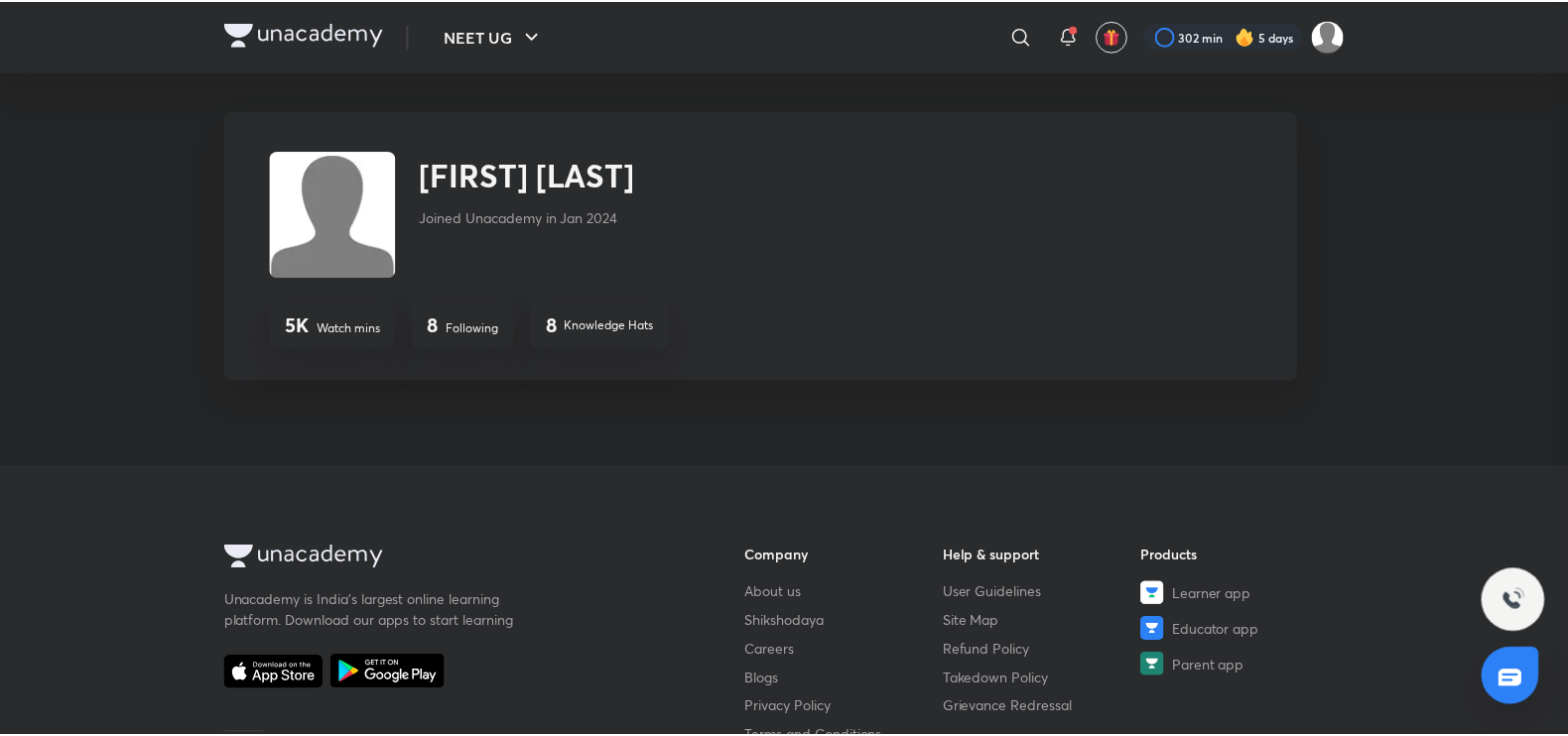scroll, scrollTop: 0, scrollLeft: 0, axis: both 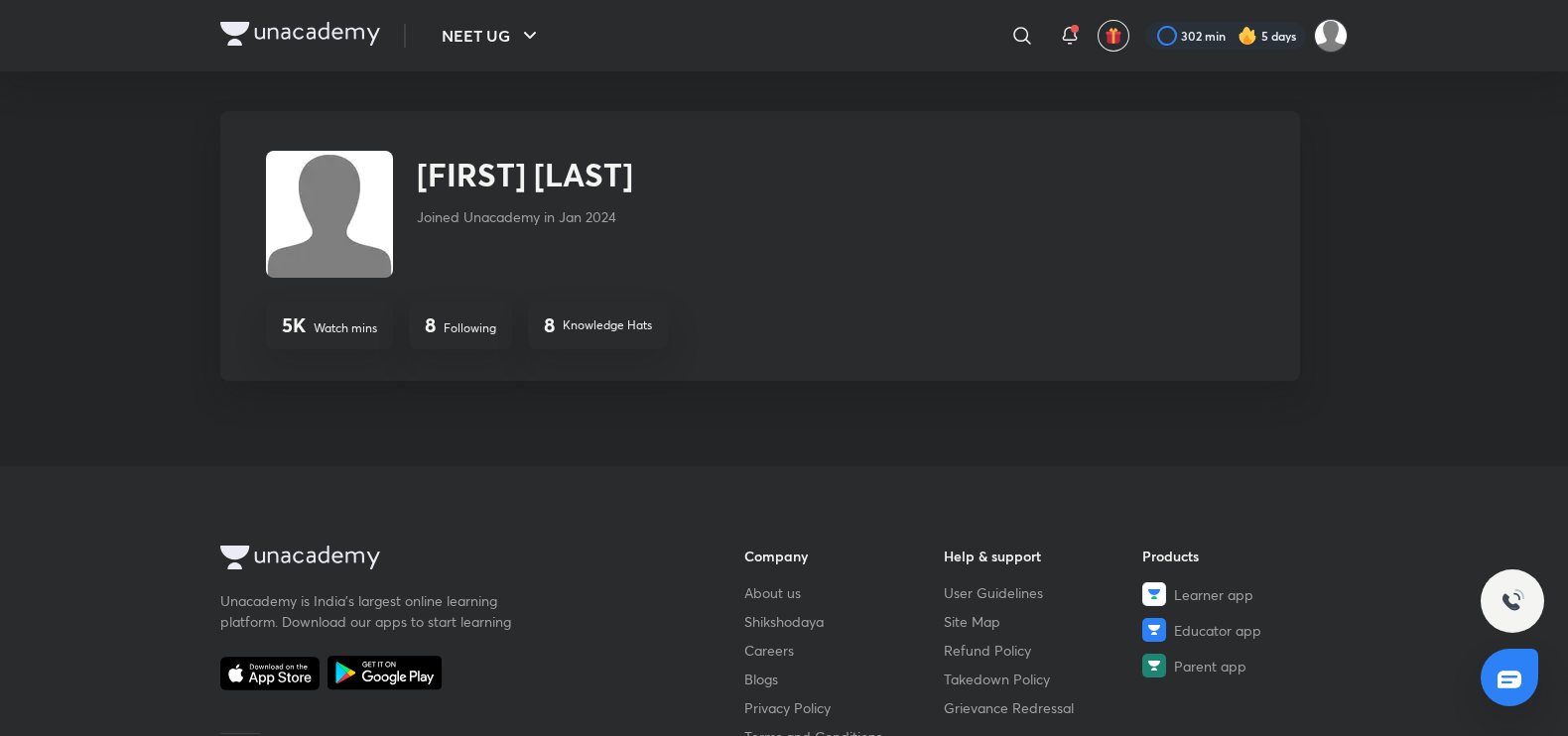 drag, startPoint x: 1002, startPoint y: 41, endPoint x: 997, endPoint y: 63, distance: 22.561028 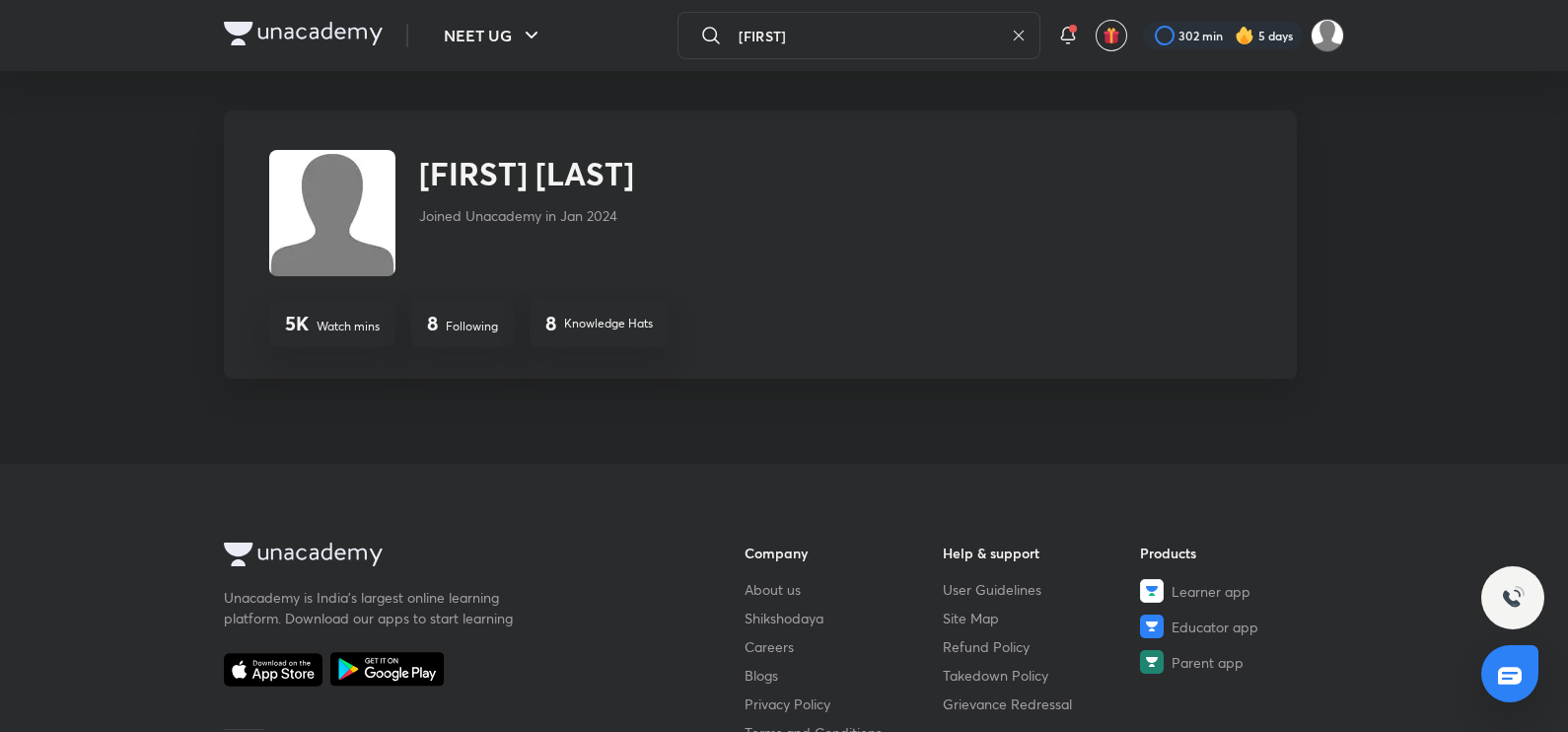 type on "pranave" 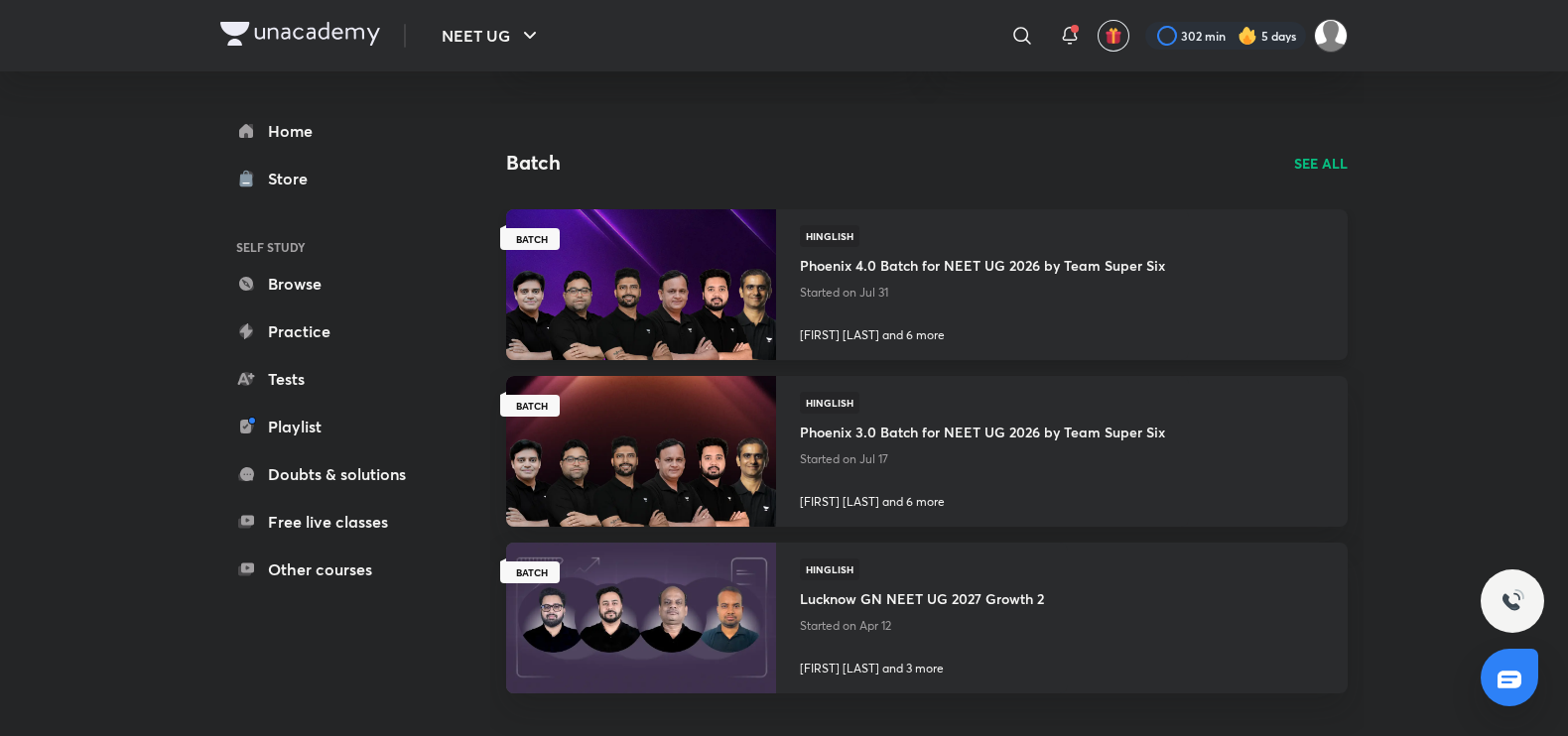 scroll, scrollTop: 367, scrollLeft: 0, axis: vertical 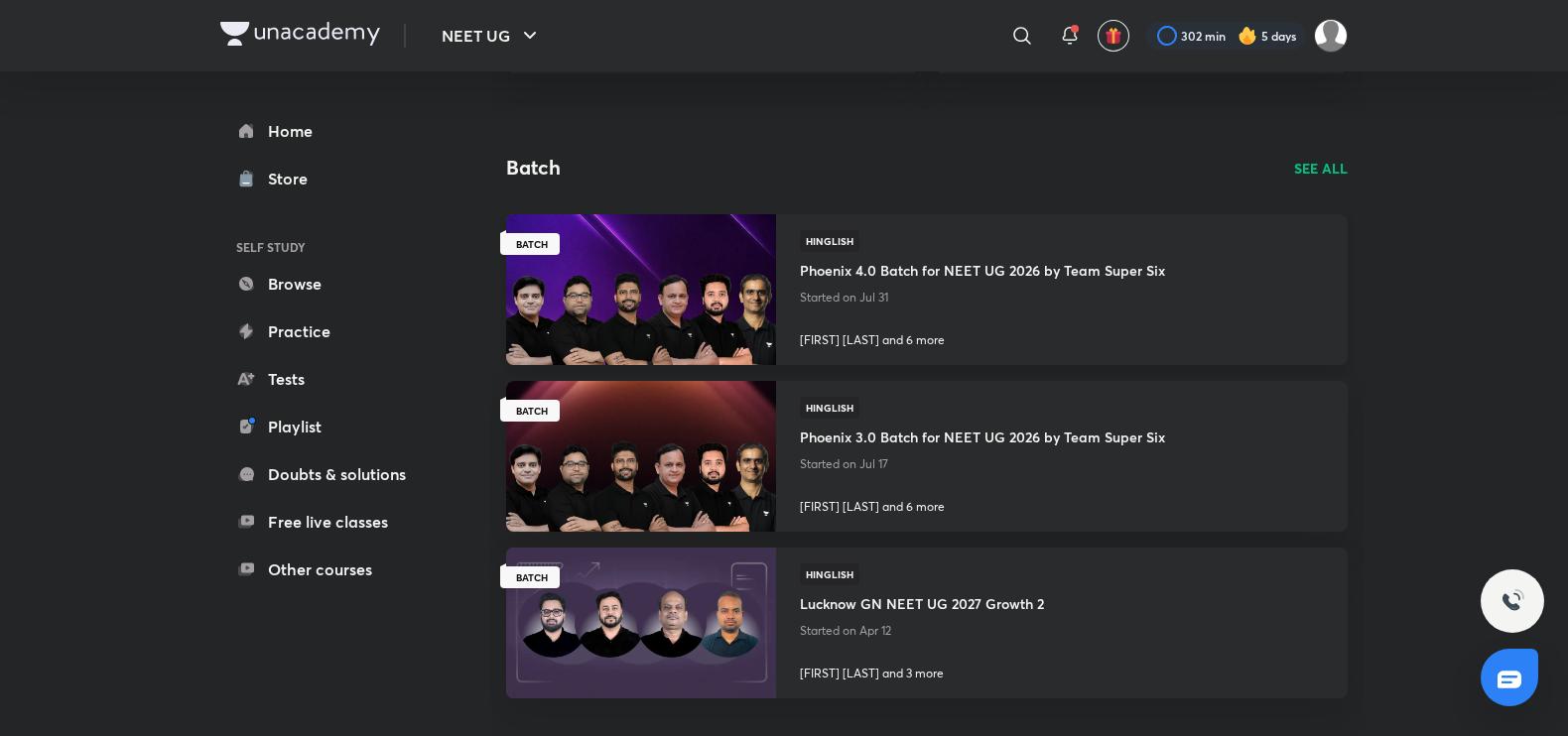 click at bounding box center [640, 289] 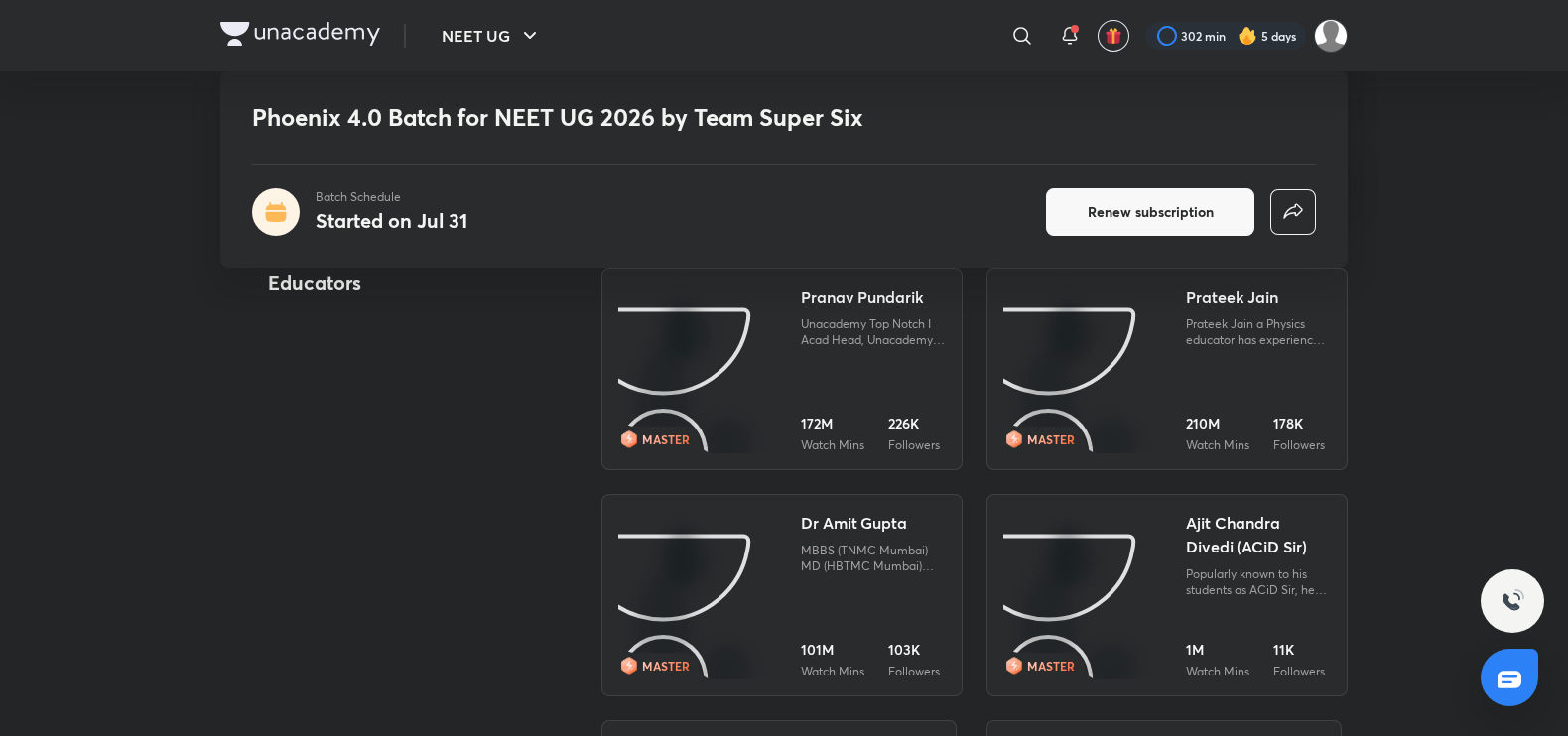 scroll, scrollTop: 2190, scrollLeft: 0, axis: vertical 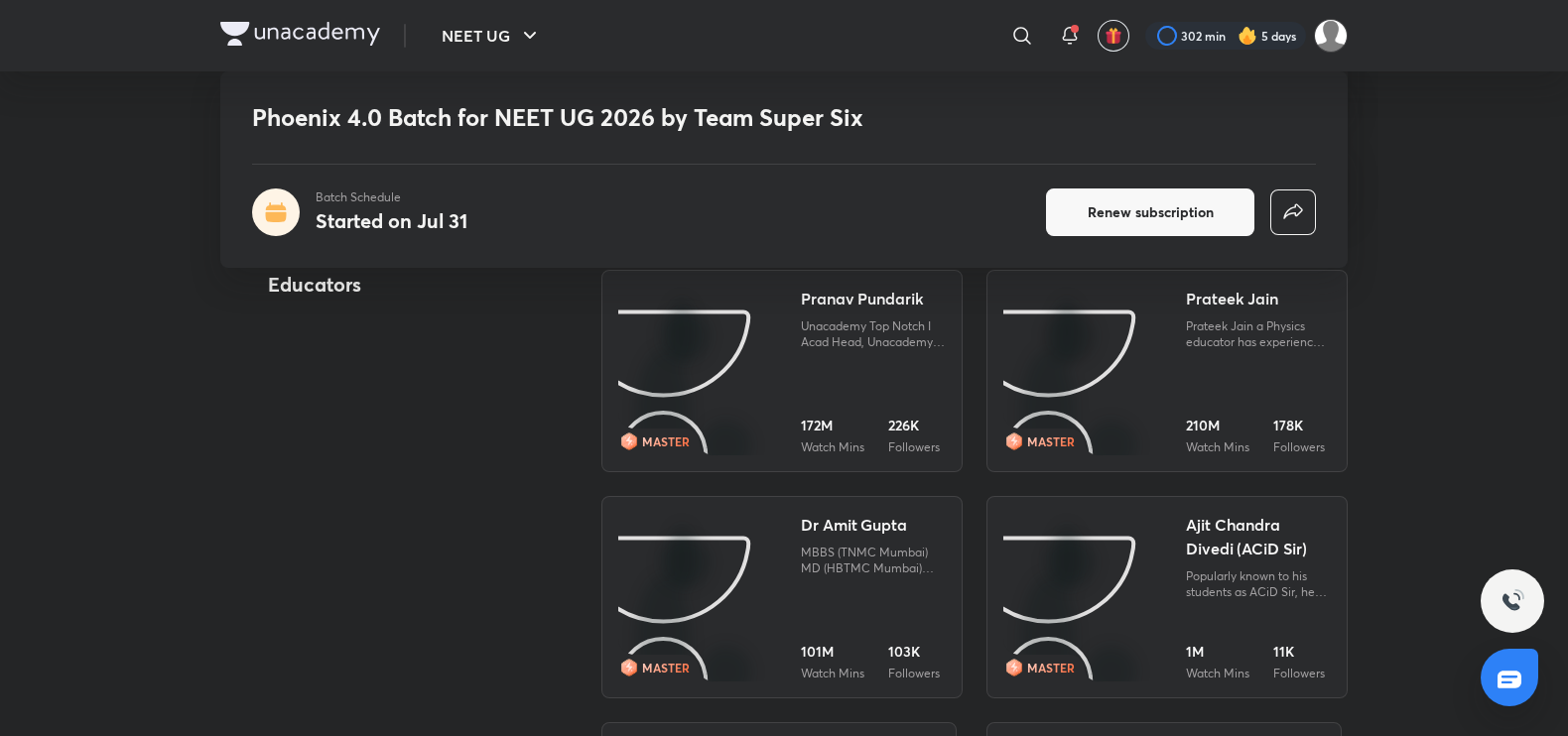 click on "Pranav Pundarik Unacademy Top Notch I Acad Head, Unacademy Lucknow | Creating doctors since 8+ Years | Thousands of Doctors Created I BioMedical Engineer I  172M Watch Mins 226K Followers" at bounding box center (873, 371) 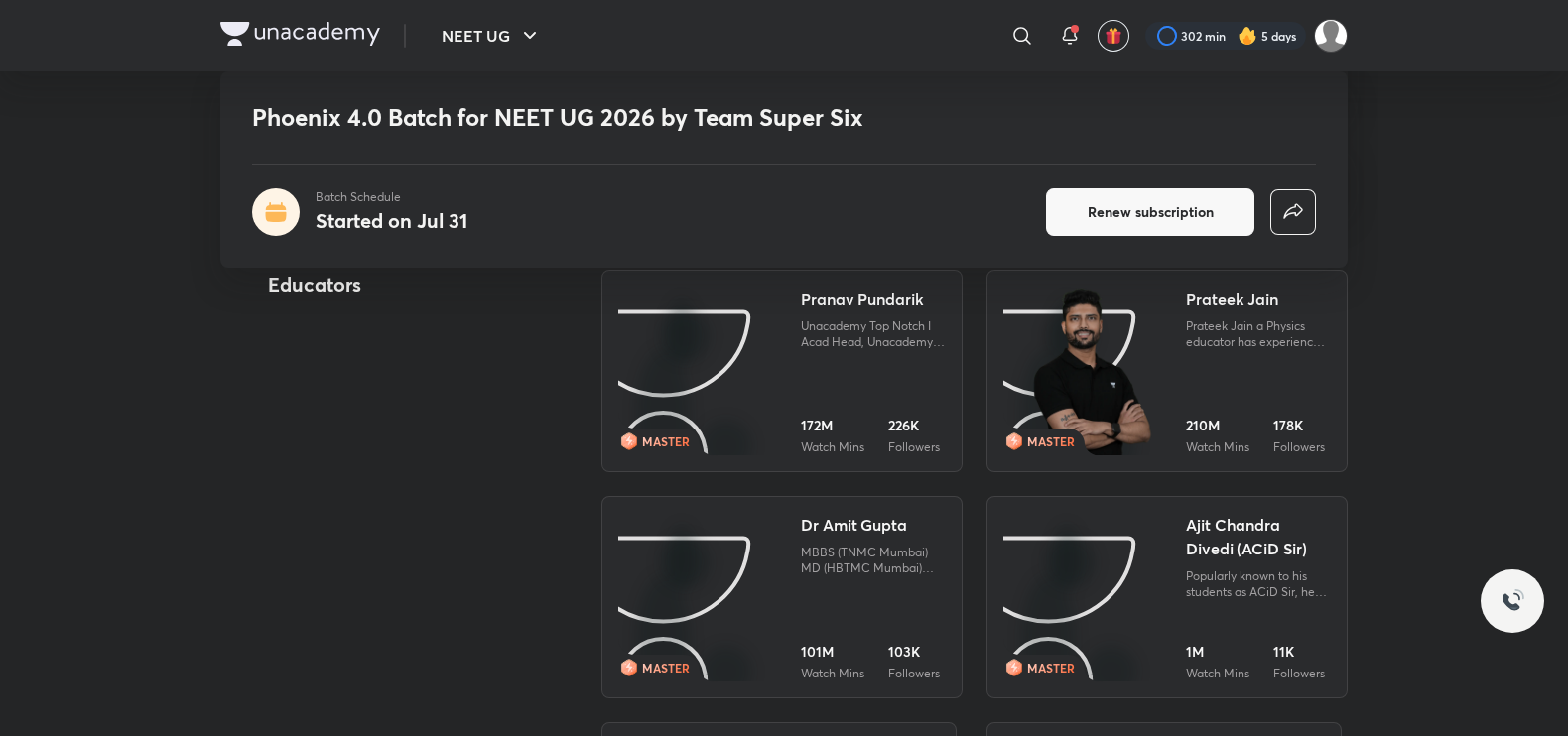 scroll, scrollTop: 0, scrollLeft: 0, axis: both 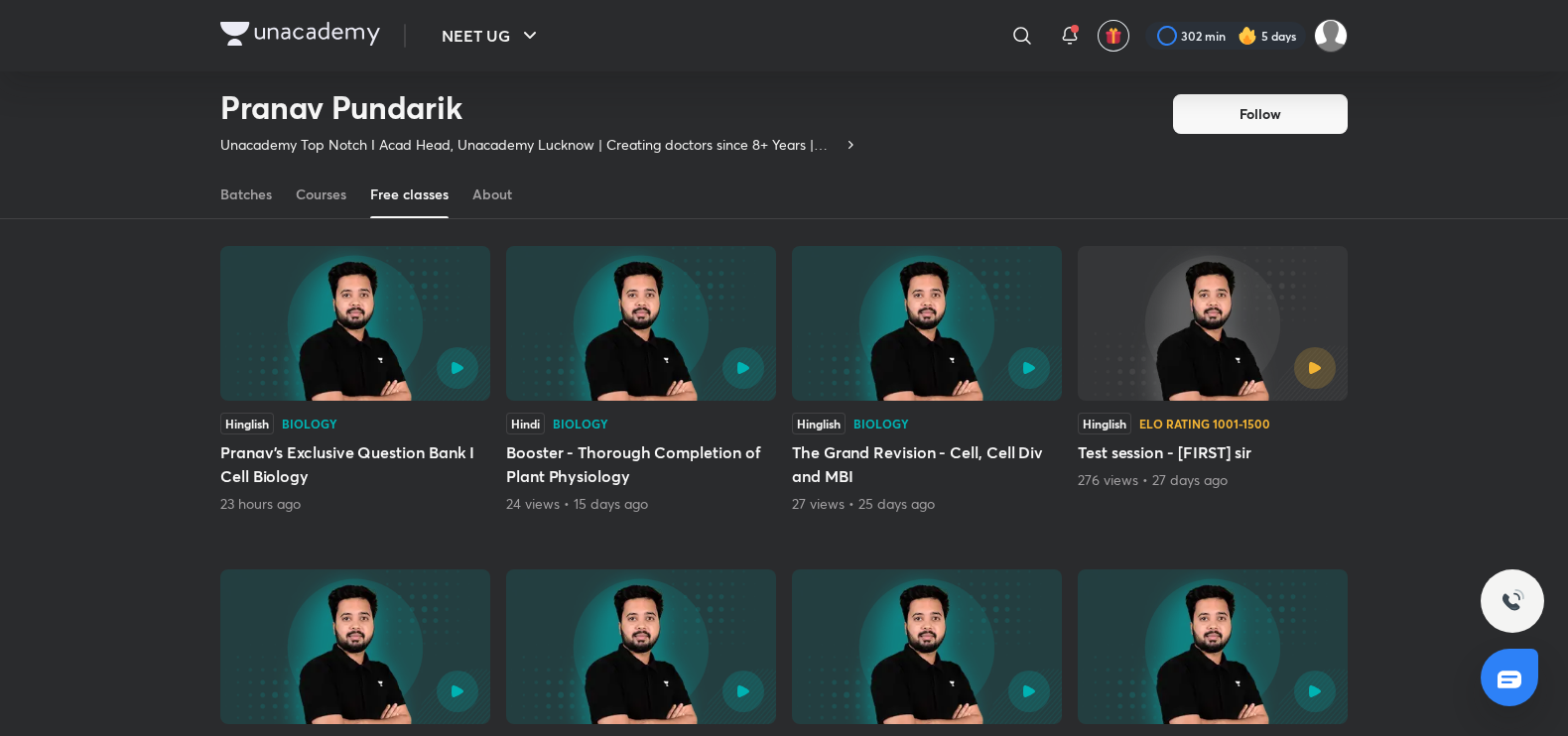 click at bounding box center [1213, 323] 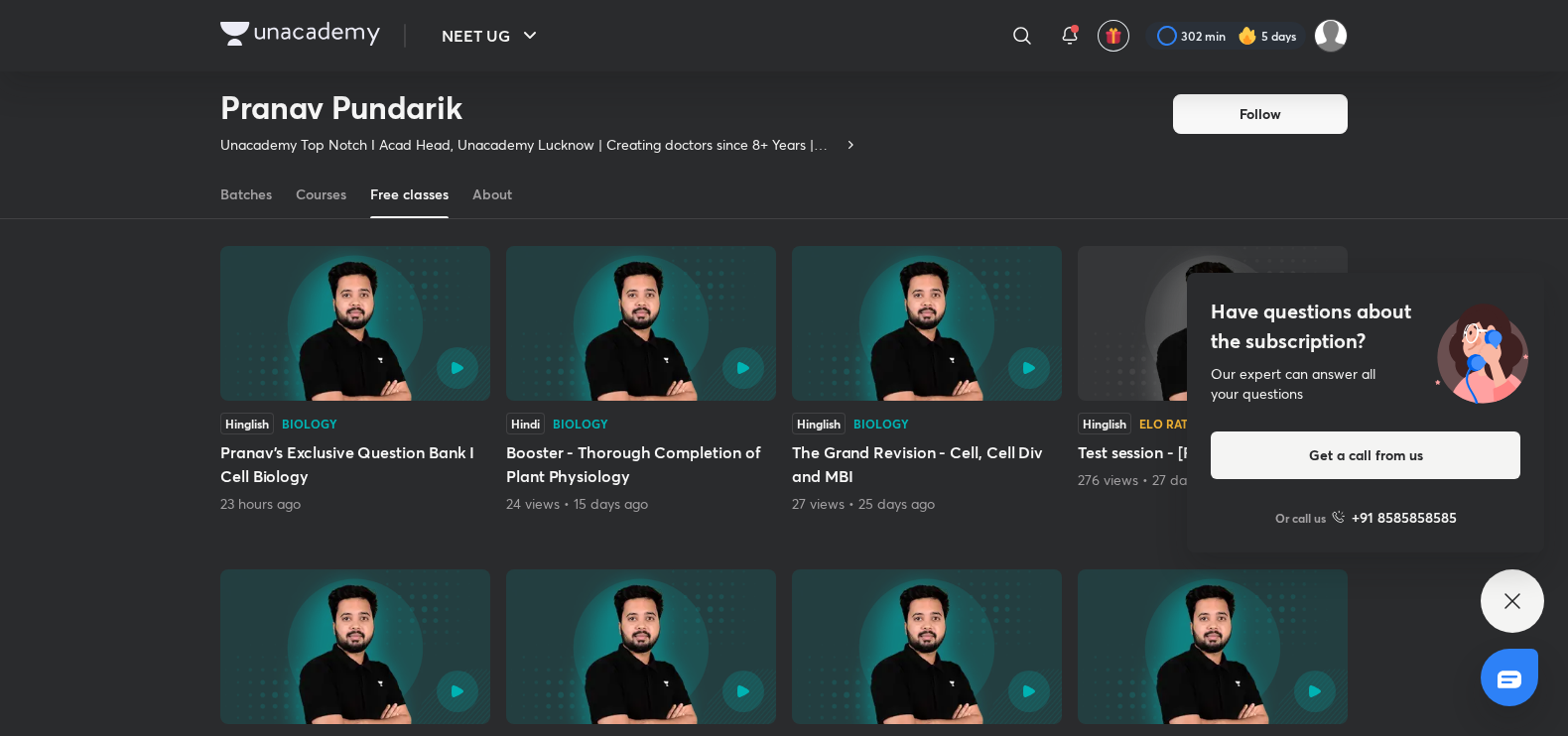 click on "NEET UG ​ 302 min 5 days Pranav Pundarik Unacademy Top Notch I Acad Head, Unacademy Lucknow | Creating doctors since 8+ Years | Thousands of Doctors Created I BioMedical Engineer I  Follow Watch mins 250M Dedications 19K Followers 226K Follow Follow Follow Batches Courses Free classes About Latest Popular Hinglish Biology Pranav's Exclusive Question Bank I Cell Biology 23 hours ago Hindi Biology Booster - Thorough Completion of Plant Physiology 24 views  •  15 days ago Hinglish Biology The Grand Revision - Cell, Cell Div and MBI 27 views  •  25 days ago Hinglish ELO Rating 1001-1500 Test session - Pranav sir 276 views  •  27 days ago Hinglish Biology The Way Forward I NEET 2026 I Ask Me Anything 415 views  •  2 months ago Hinglish Biology PYQ's का JUICE I Last 15 Year NEET PYQ's I Pranav Pundarik 2K views  •  3 months ago Hinglish Biology NEET25 I Full Mocks Biology I The Darwin Series 🏆 #Bio360 2K views  •  3 months ago Hinglish Biology 5K views  •  3 months ago Hinglish Biology   UPSC" at bounding box center [784, 910] 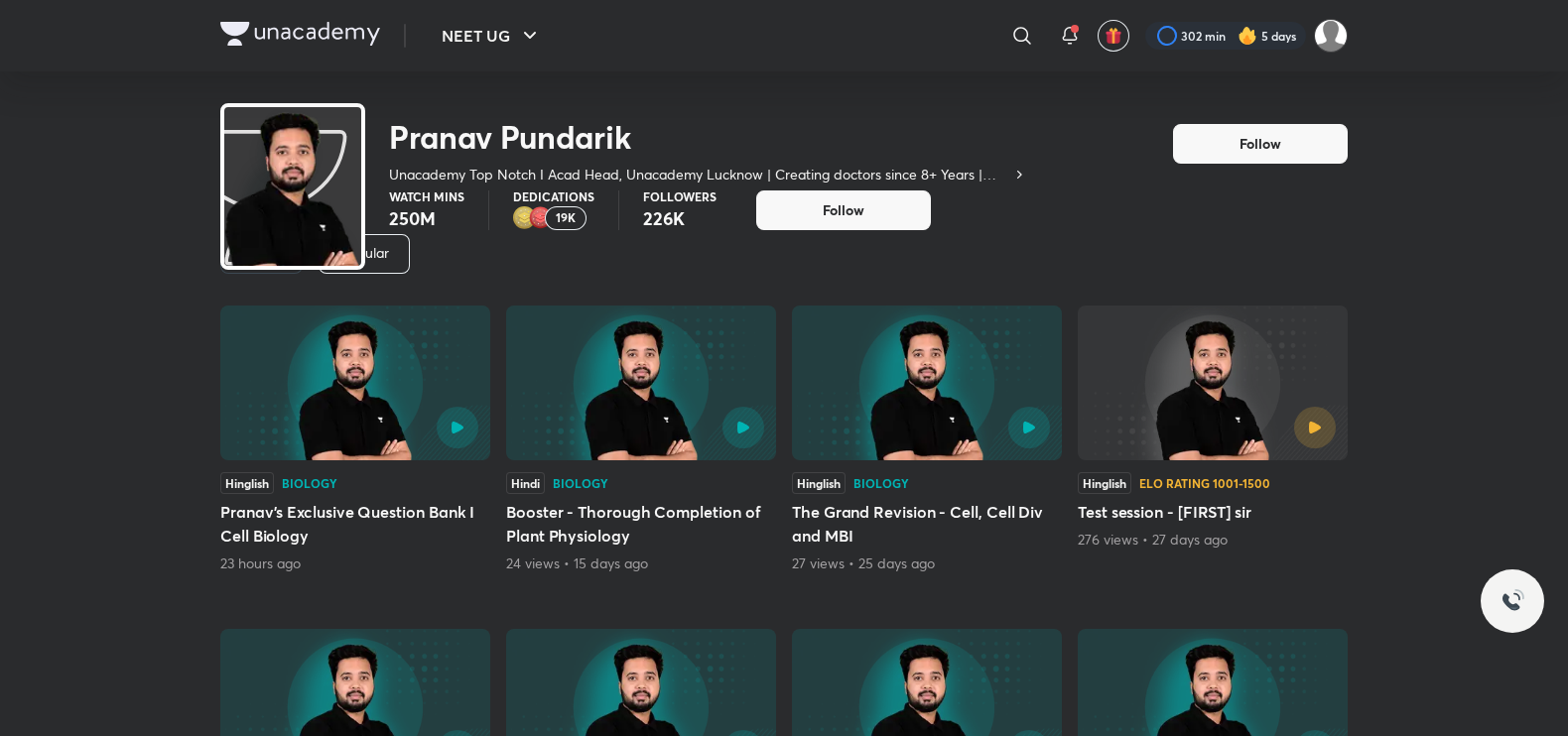 scroll, scrollTop: 0, scrollLeft: 0, axis: both 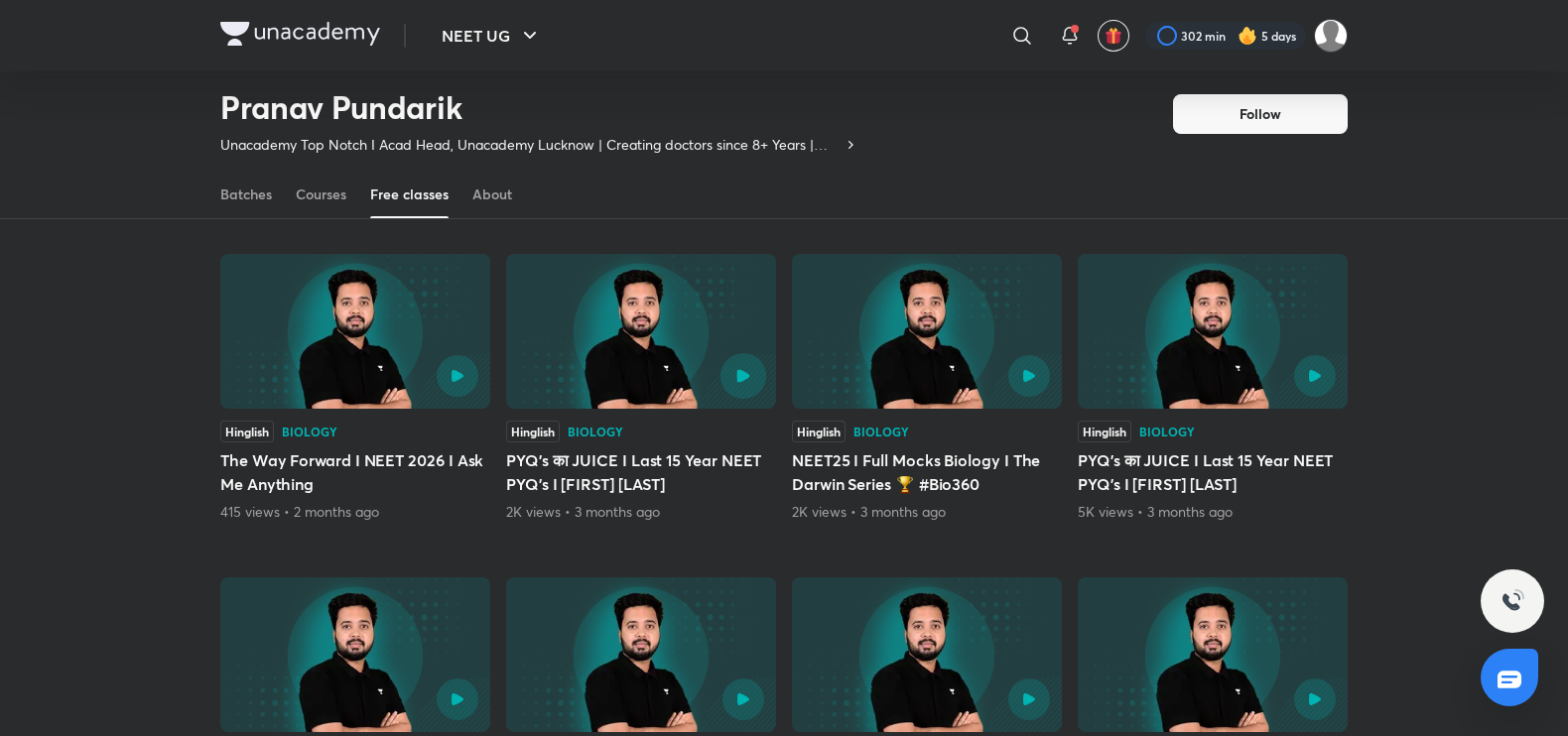 click at bounding box center (743, 376) 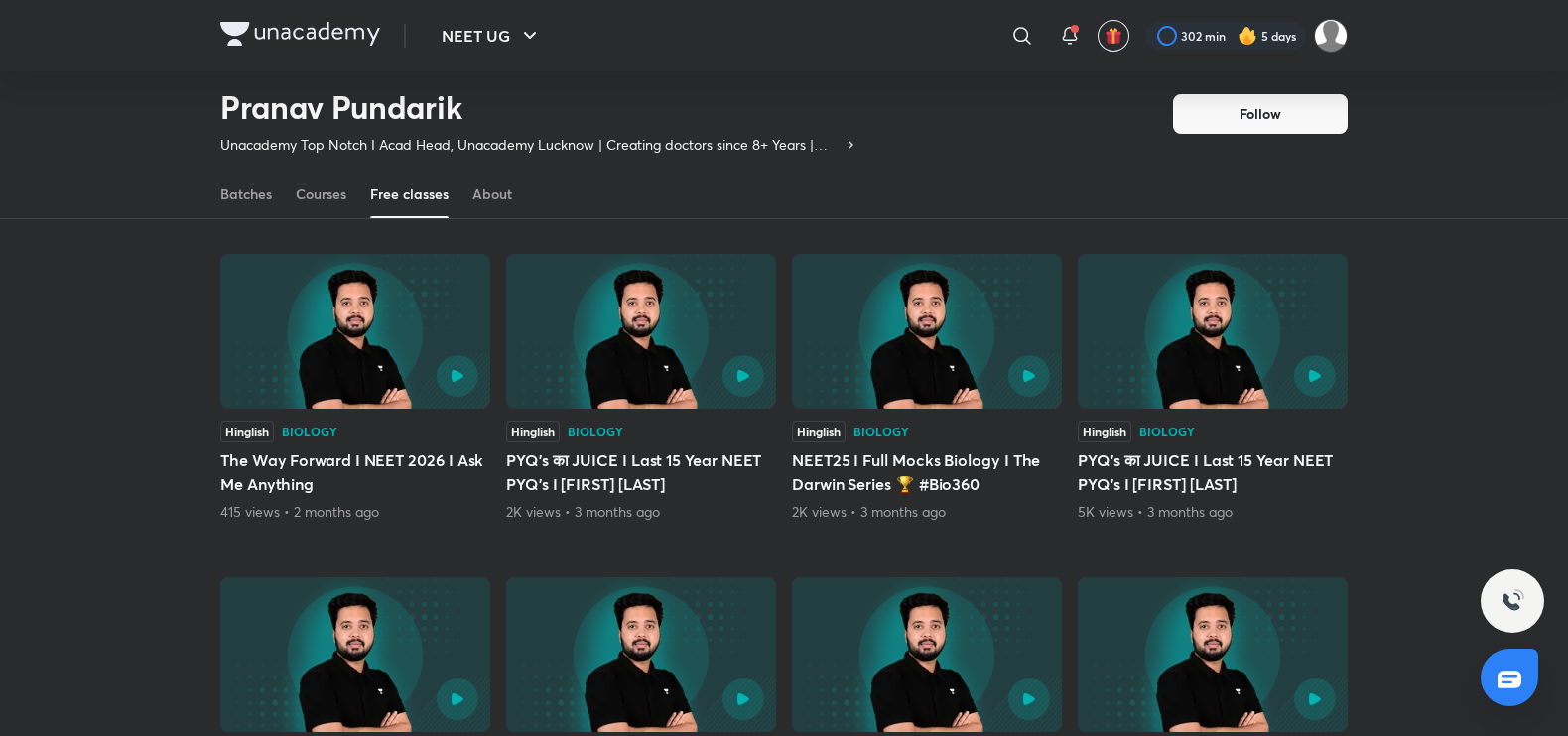 click at bounding box center [641, 331] 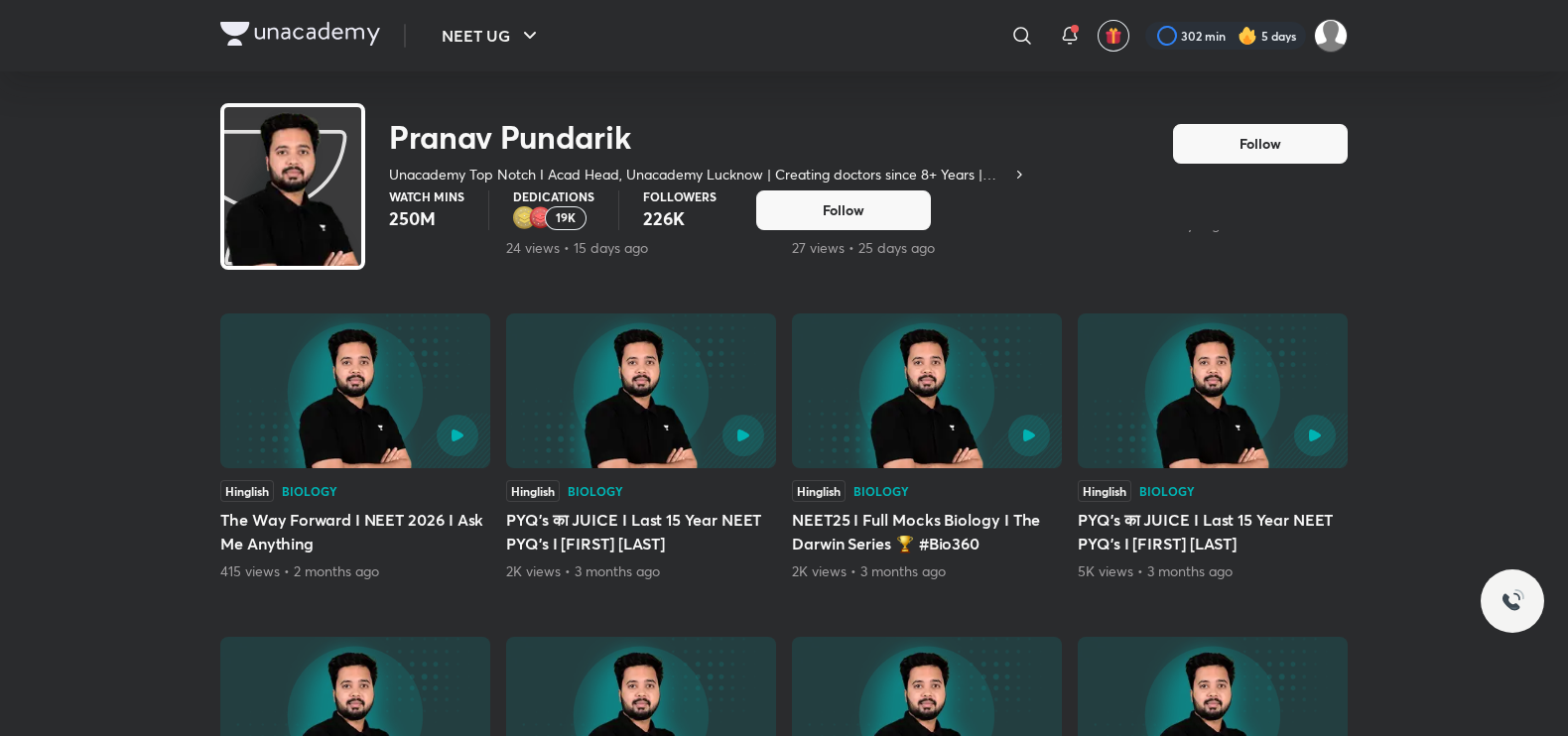 scroll, scrollTop: 0, scrollLeft: 0, axis: both 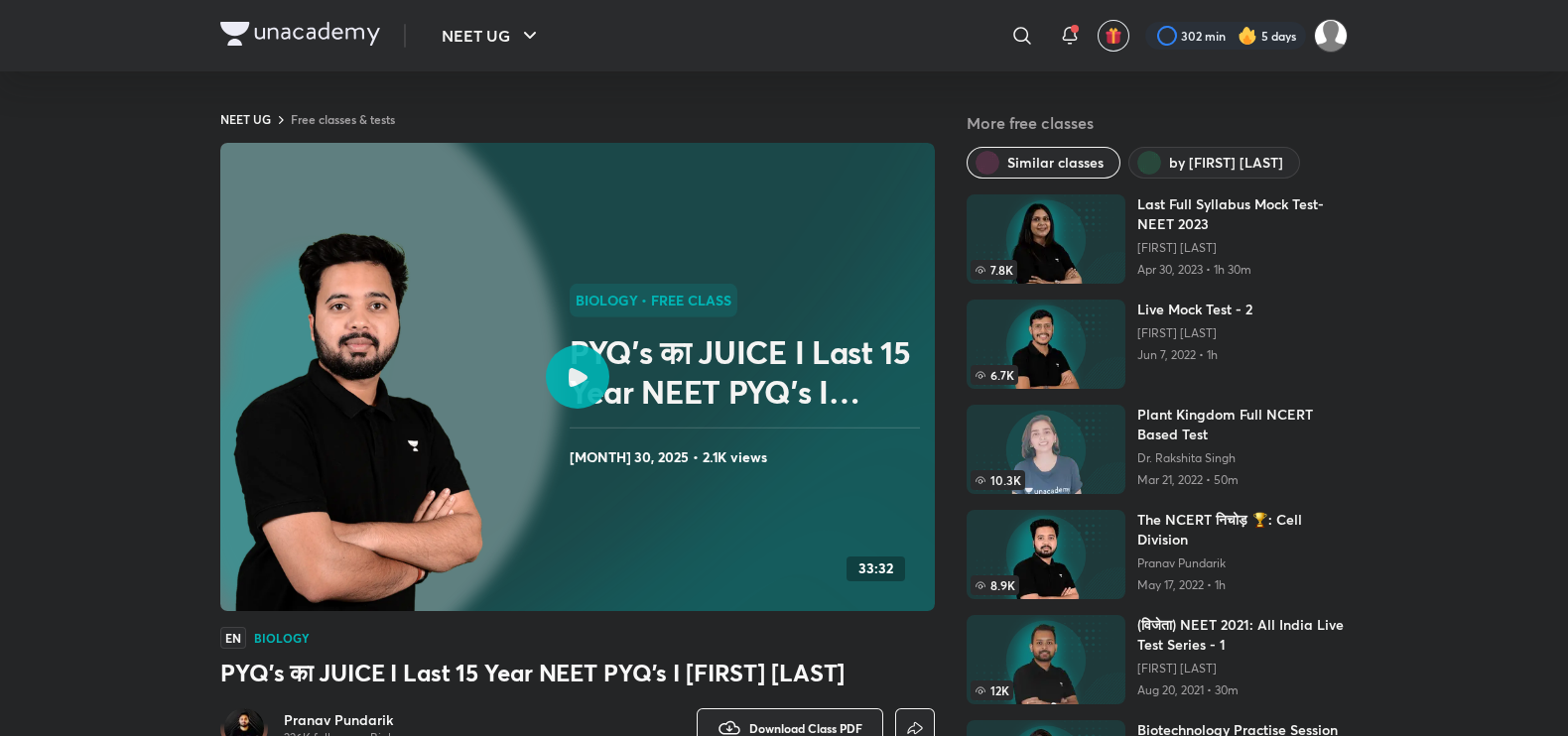 click on "Biology    • free class PYQ's का JUICE I Last 15 Year NEET PYQ's I Pranav Pundarik Apr 30, 2025 • 2.1K views 33:32" at bounding box center [578, 377] 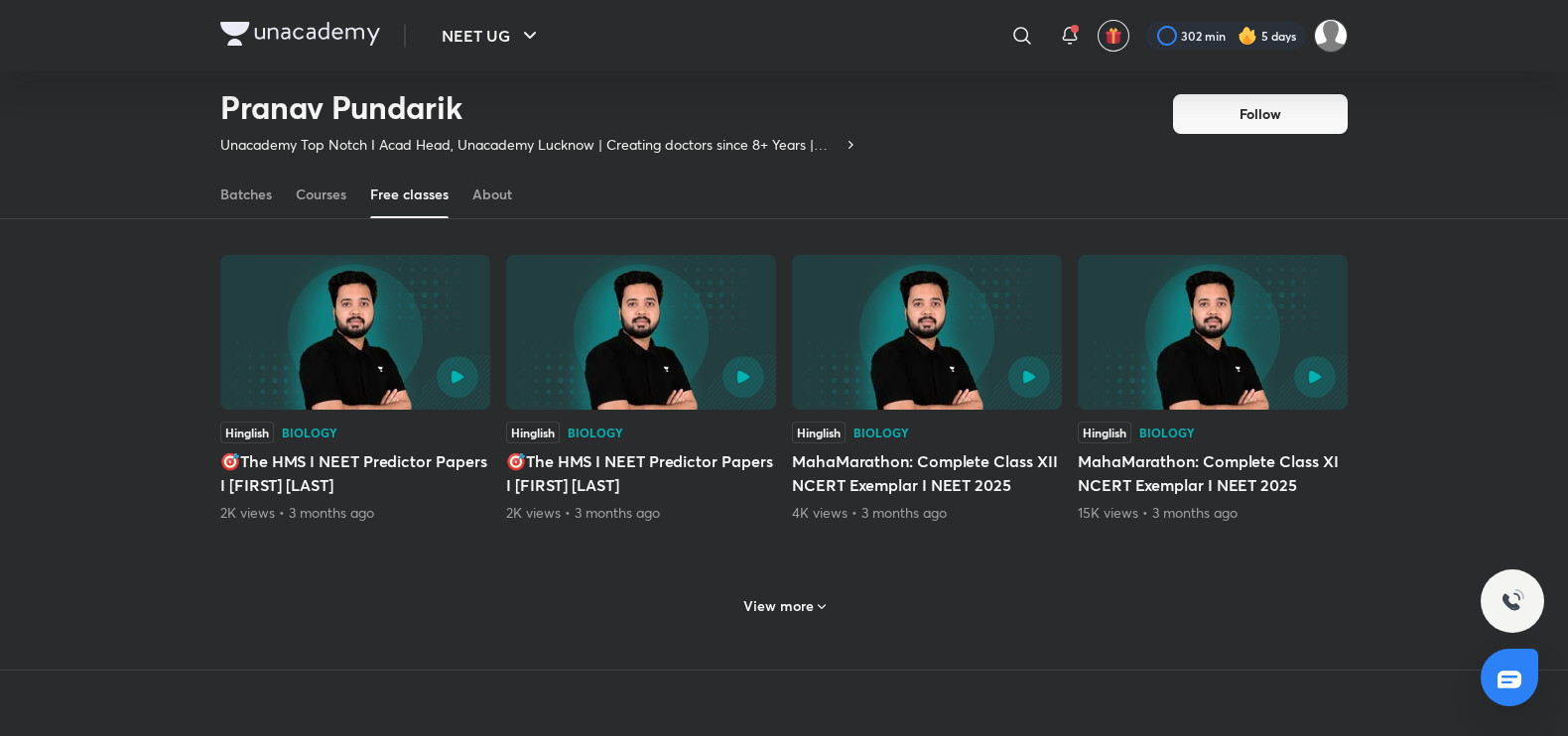 scroll, scrollTop: 787, scrollLeft: 0, axis: vertical 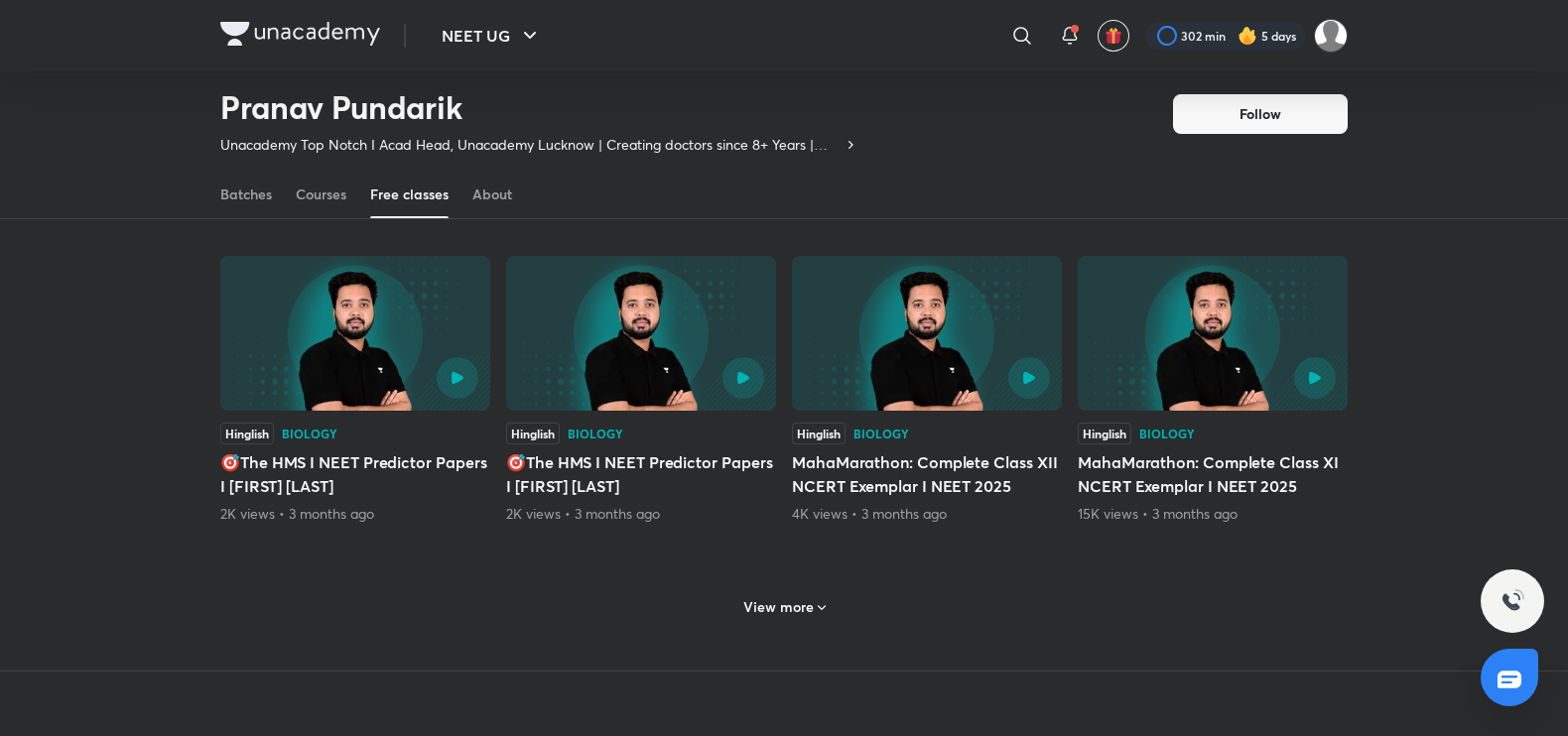 click on "View more" at bounding box center [778, 607] 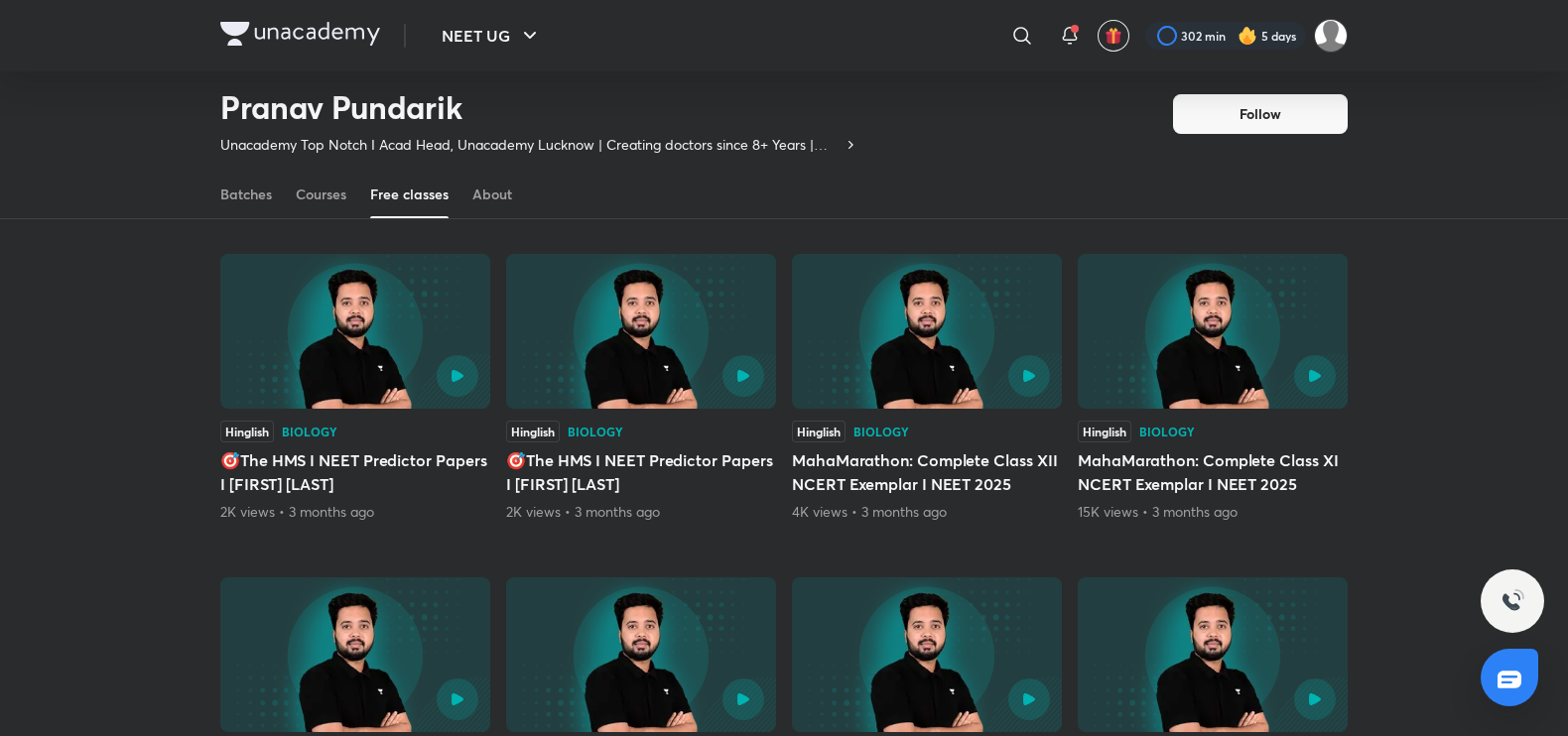 scroll, scrollTop: 684, scrollLeft: 0, axis: vertical 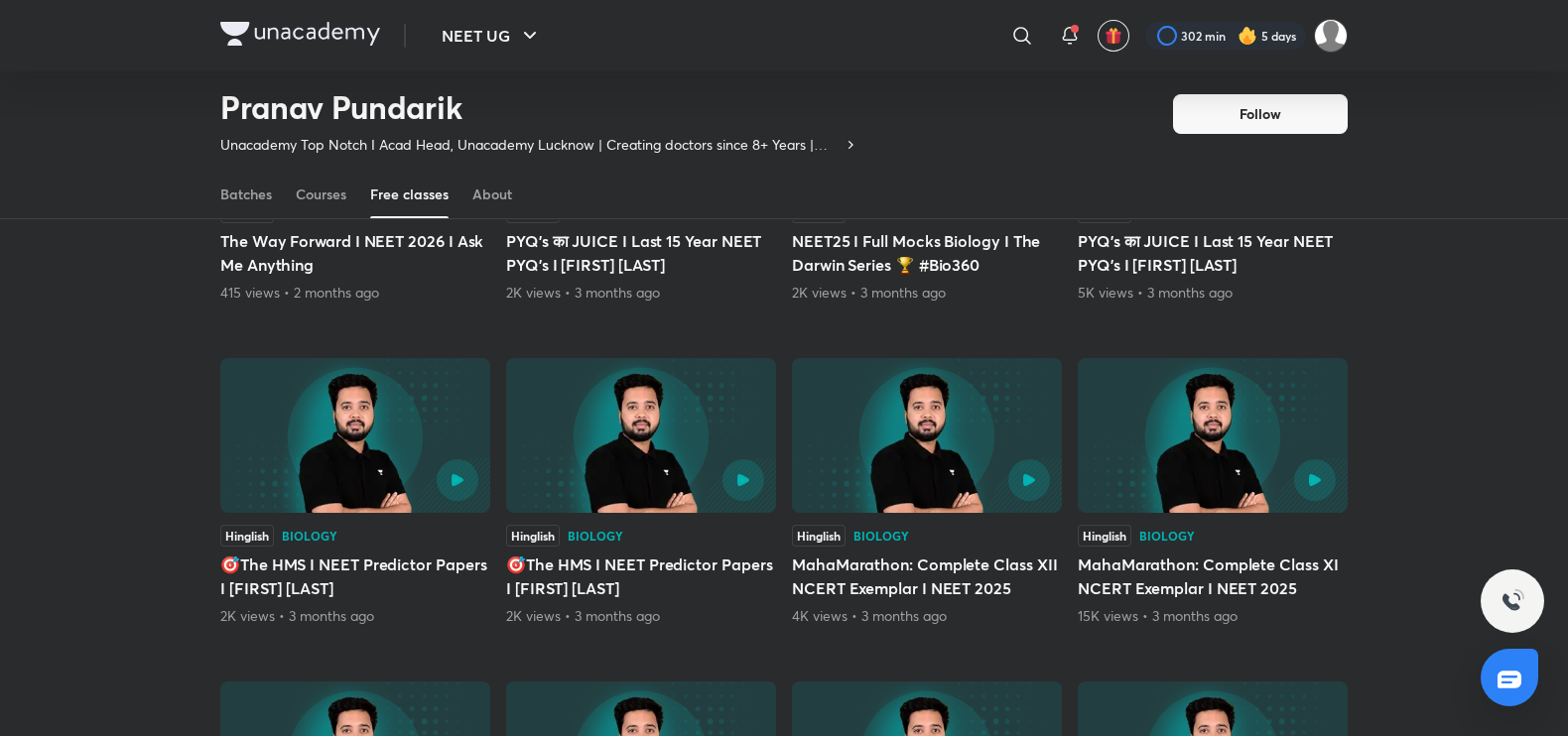 click at bounding box center (927, 435) 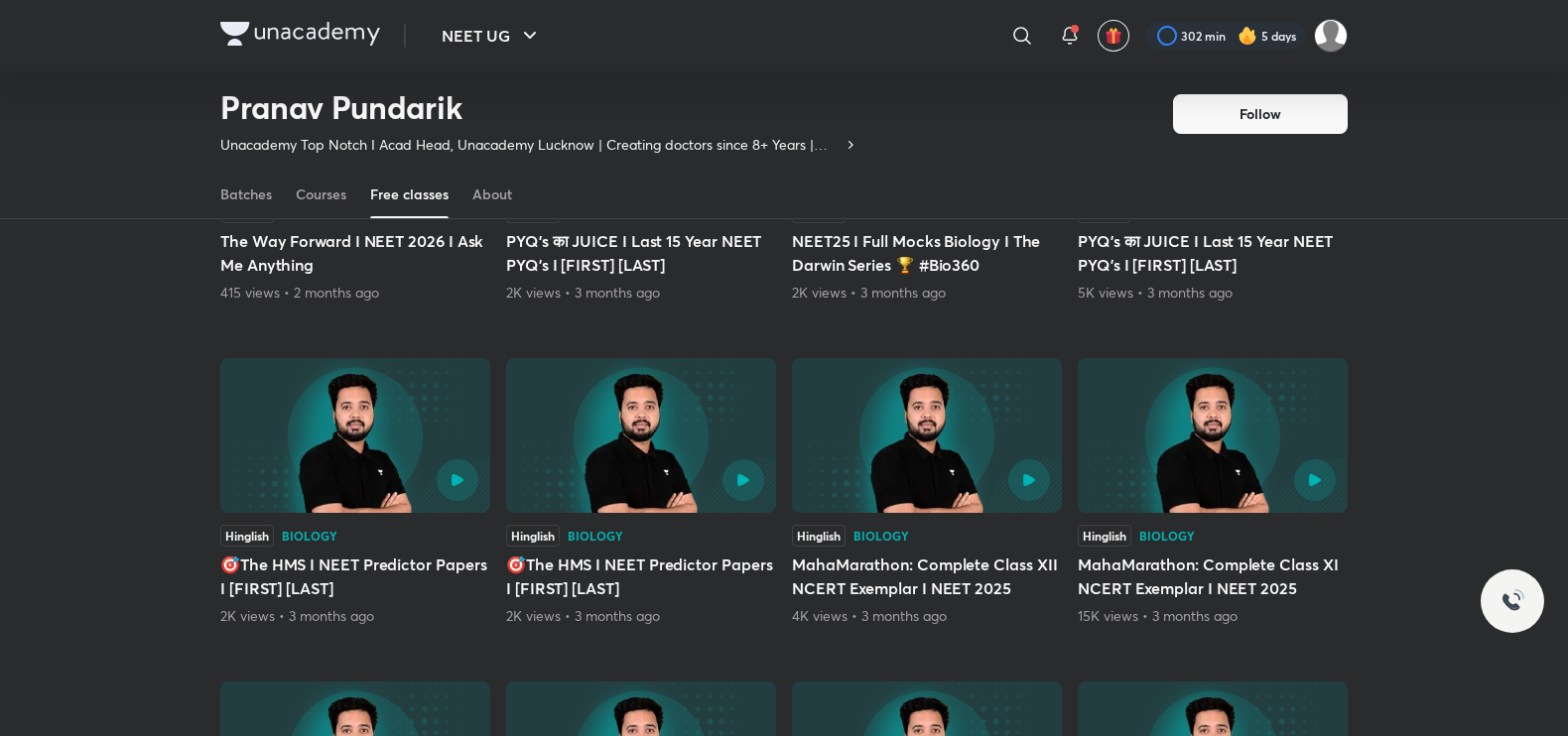 scroll, scrollTop: 0, scrollLeft: 0, axis: both 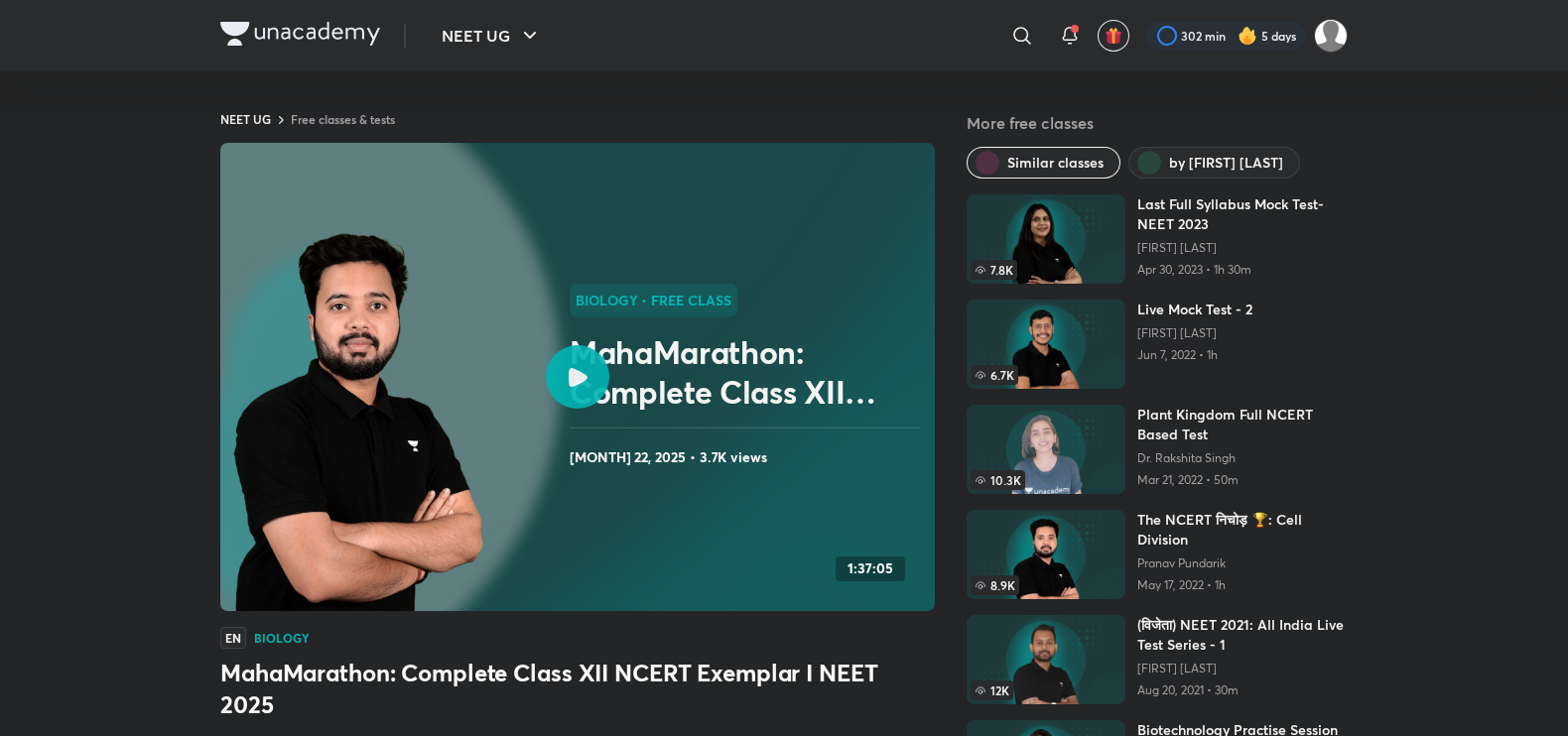click on "MahaMarathon: Complete Class XII NCERT Exemplar I NEET 2025" at bounding box center [748, 372] 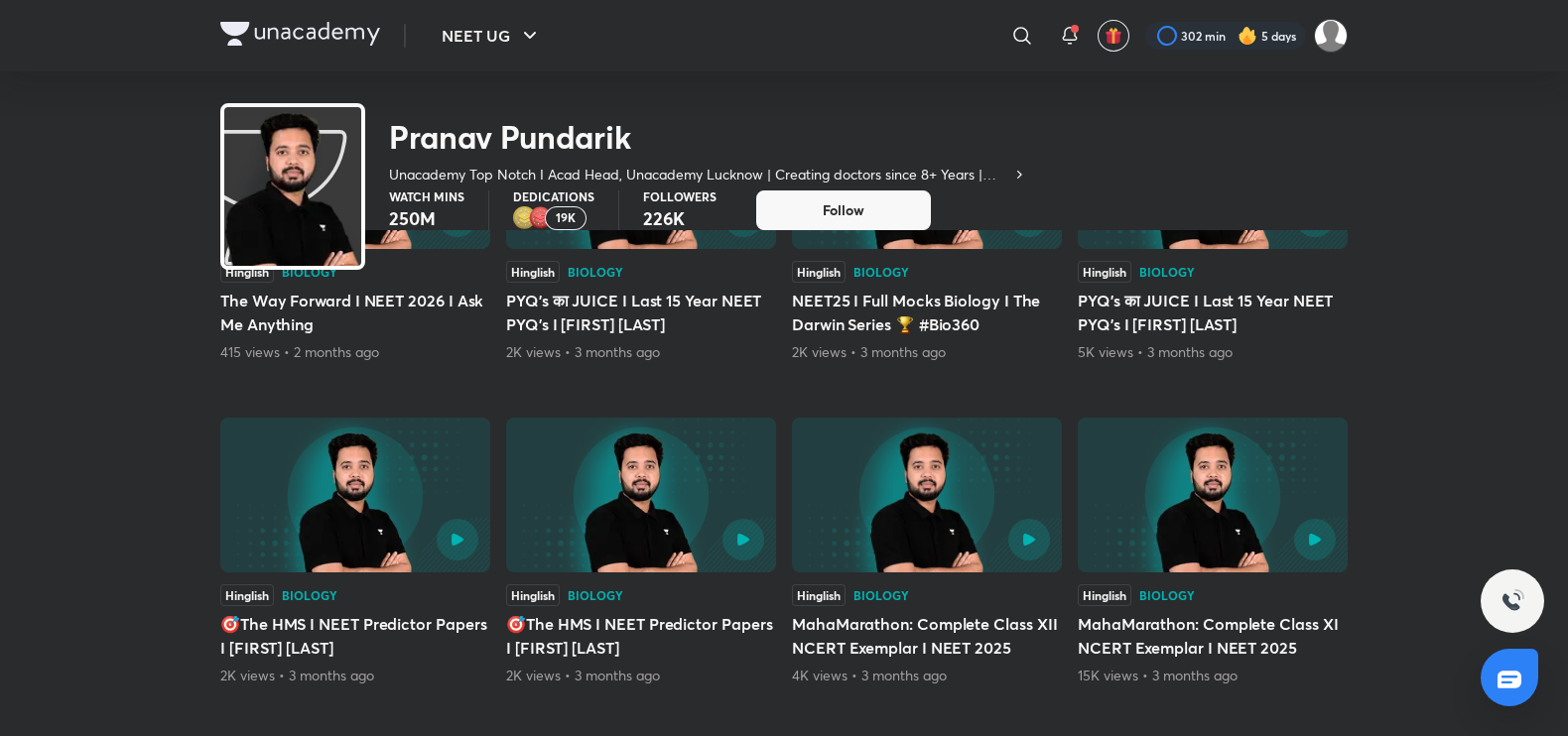 scroll, scrollTop: 87, scrollLeft: 0, axis: vertical 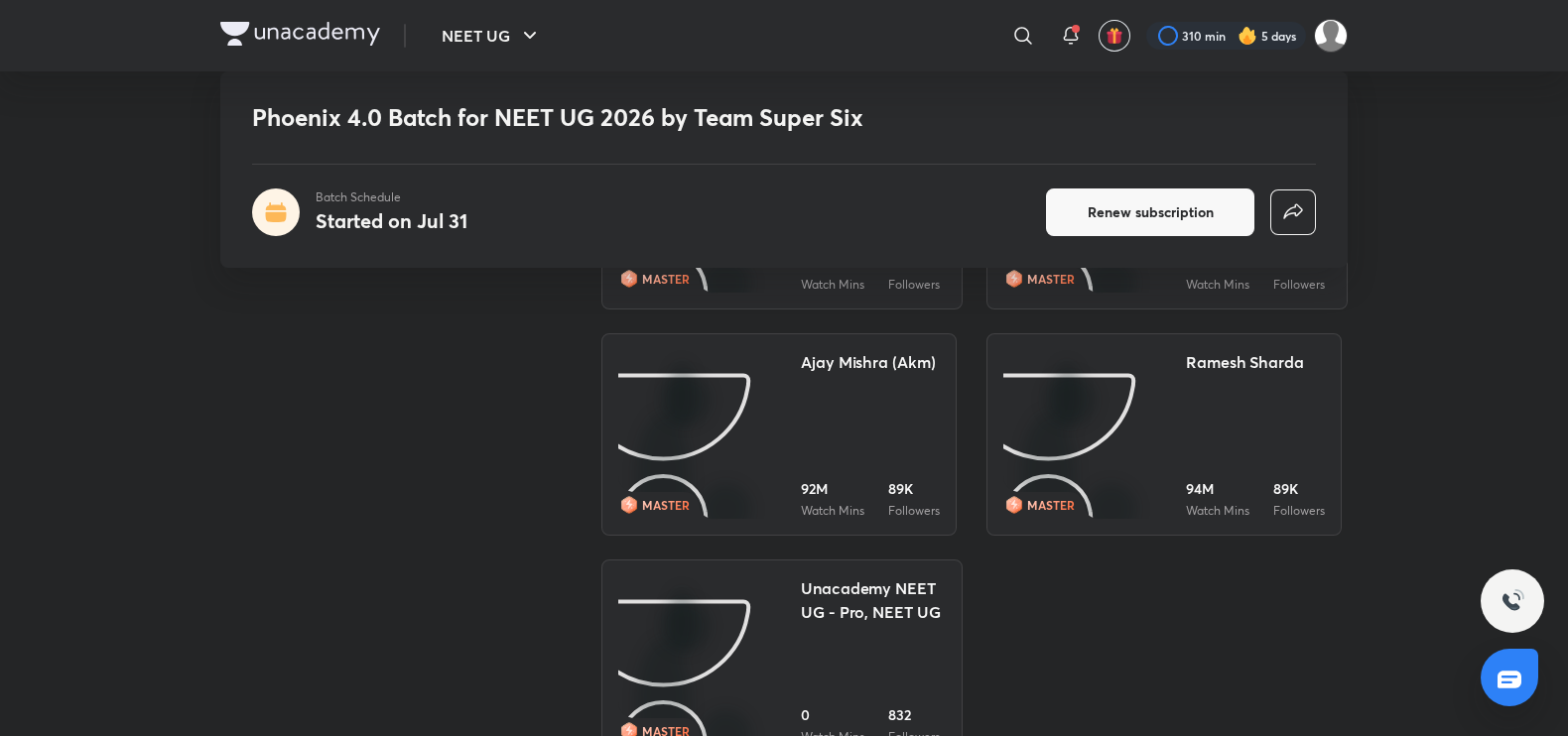 click at bounding box center (1087, 435) 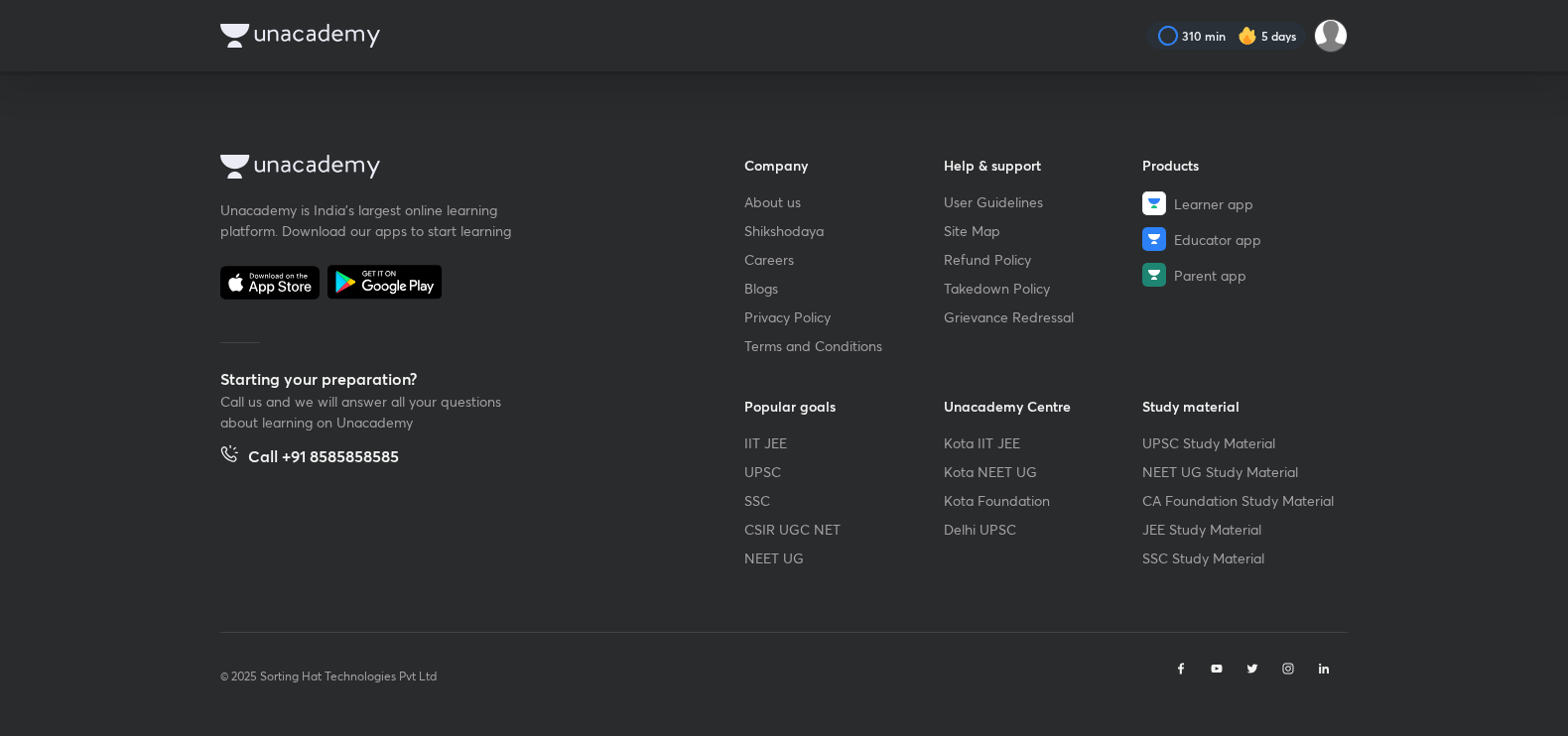 scroll, scrollTop: 0, scrollLeft: 0, axis: both 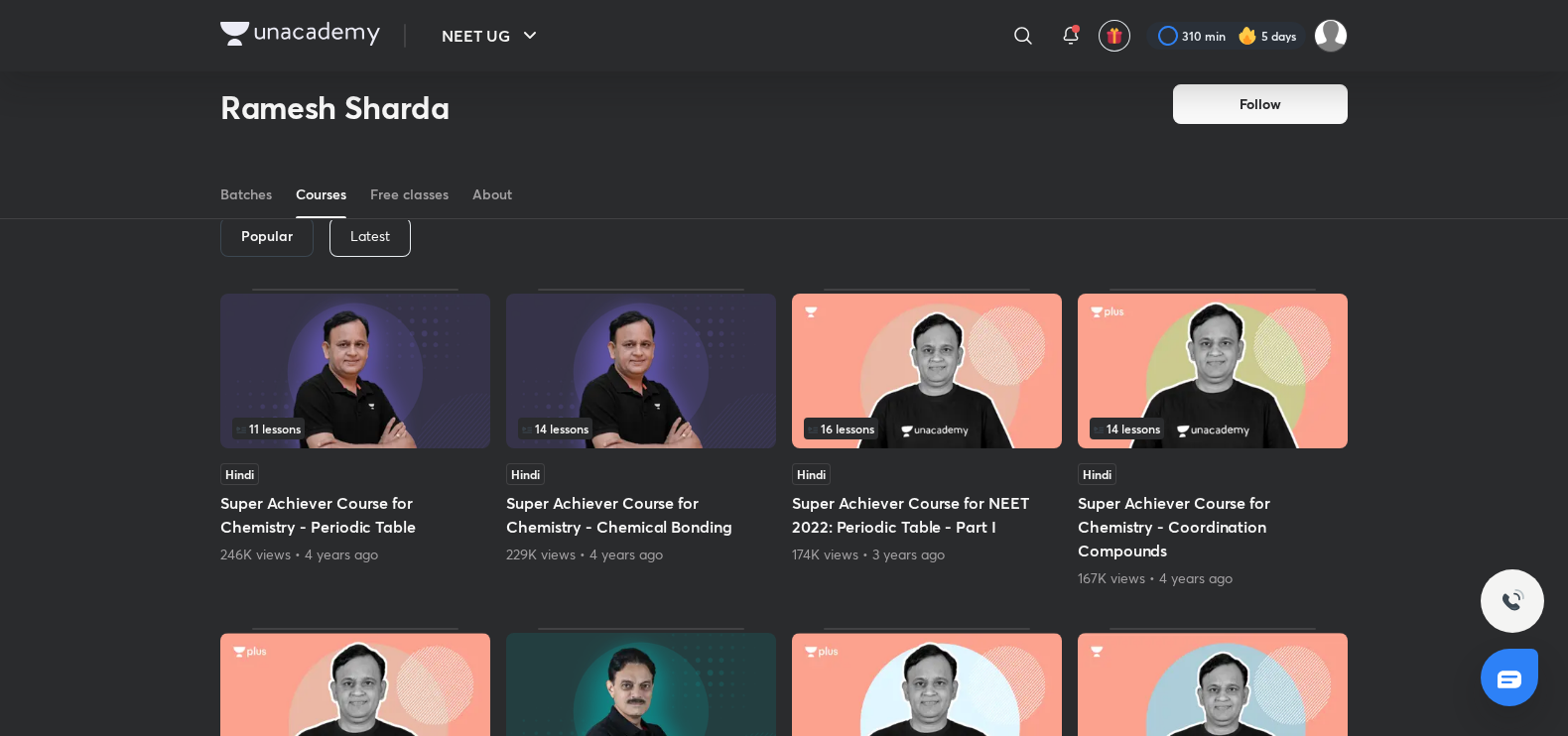click on "Latest" at bounding box center (370, 237) 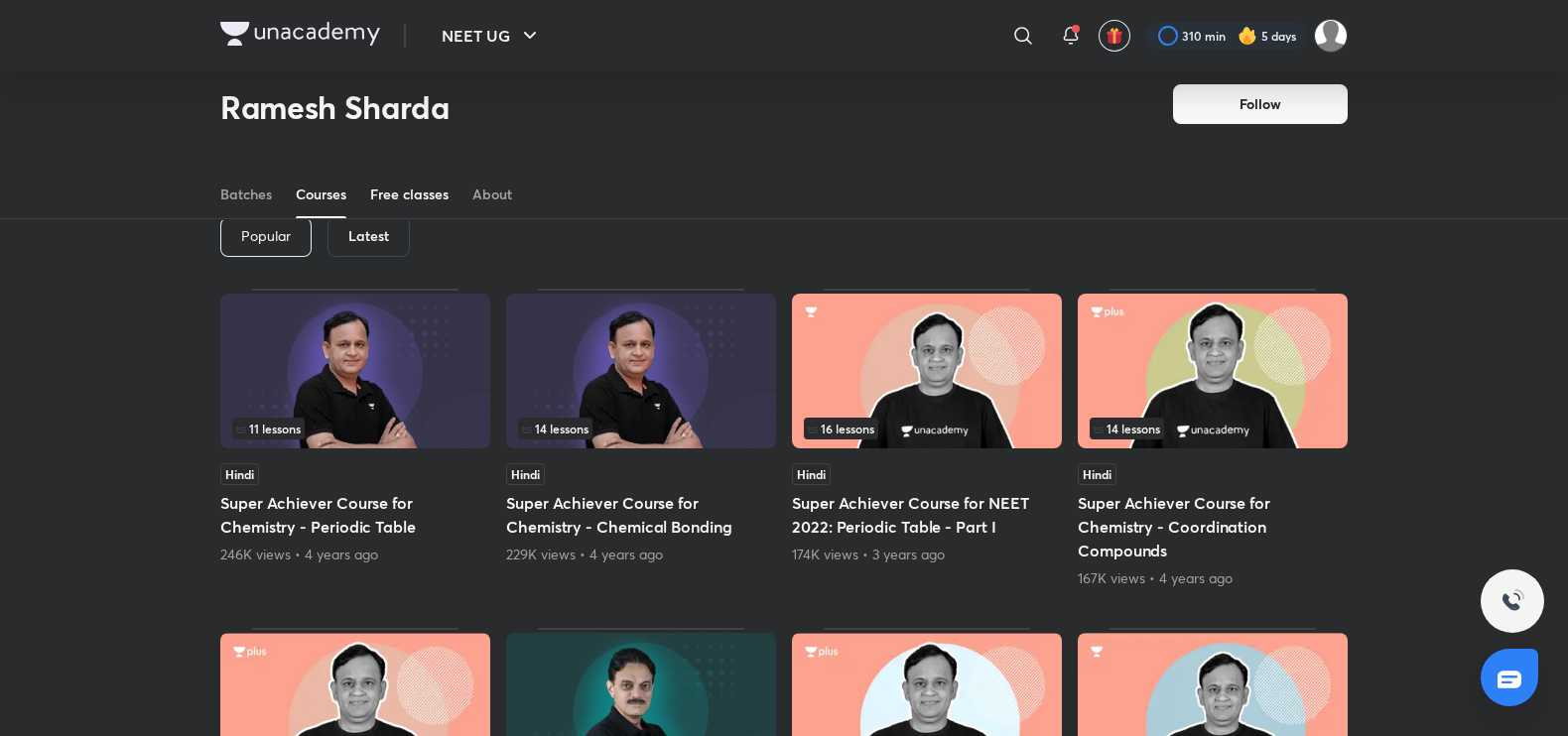 drag, startPoint x: 398, startPoint y: 160, endPoint x: 409, endPoint y: 184, distance: 26.400758 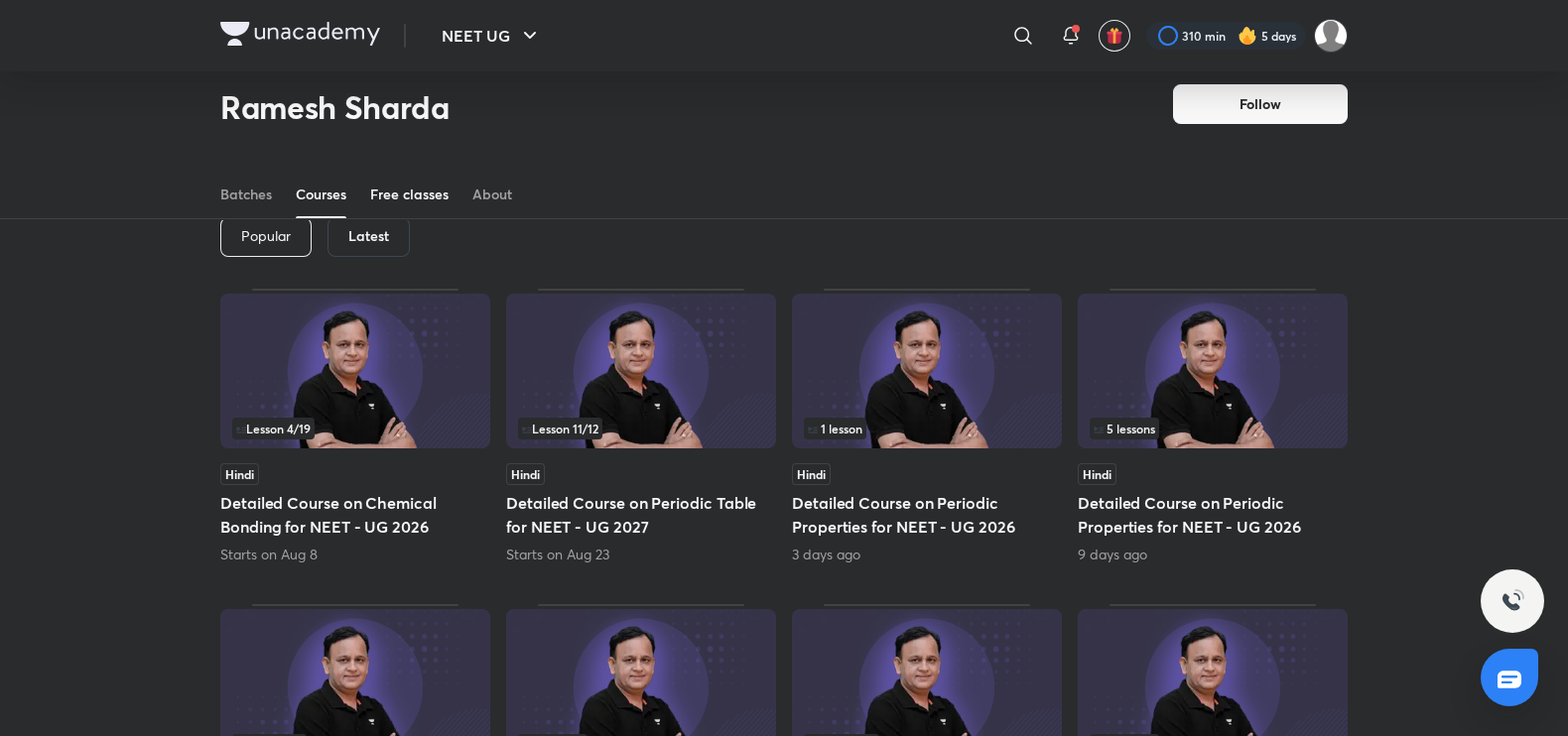drag, startPoint x: 428, startPoint y: 205, endPoint x: 422, endPoint y: 215, distance: 11.661904 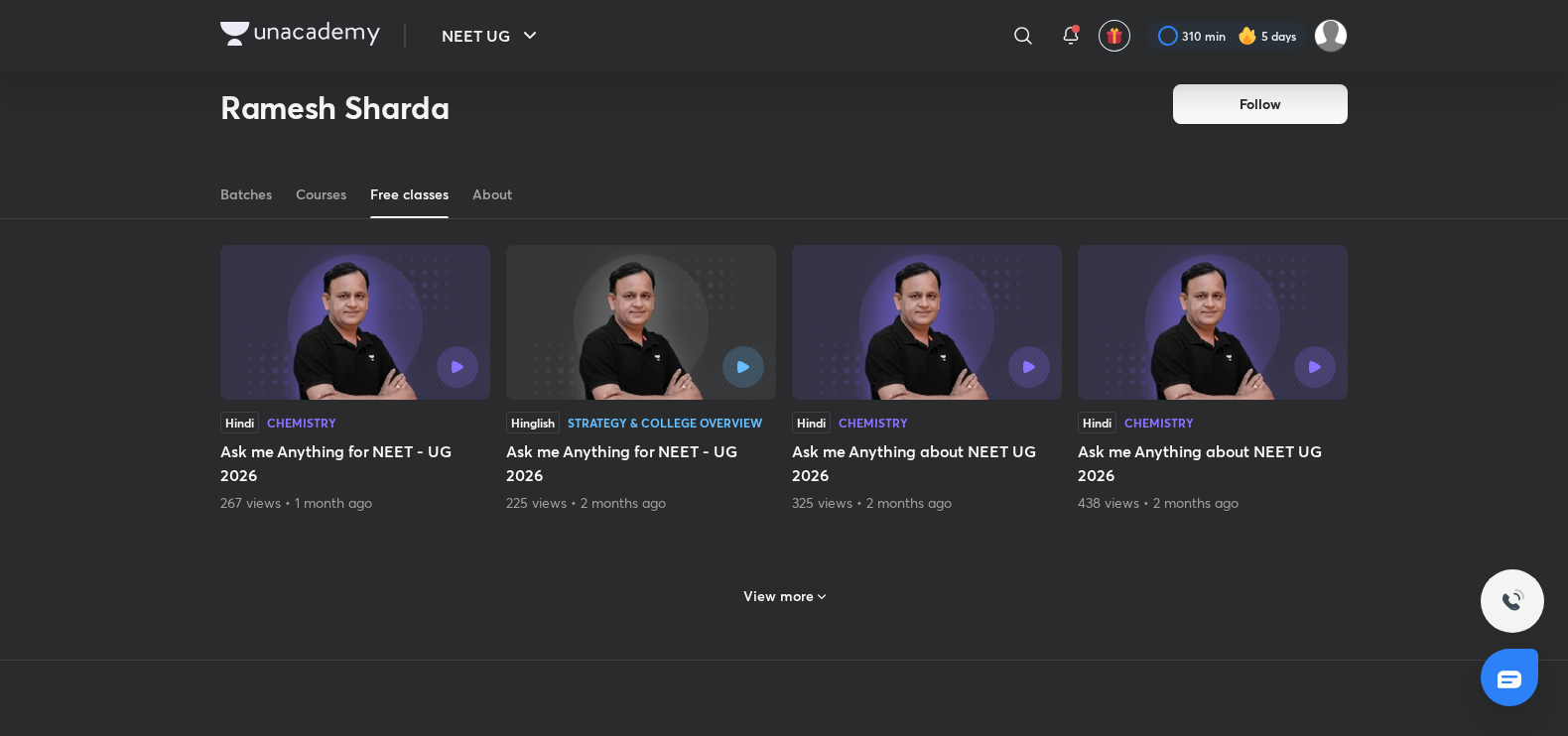 click on "View more" at bounding box center [778, 596] 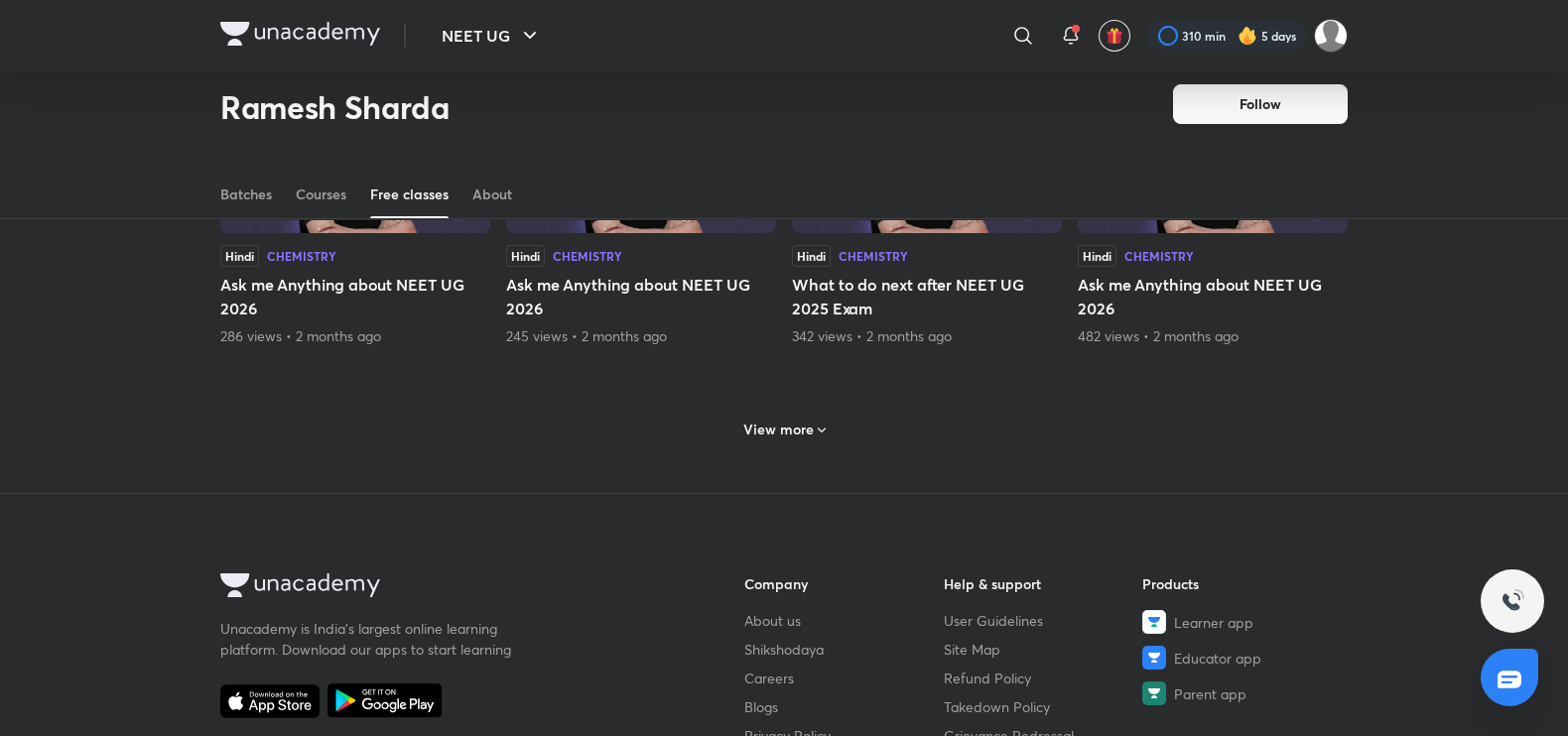click on "View more" at bounding box center [784, 429] 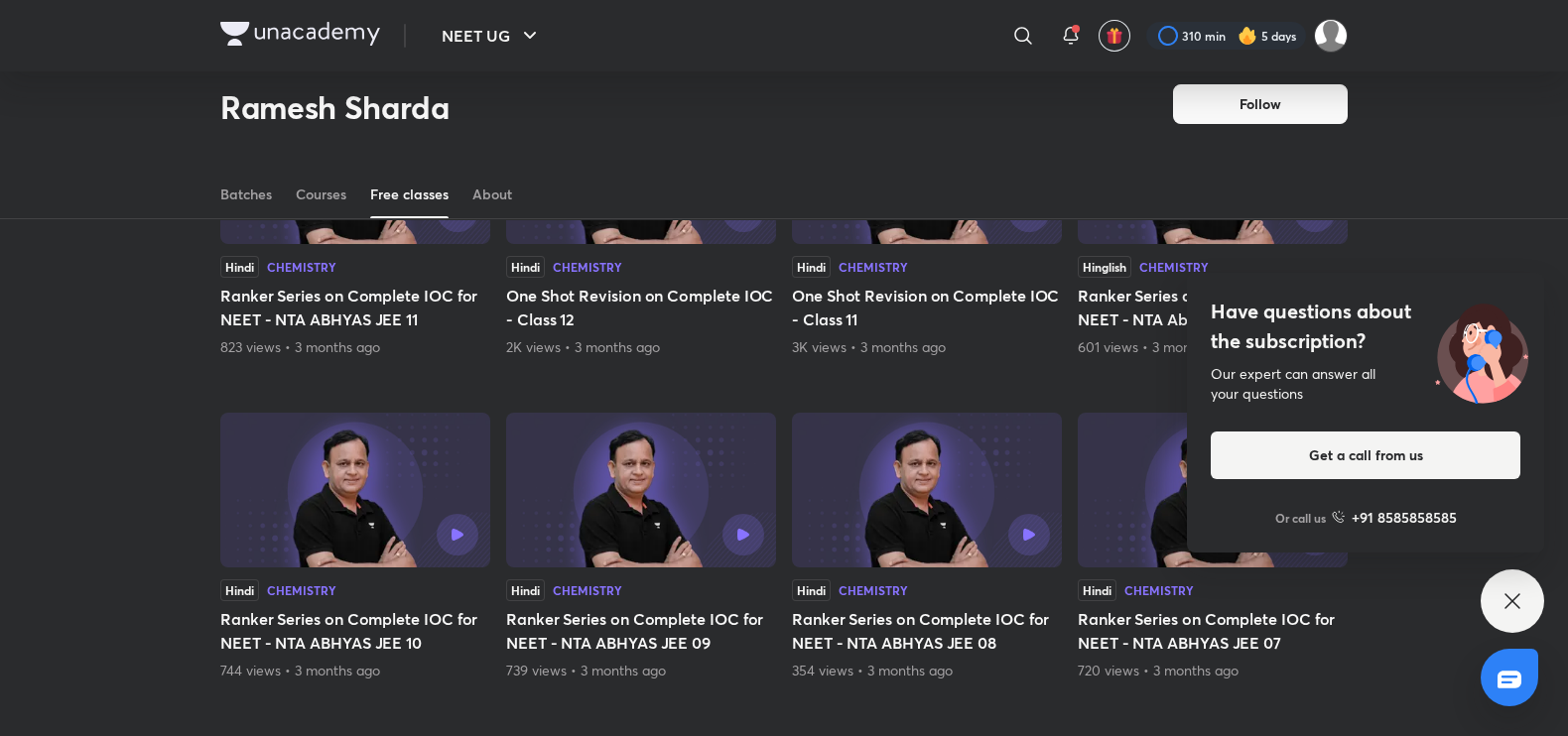 scroll, scrollTop: 2563, scrollLeft: 0, axis: vertical 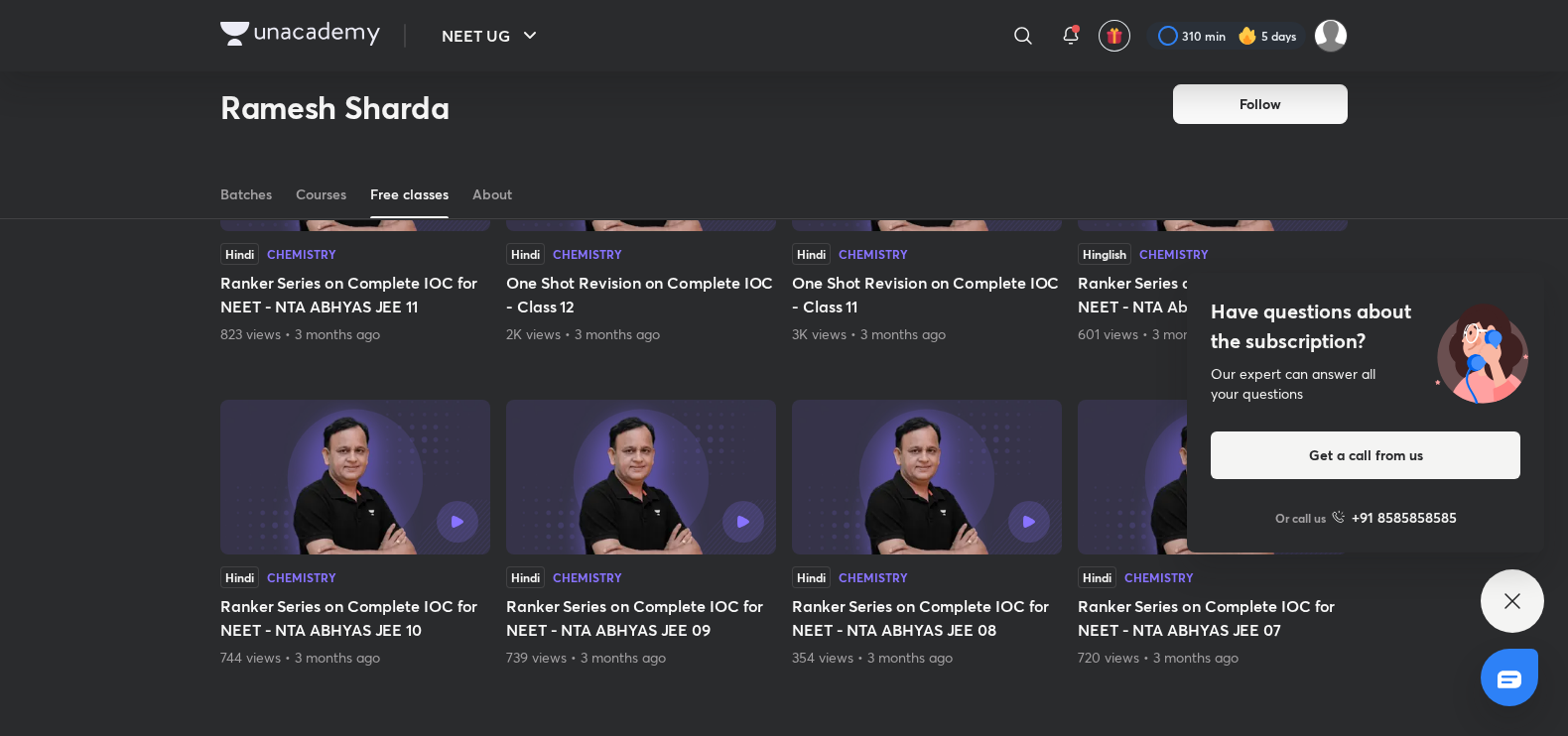 click 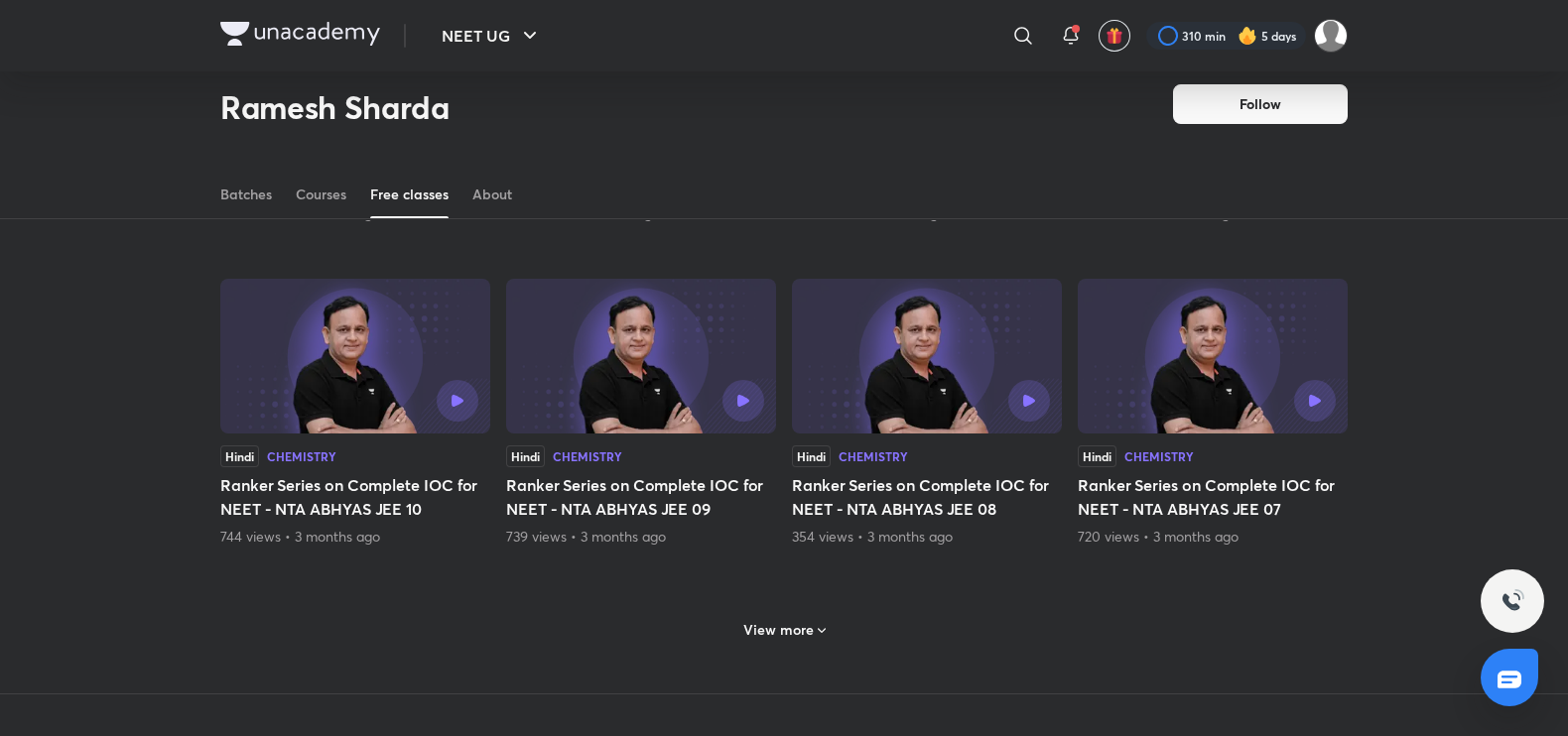 scroll, scrollTop: 2691, scrollLeft: 0, axis: vertical 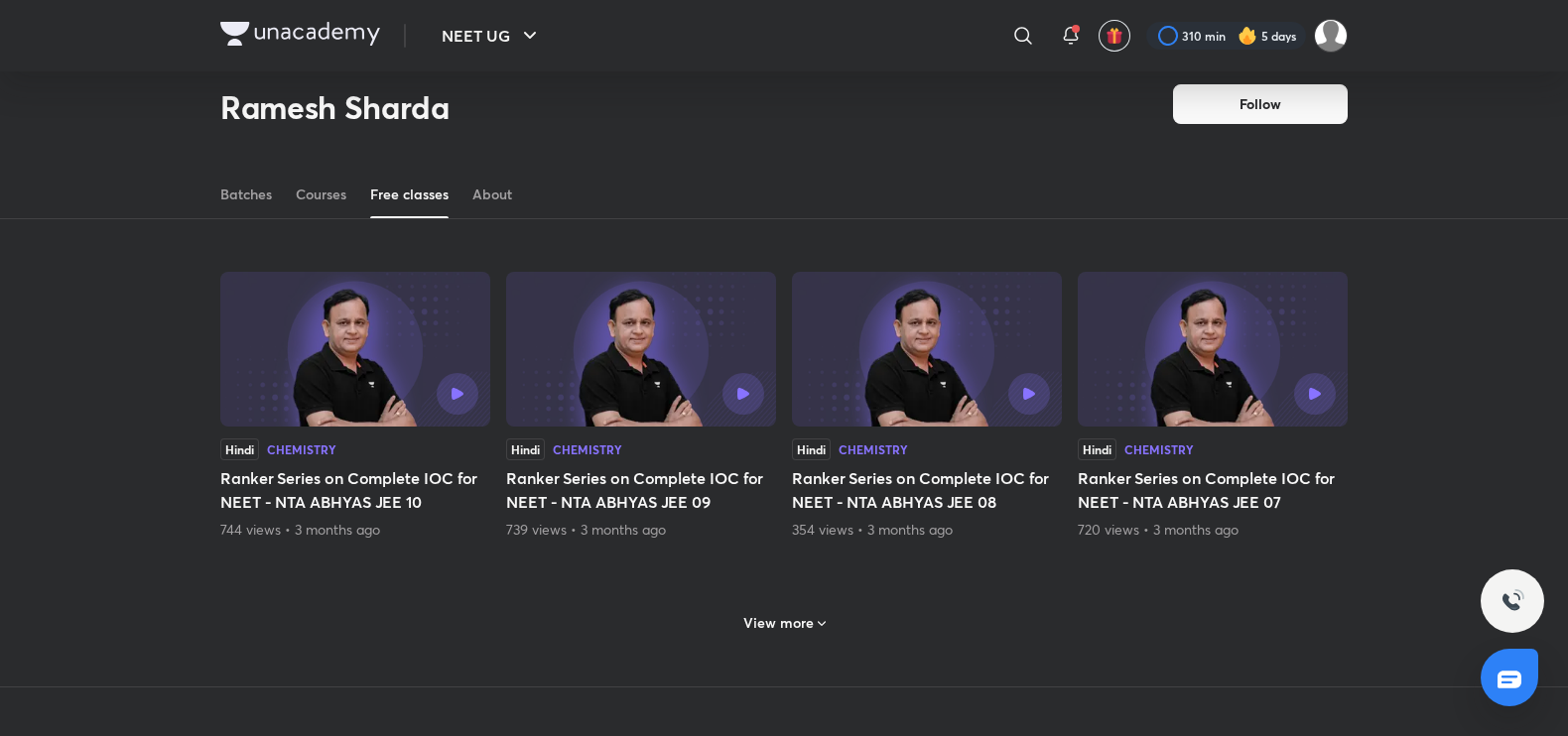 click at bounding box center [355, 349] 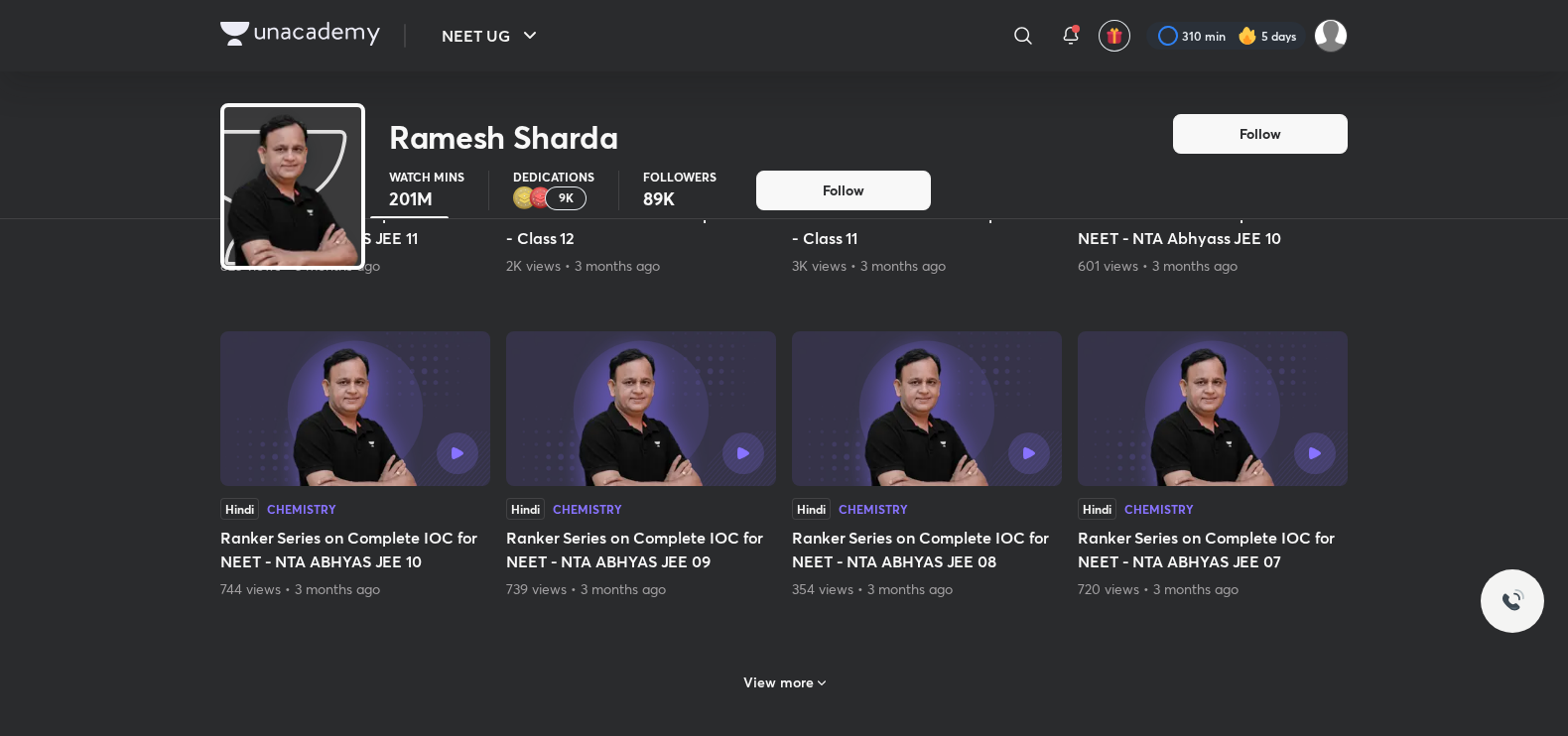 scroll, scrollTop: 0, scrollLeft: 0, axis: both 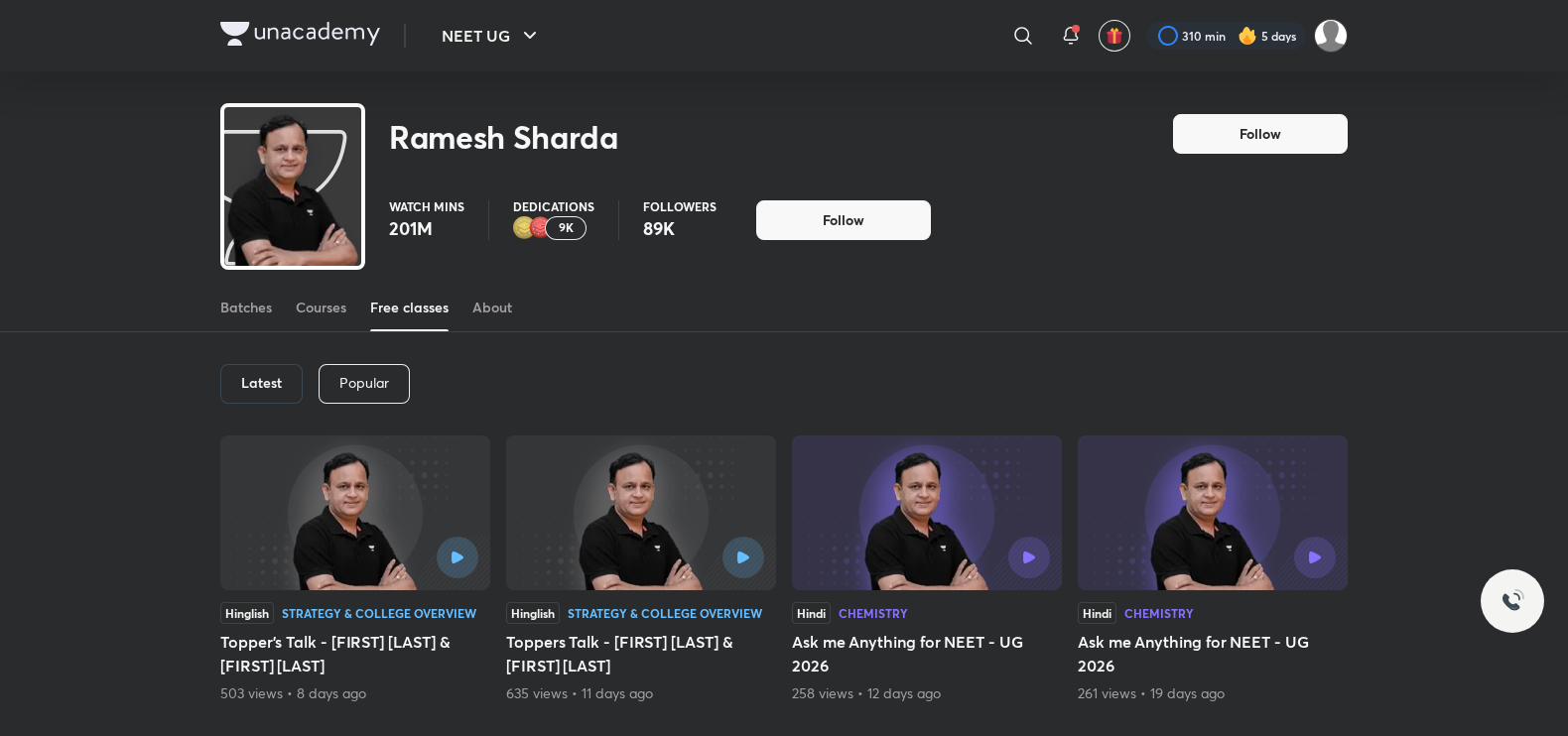 click on "Popular" at bounding box center (364, 383) 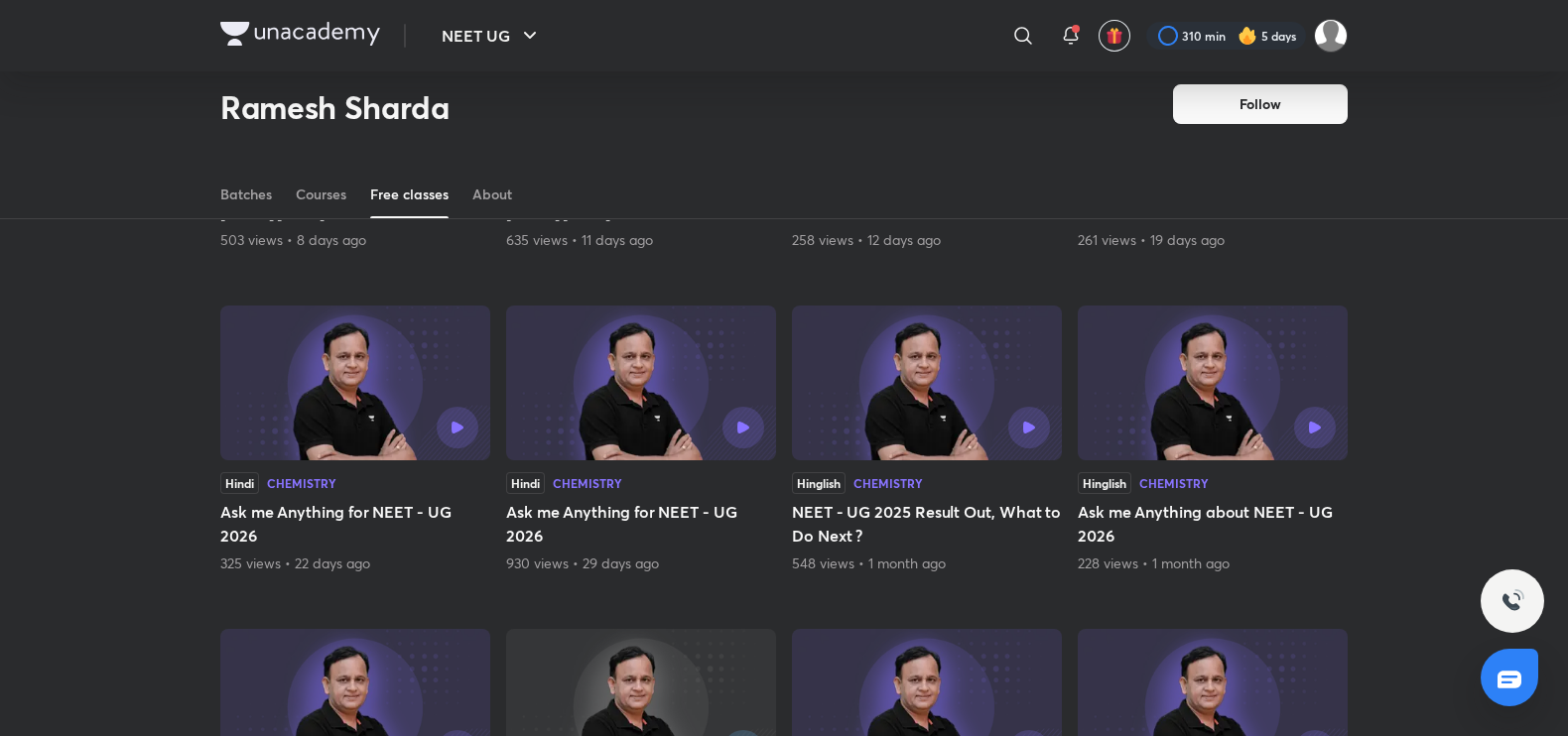 scroll, scrollTop: 0, scrollLeft: 0, axis: both 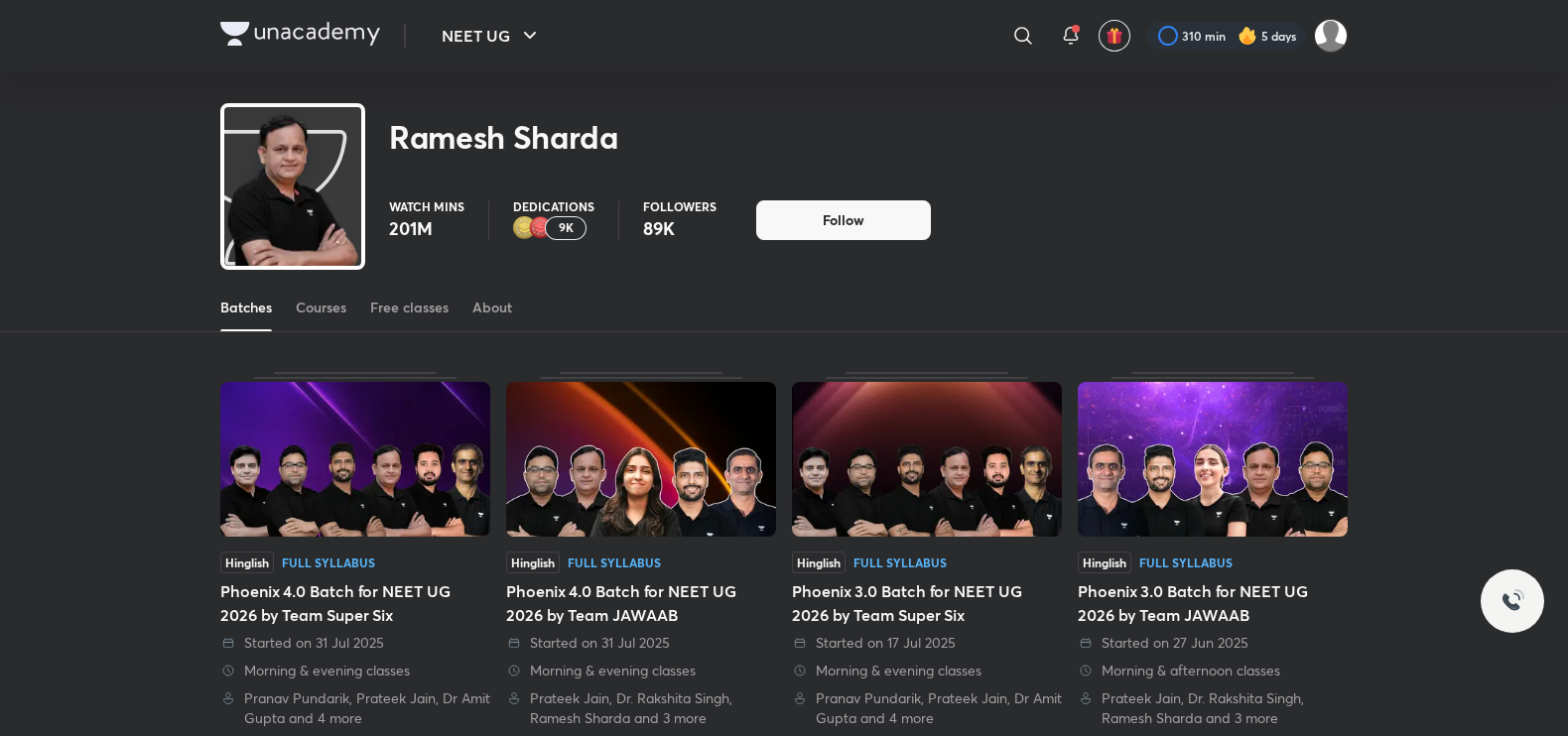 click at bounding box center [355, 459] 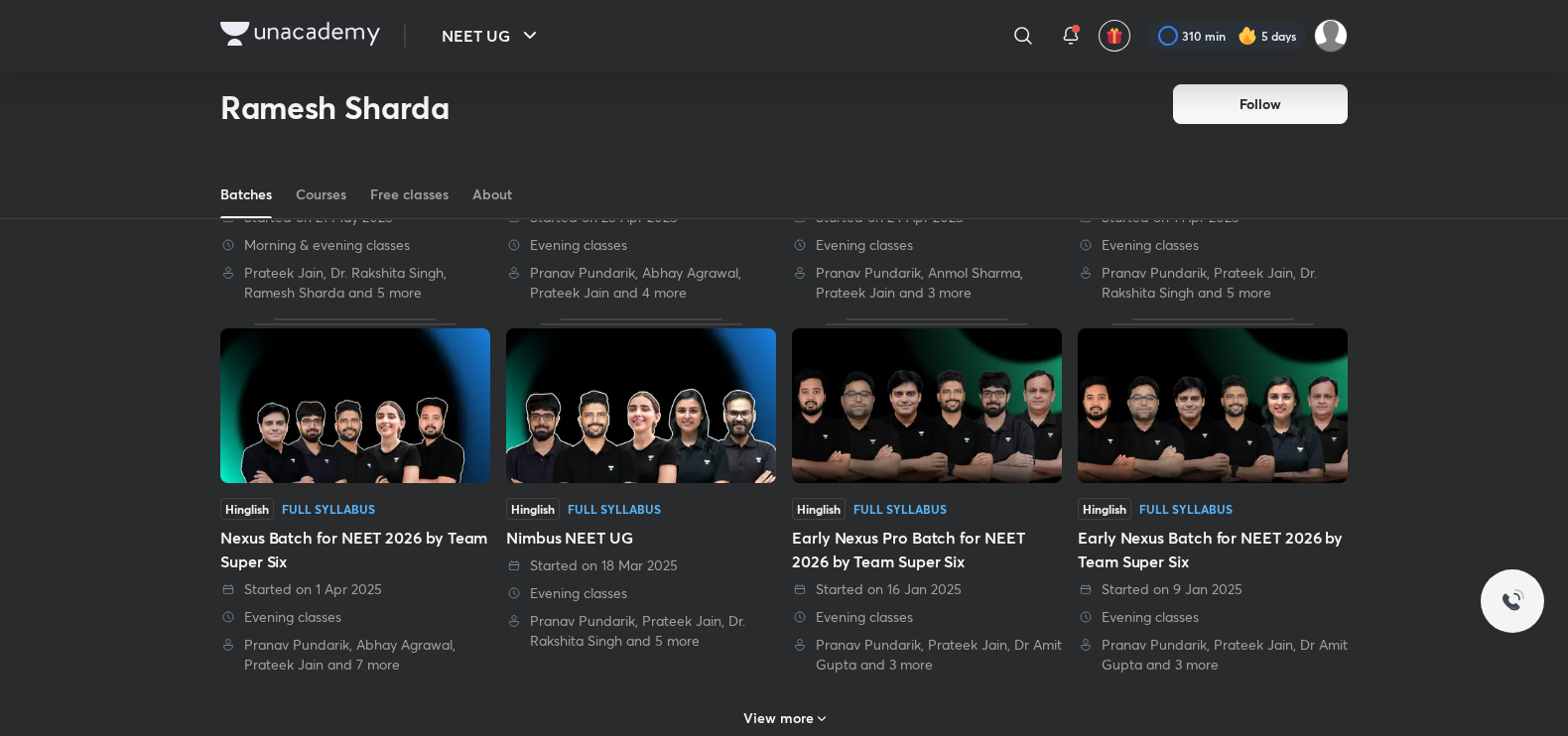 scroll, scrollTop: 740, scrollLeft: 0, axis: vertical 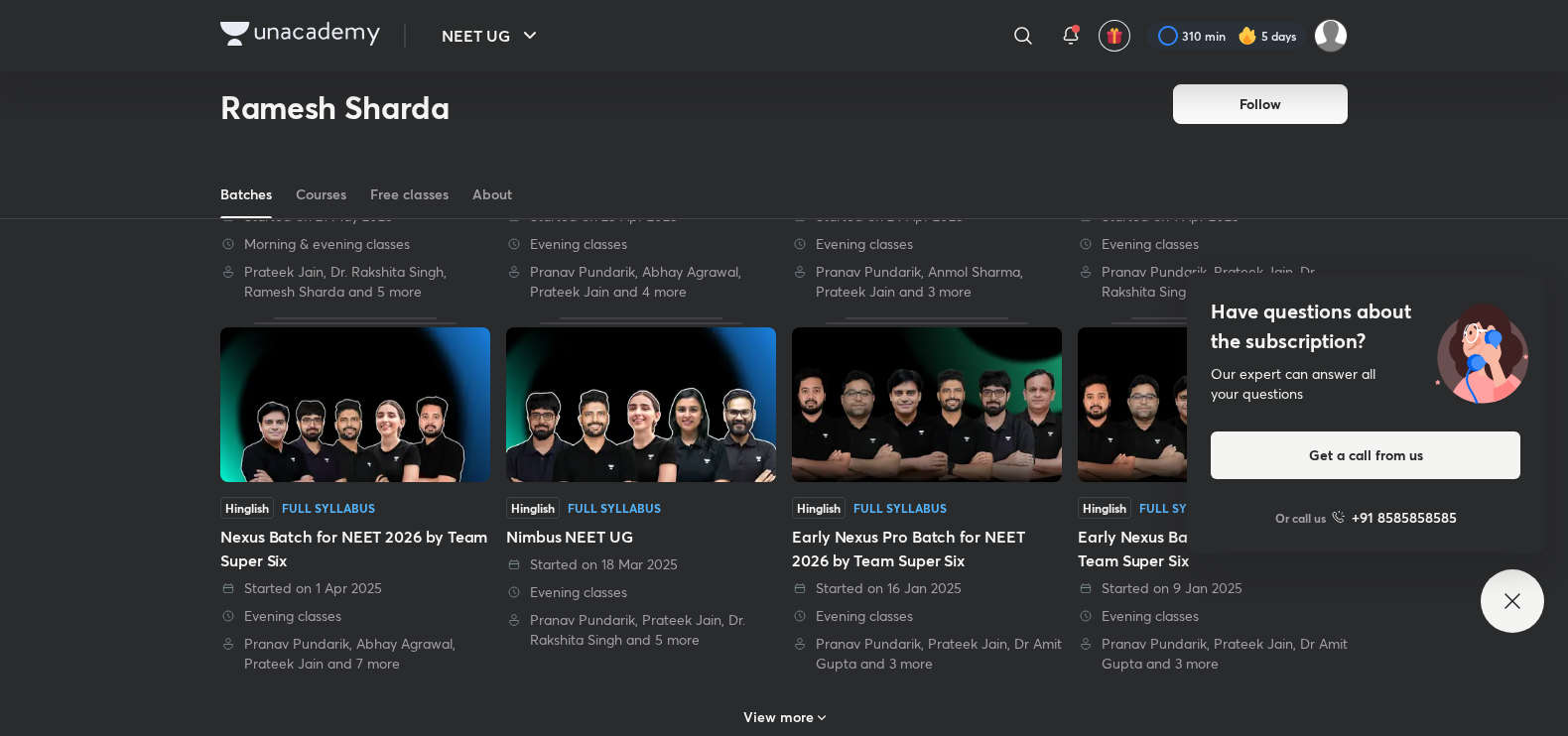 click at bounding box center [355, 405] 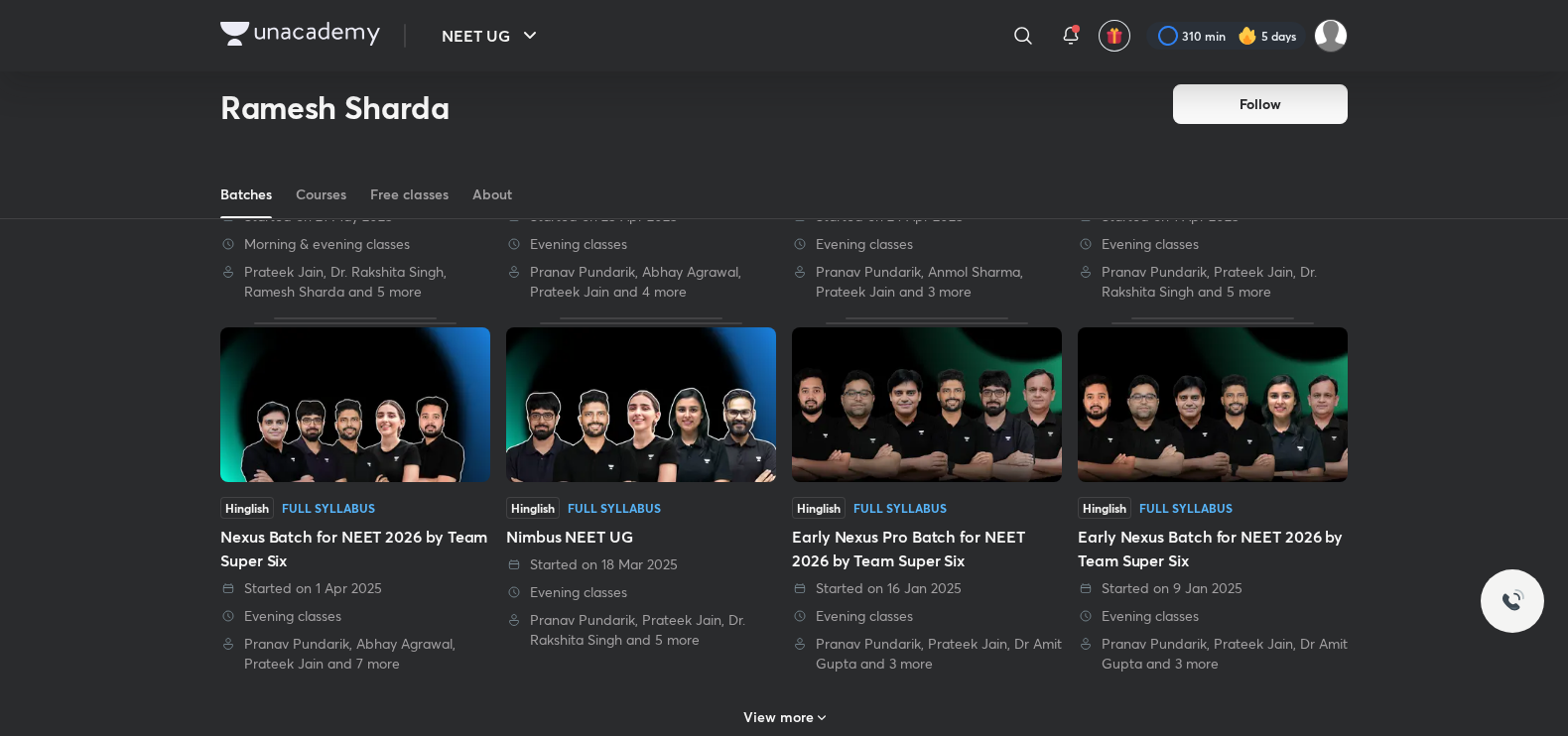 click at bounding box center (355, 405) 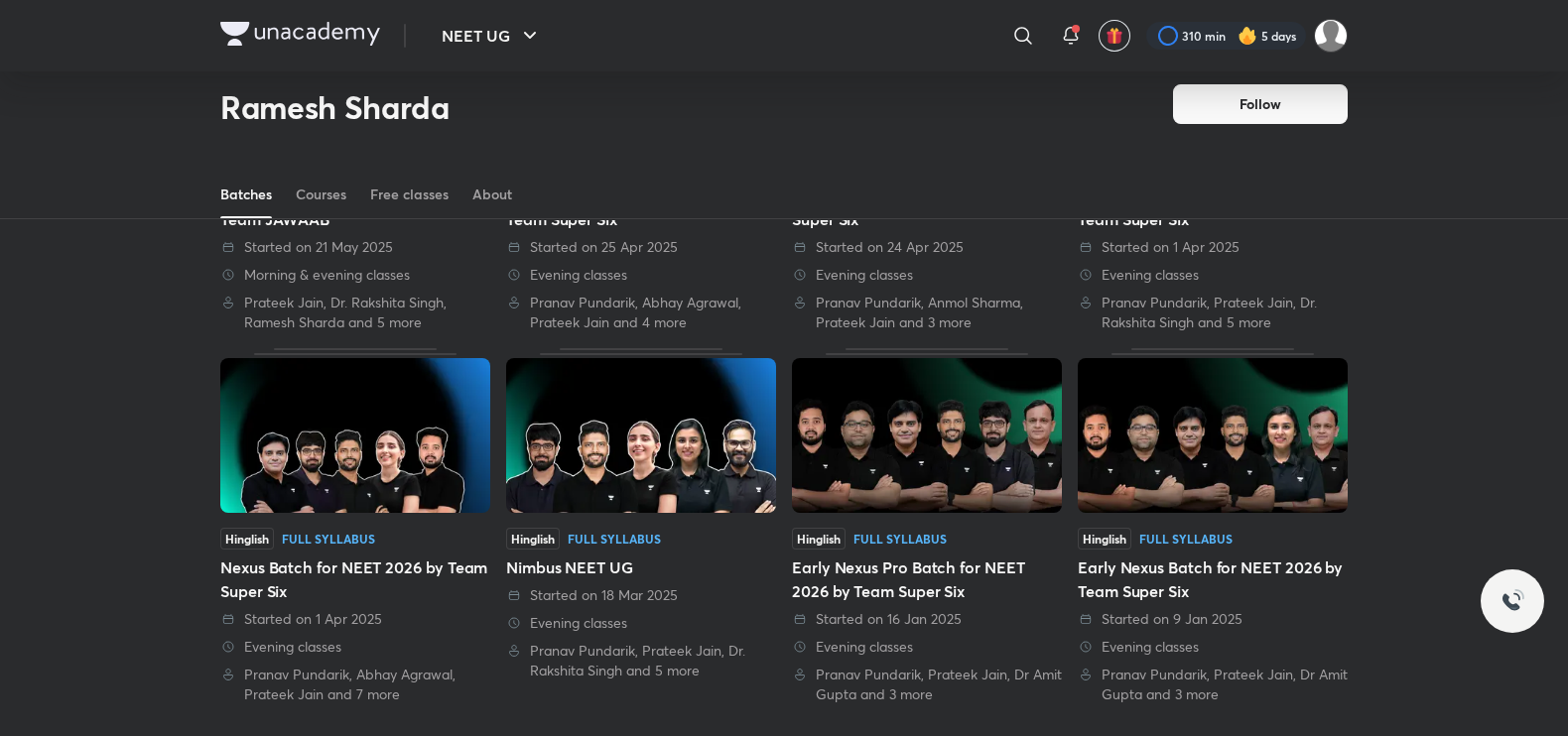 scroll, scrollTop: 702, scrollLeft: 0, axis: vertical 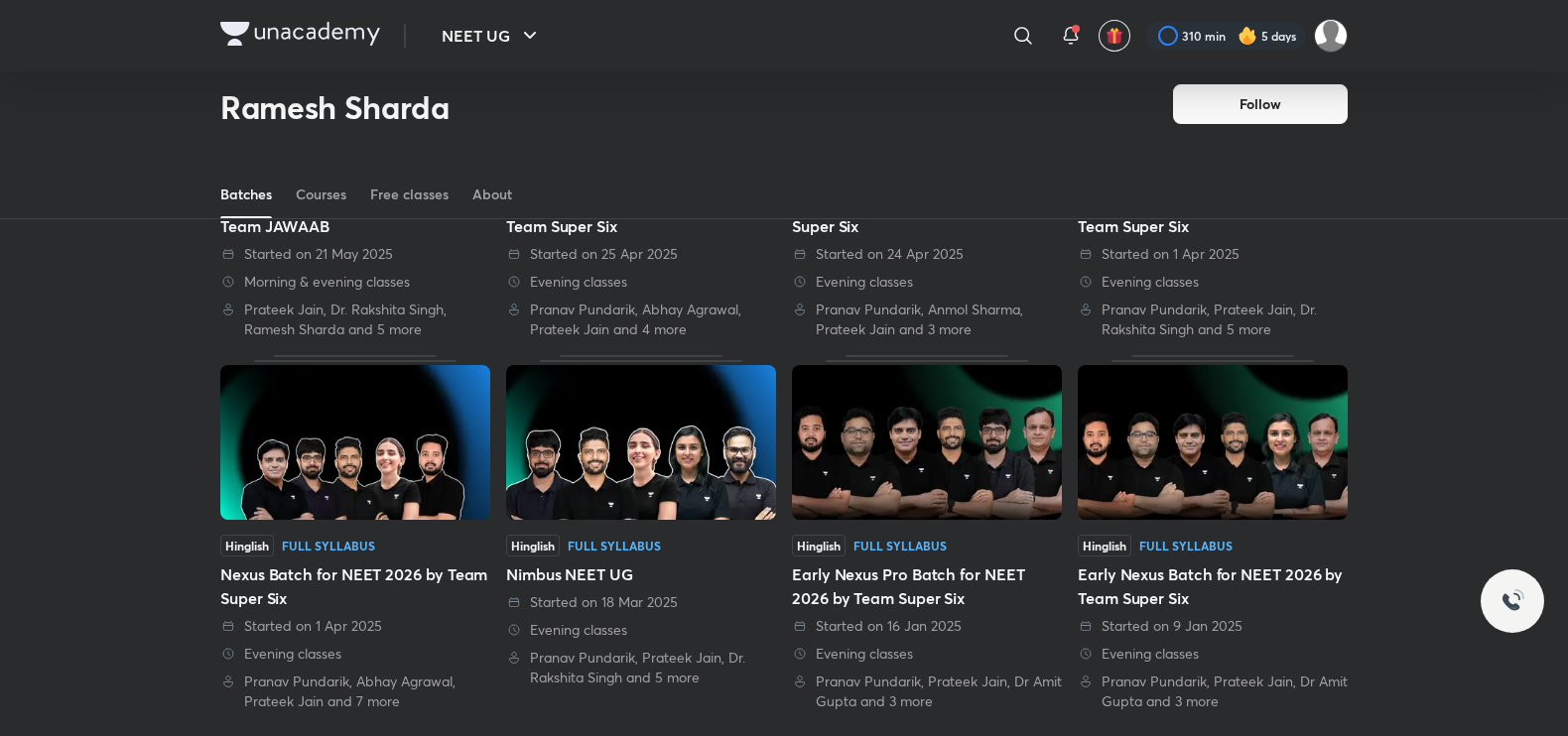 click at bounding box center (355, 442) 